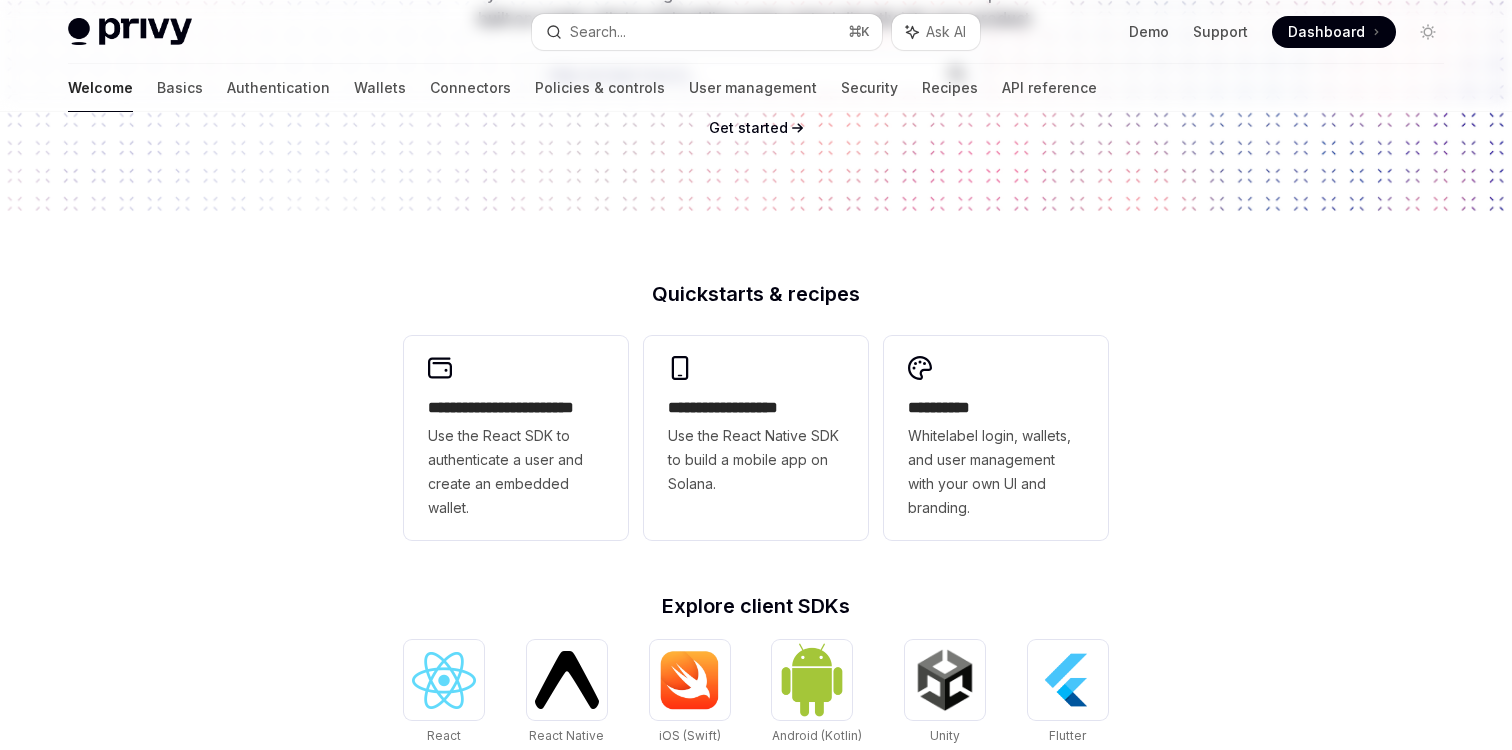 scroll, scrollTop: 603, scrollLeft: 0, axis: vertical 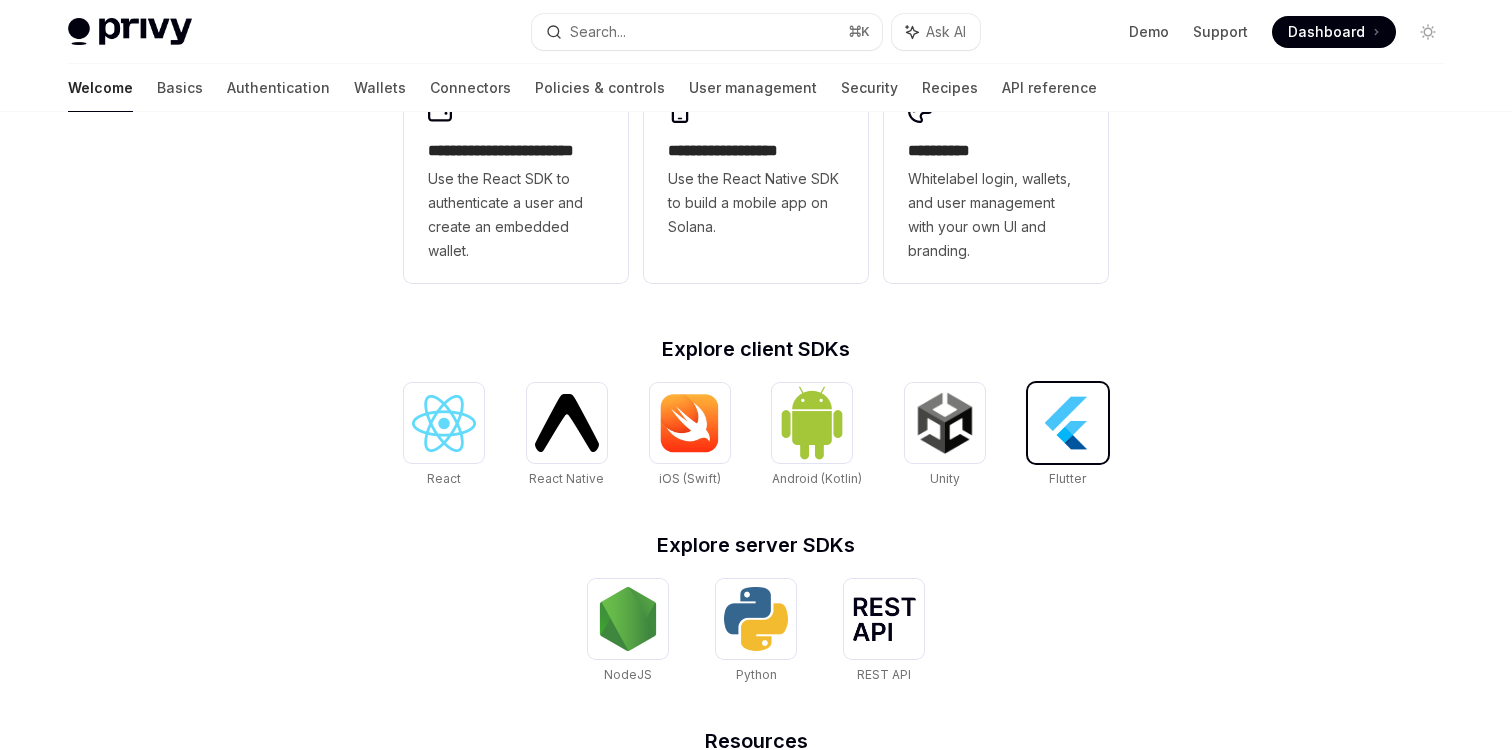 click at bounding box center (1068, 423) 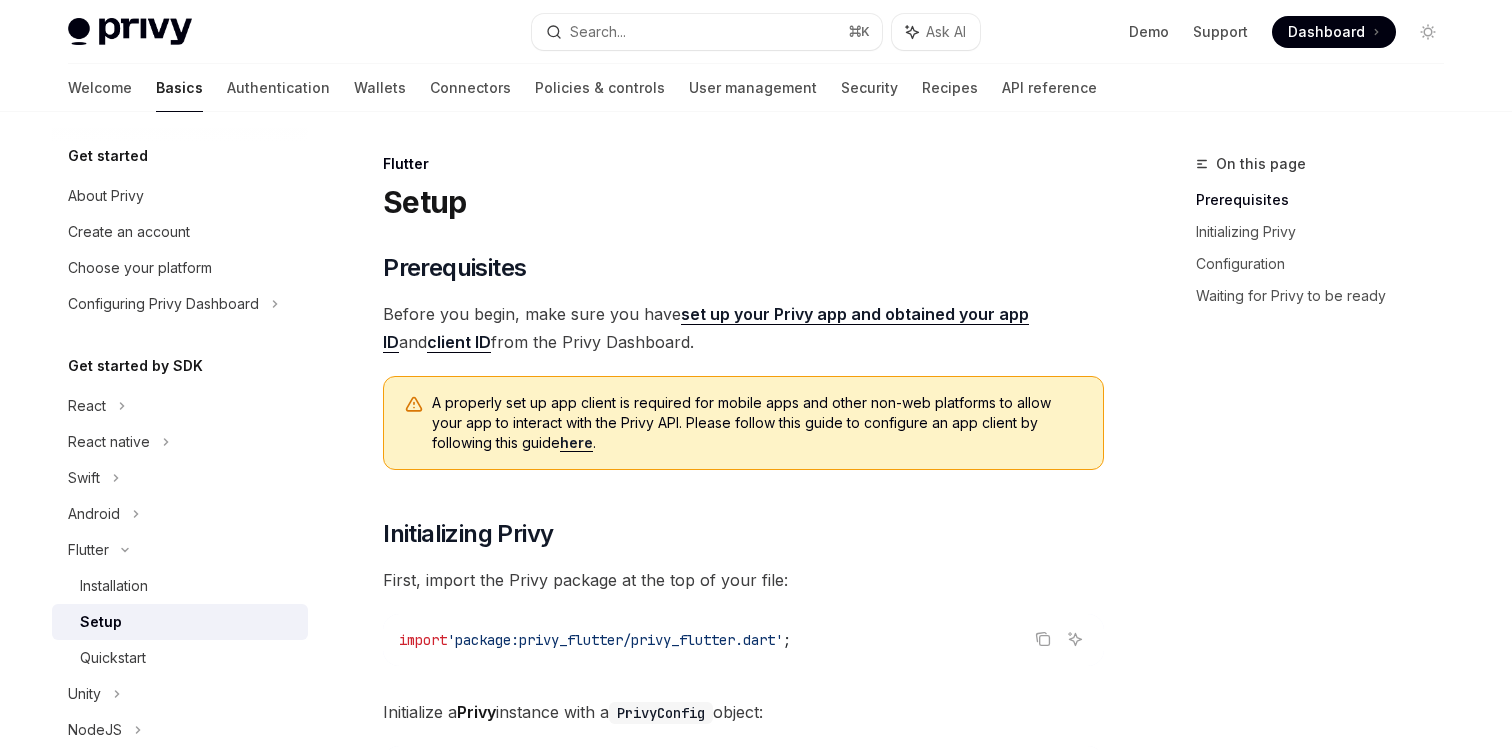 scroll, scrollTop: 0, scrollLeft: 0, axis: both 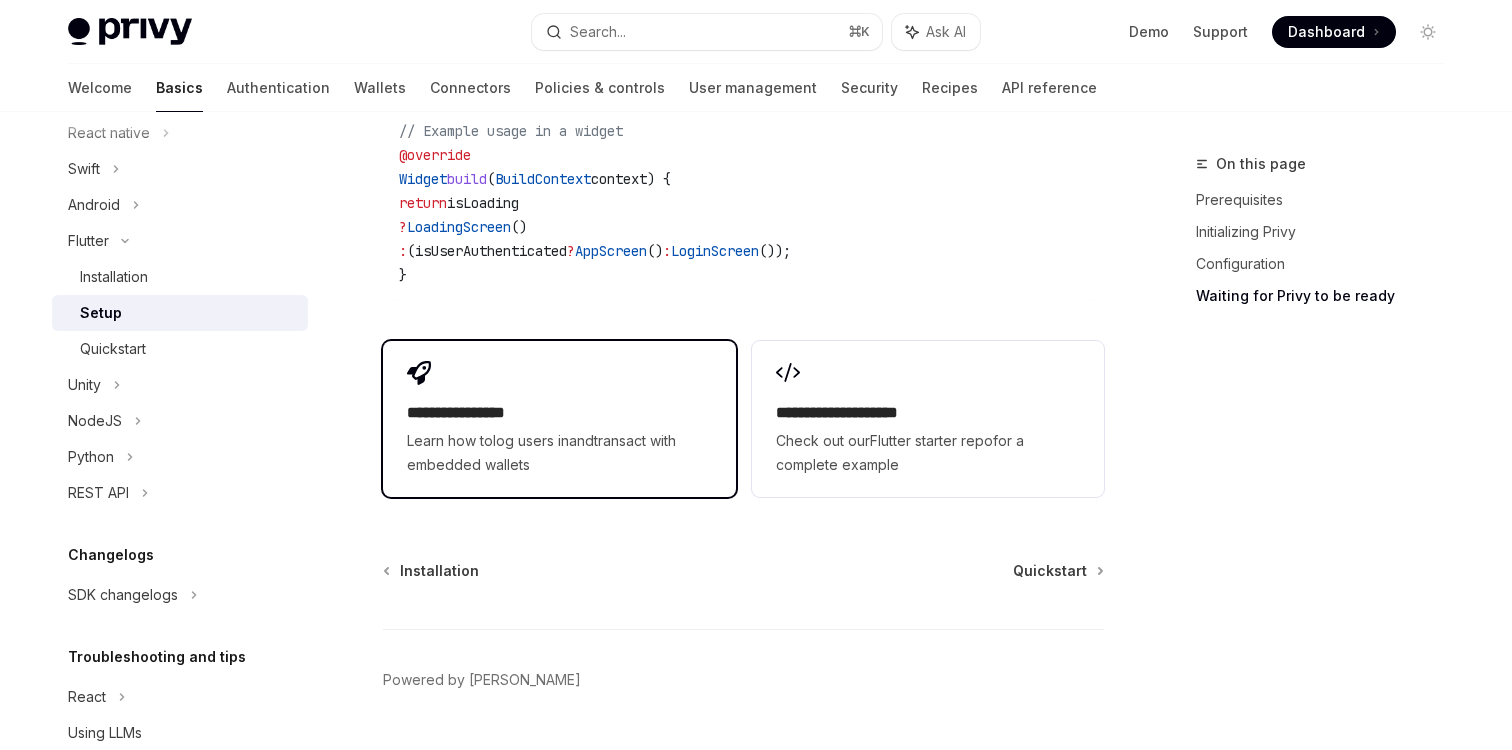 click on "log users in" at bounding box center (531, 440) 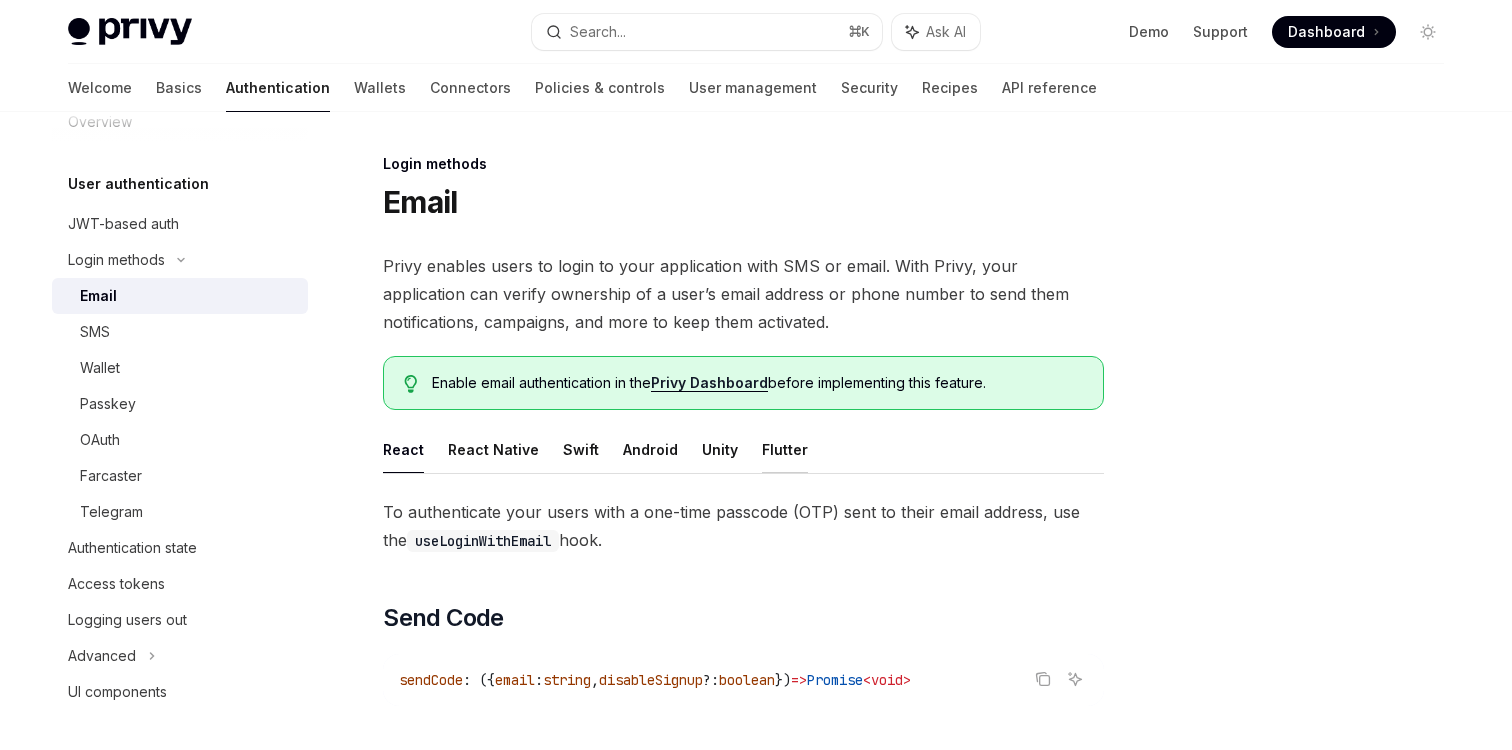 click on "Flutter" at bounding box center [785, 449] 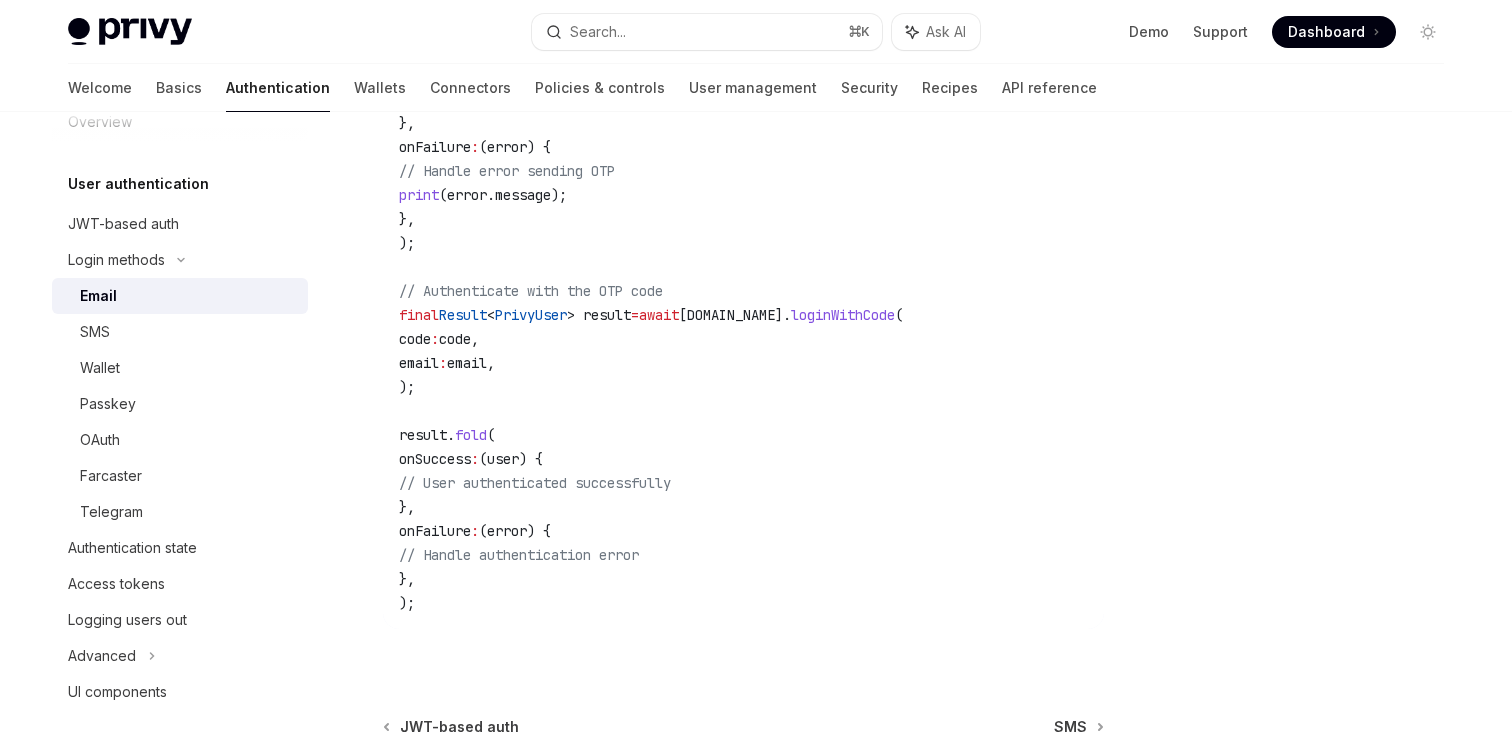 scroll, scrollTop: 2078, scrollLeft: 0, axis: vertical 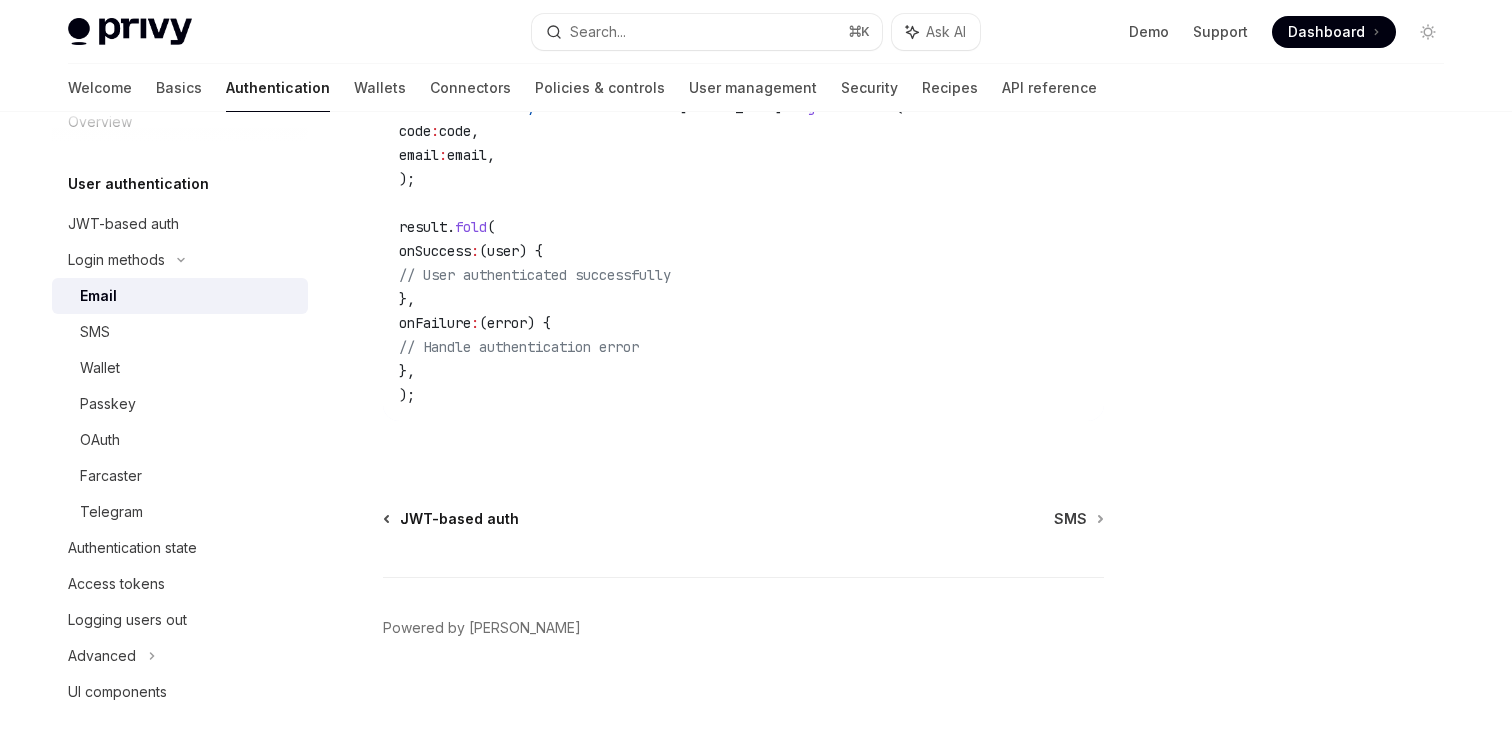 click on "JWT-based auth" at bounding box center (459, 519) 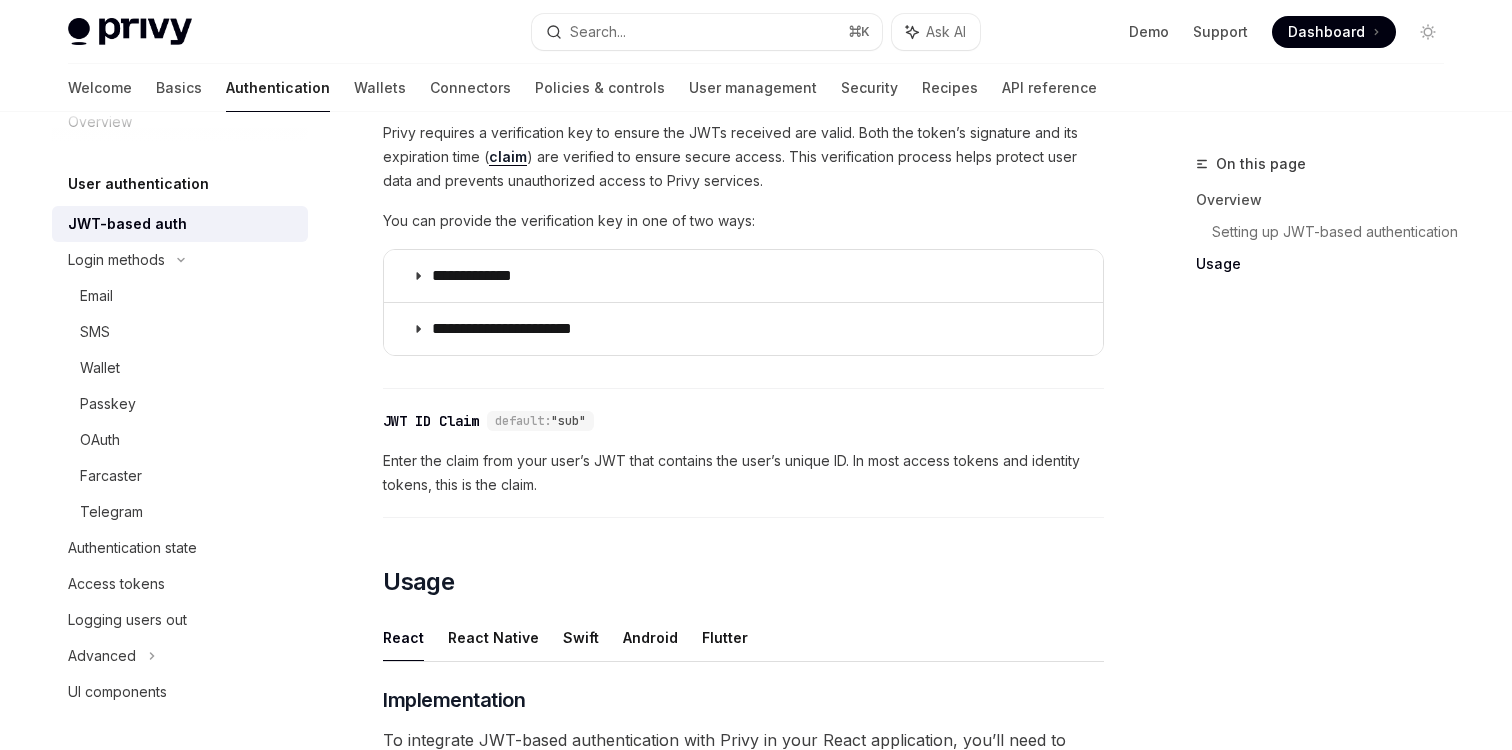 scroll, scrollTop: 1644, scrollLeft: 0, axis: vertical 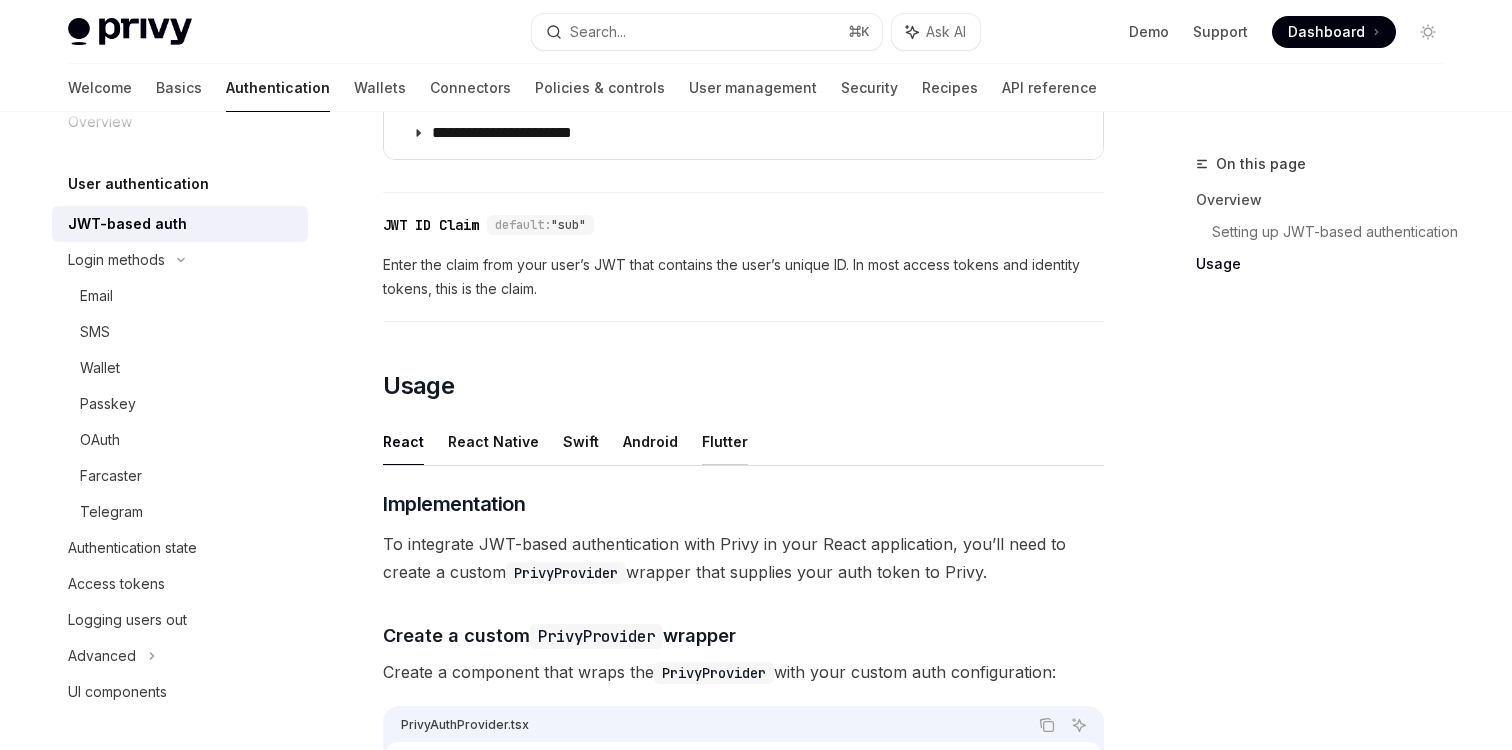 click on "Flutter" at bounding box center [725, 441] 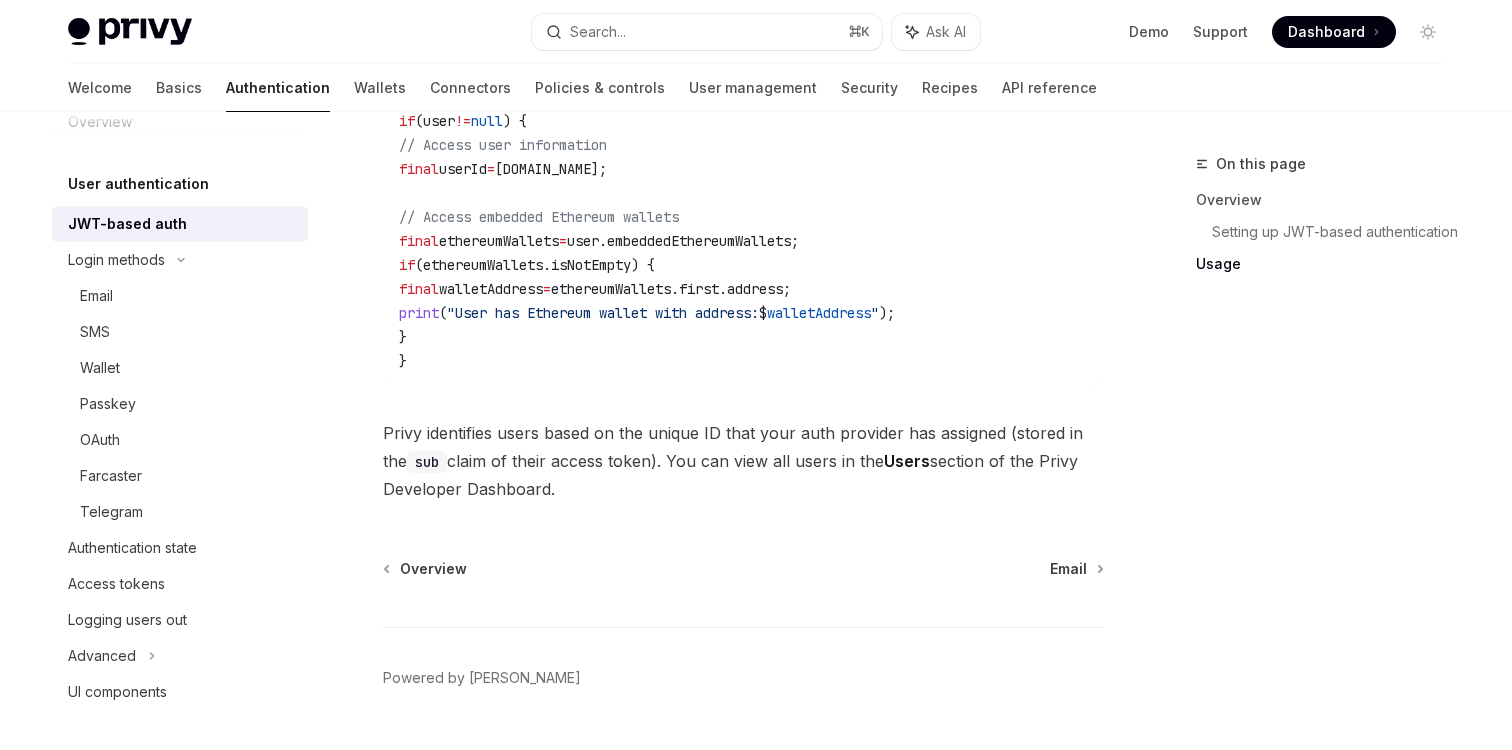 scroll, scrollTop: 6263, scrollLeft: 0, axis: vertical 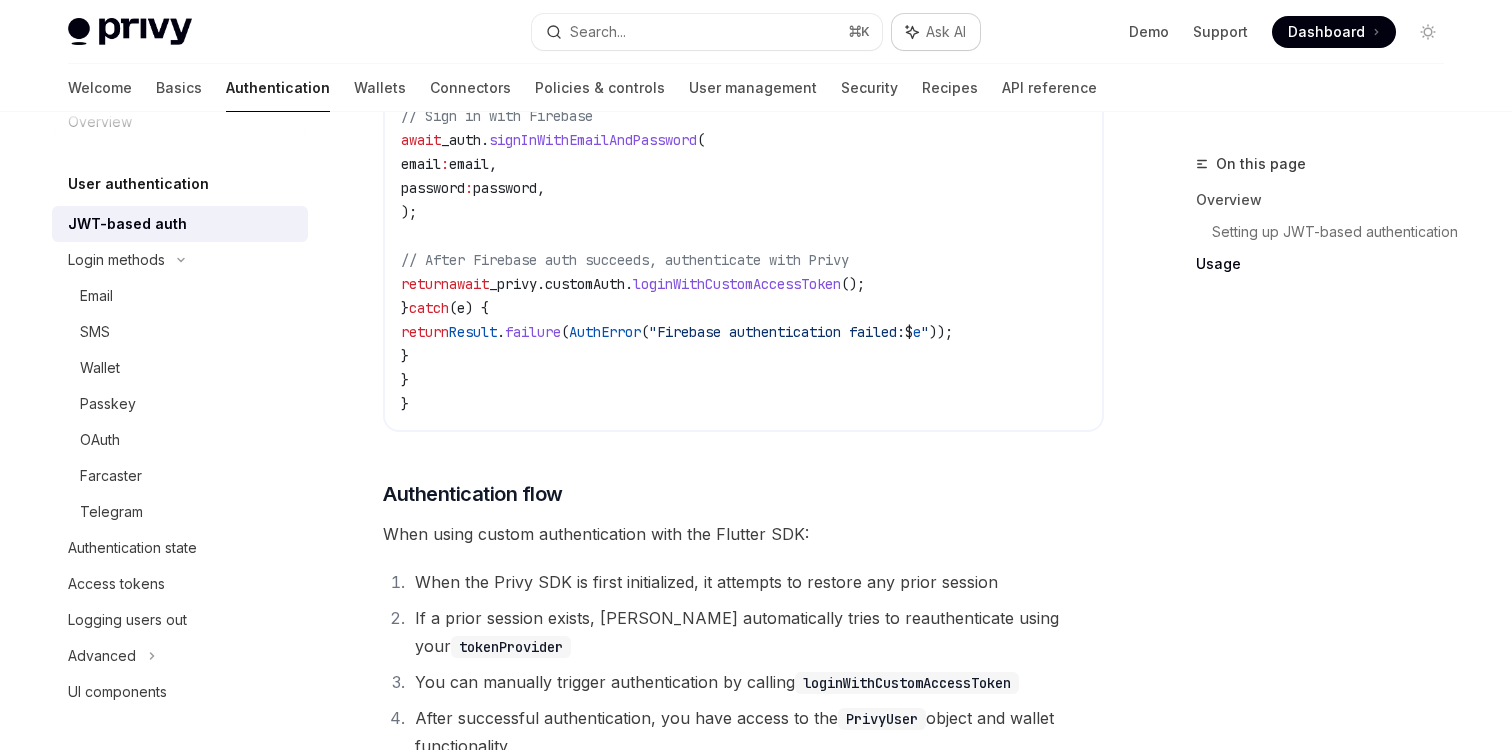 click on "Ask AI" at bounding box center (946, 32) 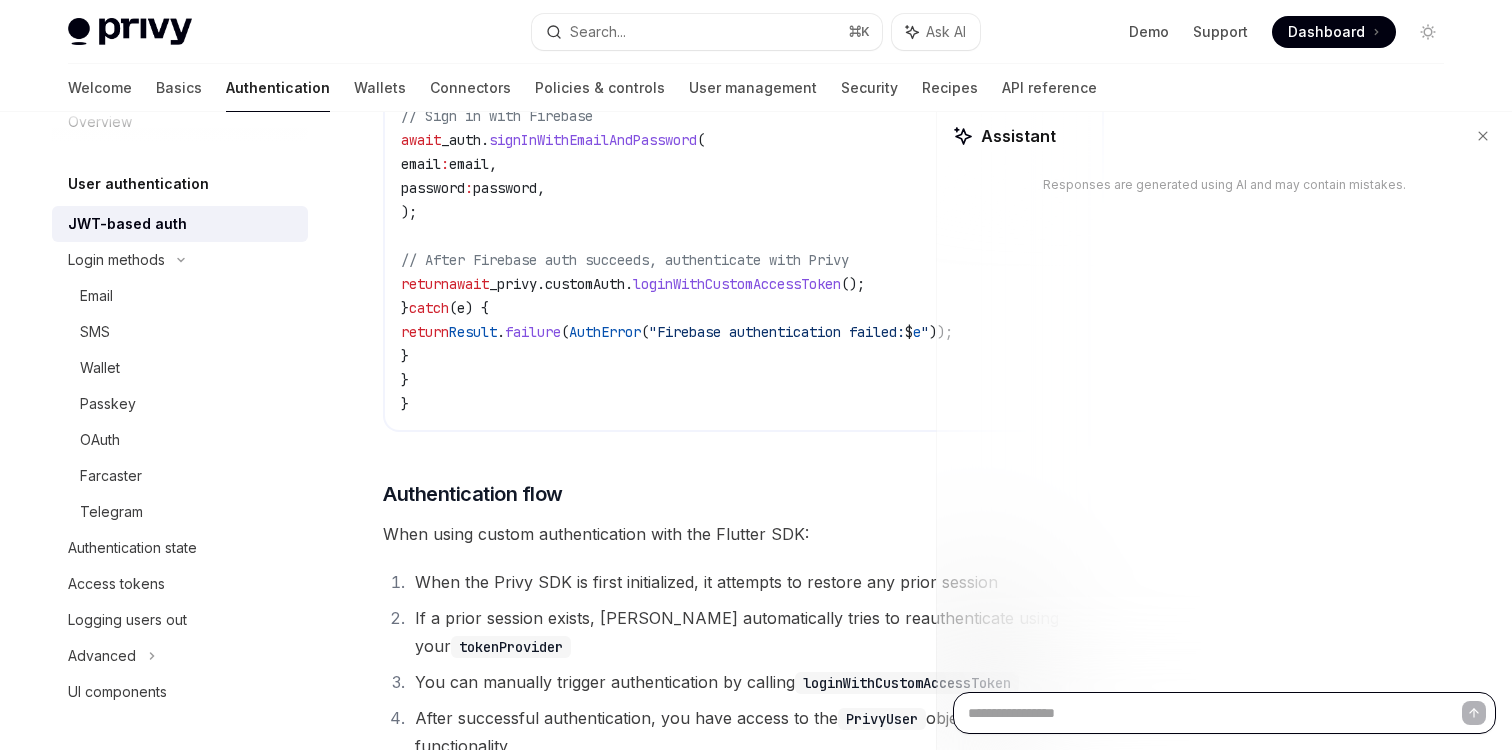 click at bounding box center [1224, 713] 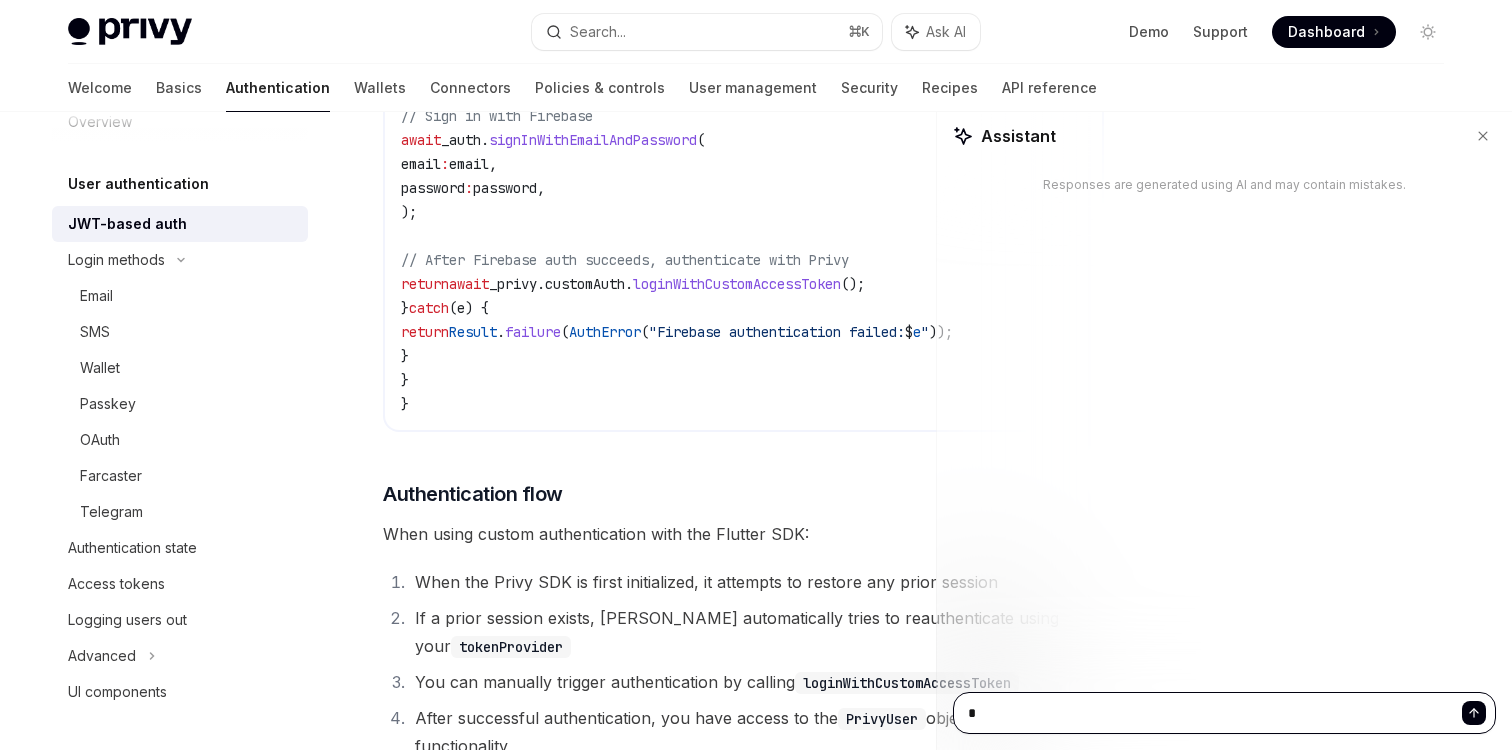 type on "**" 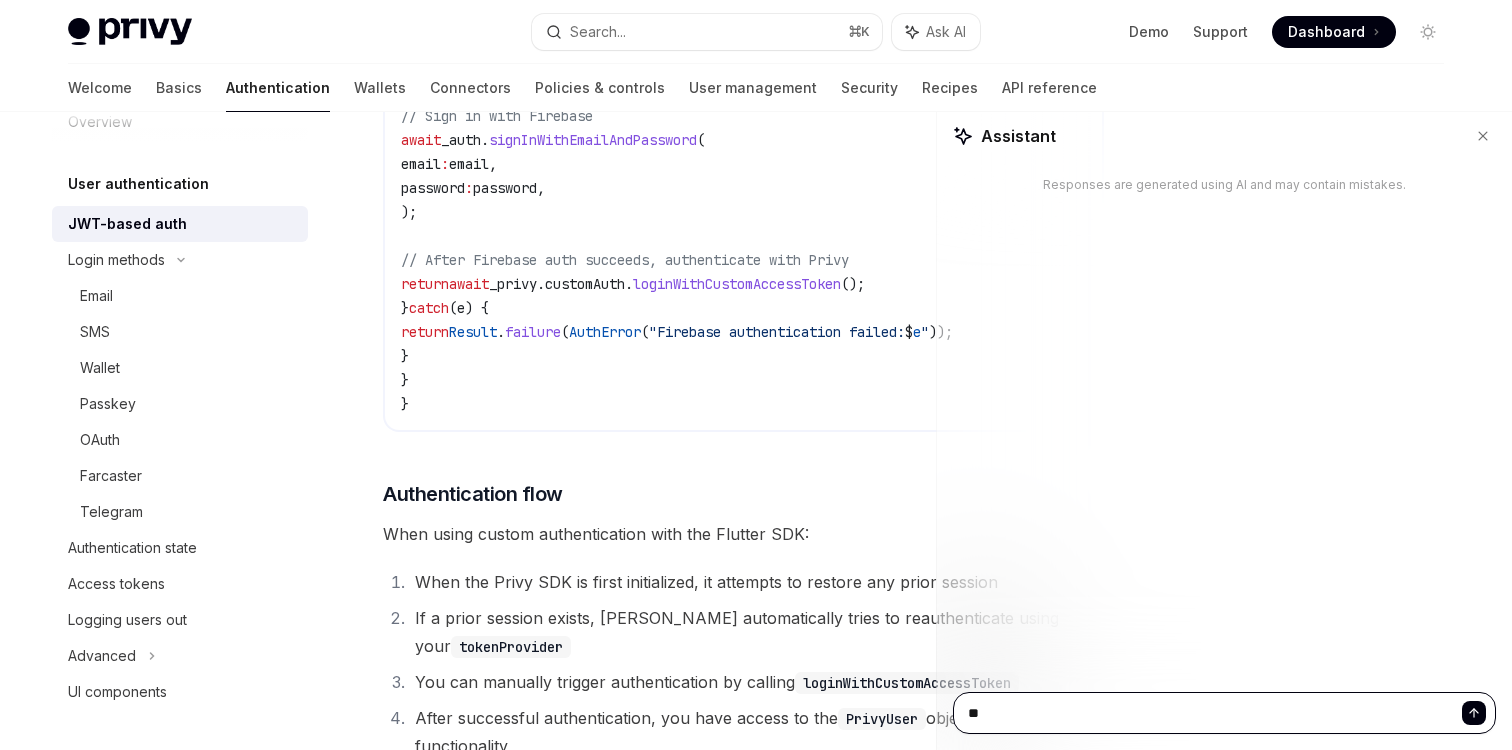 type on "*" 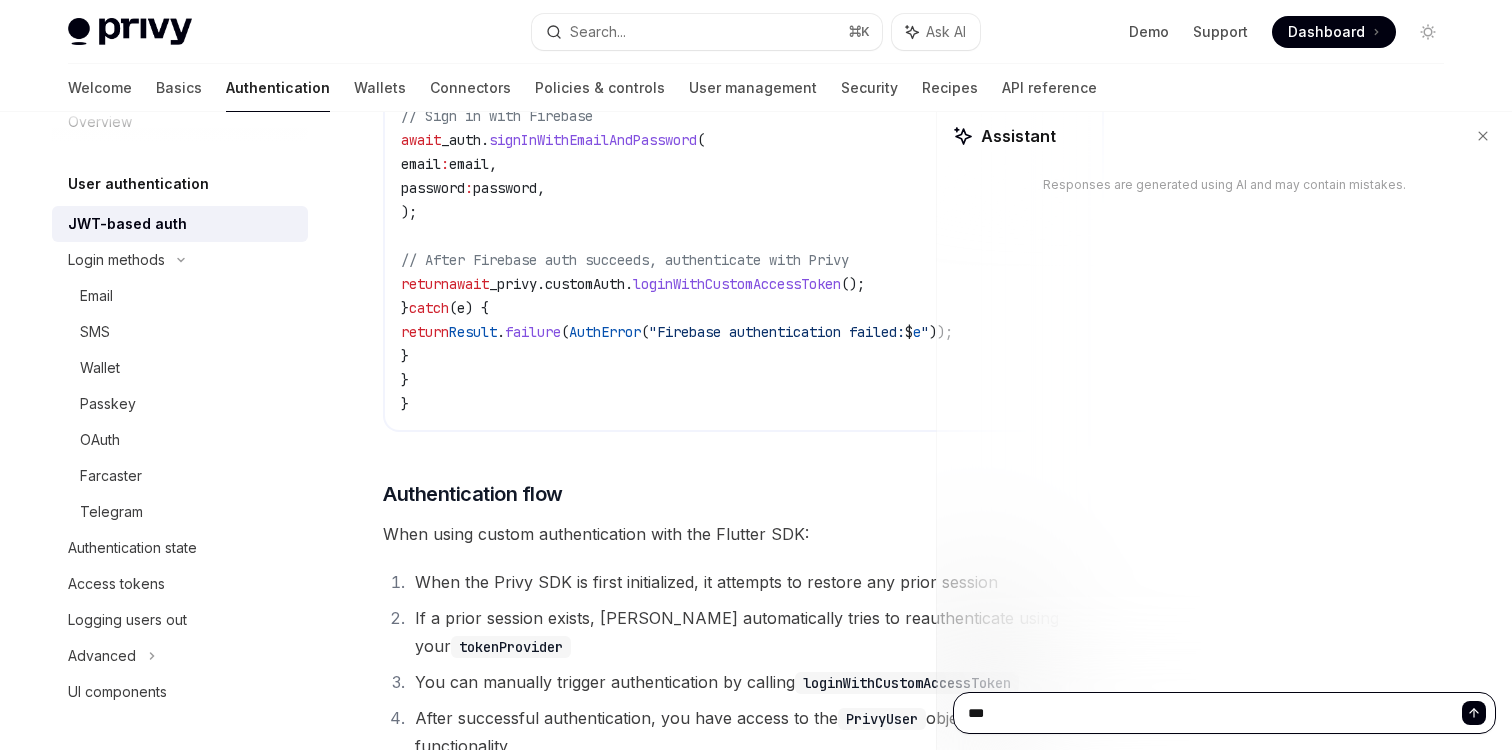 type on "***" 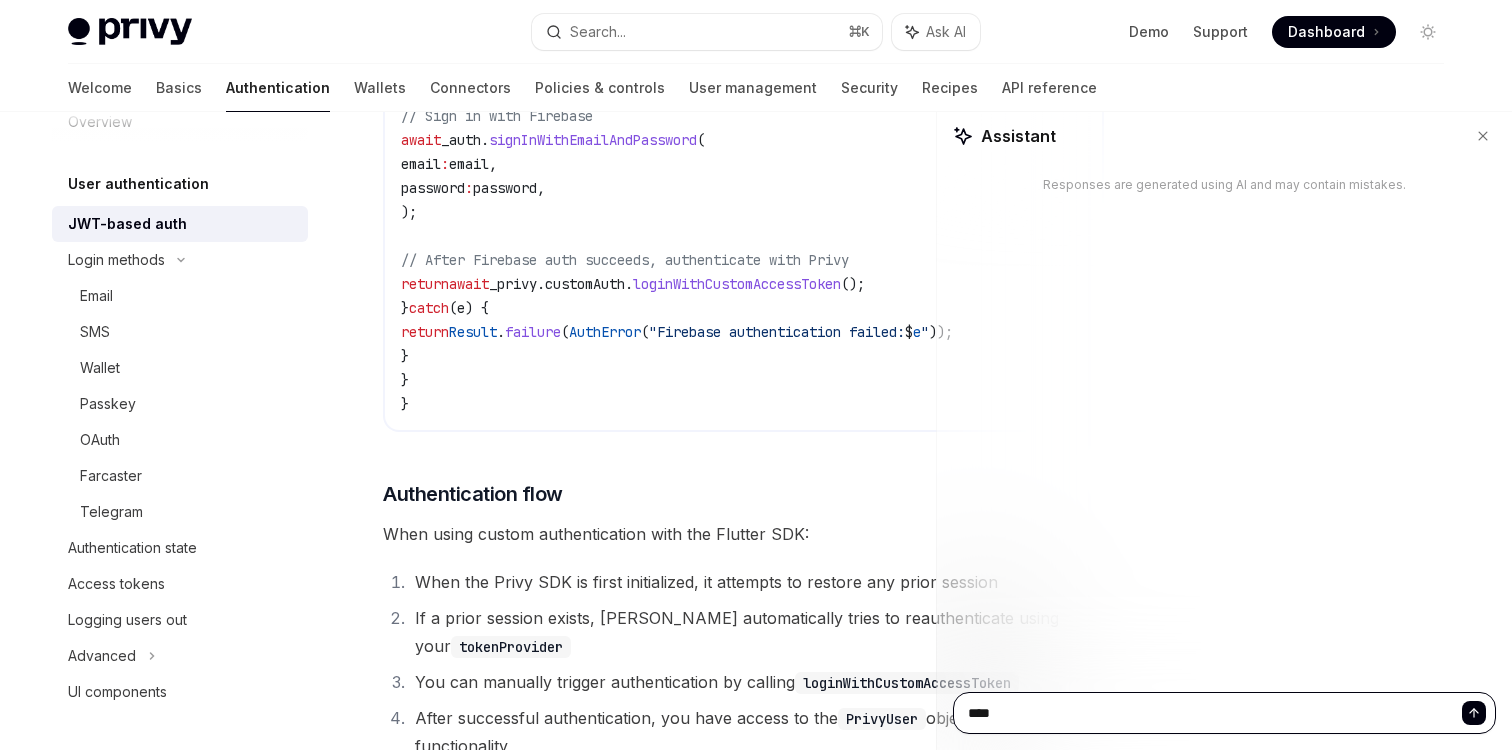type on "*****" 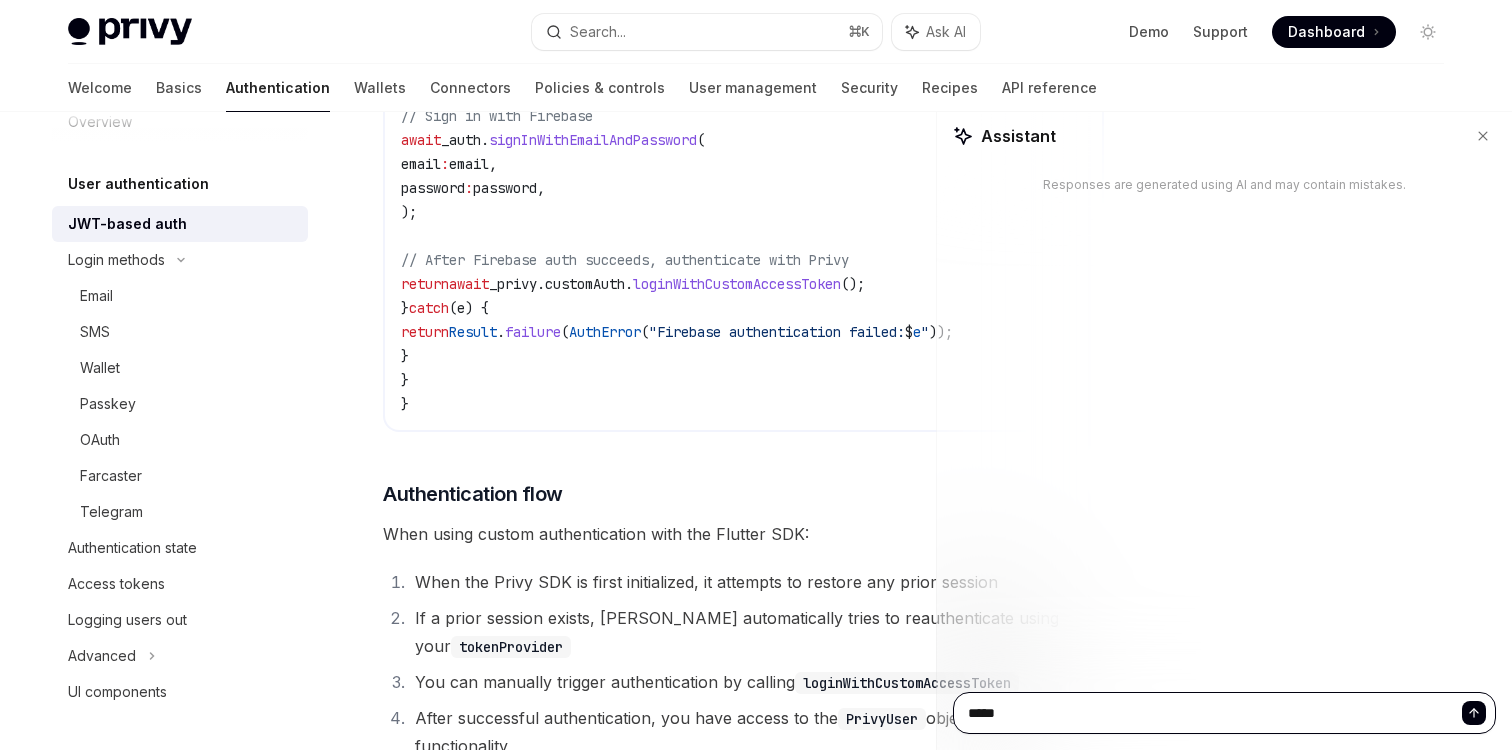 type on "*" 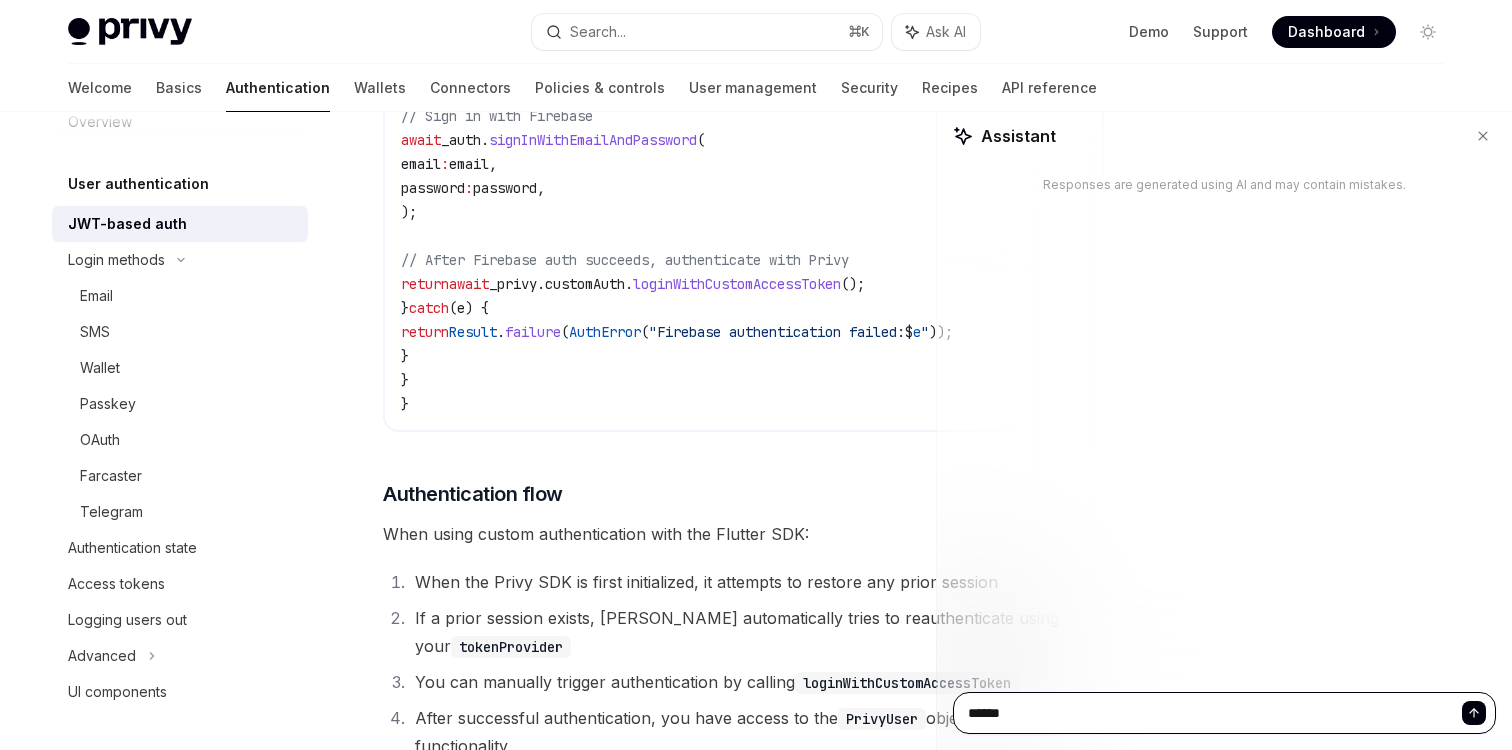 type on "*" 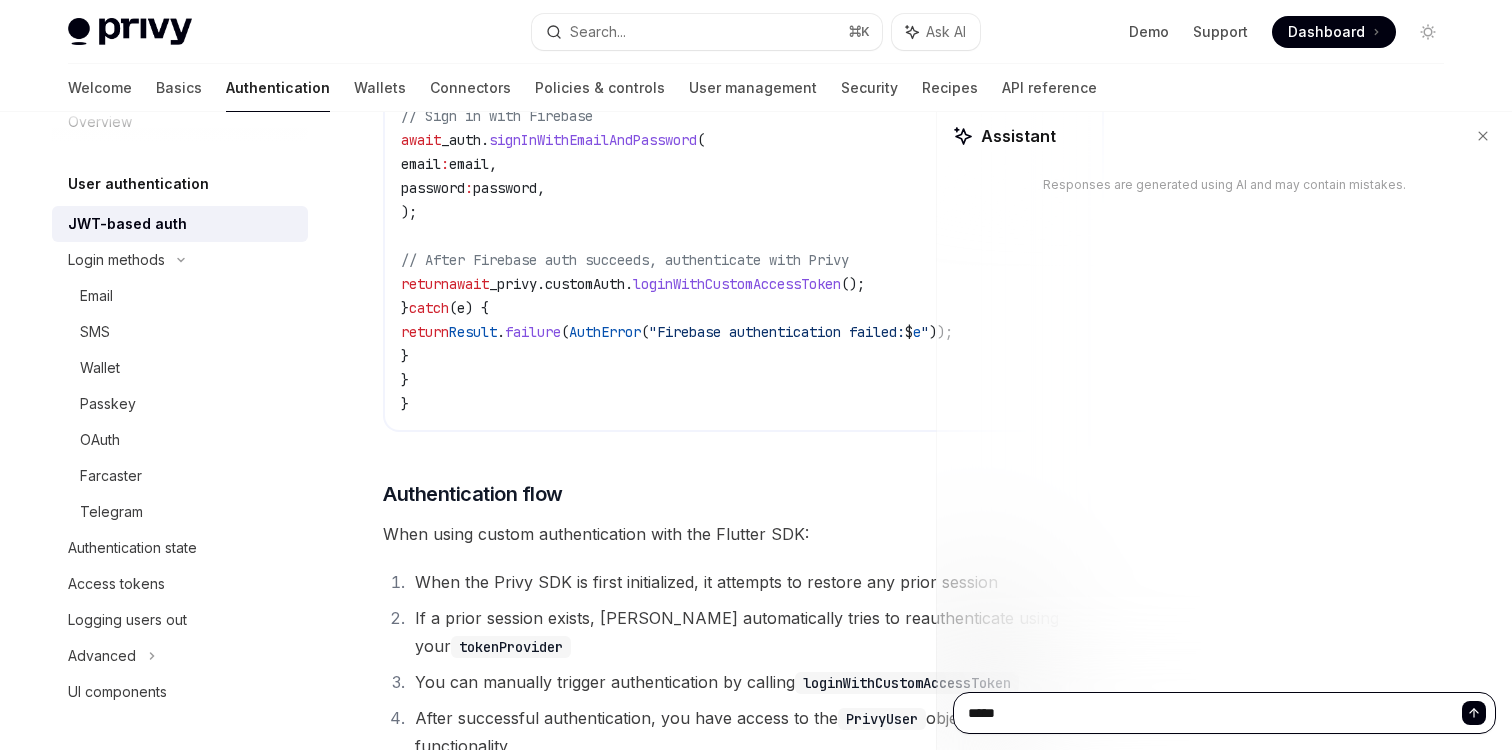type on "******" 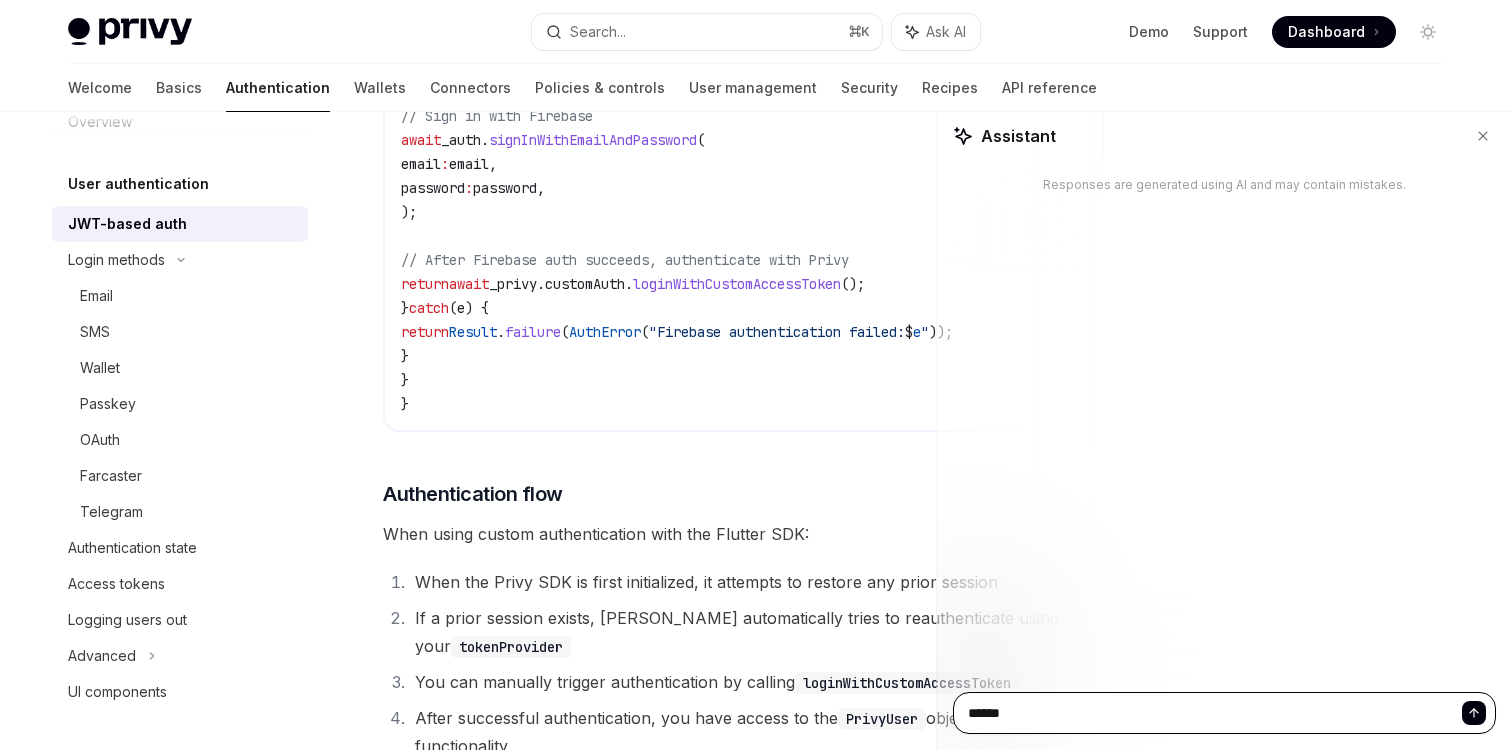 type on "******" 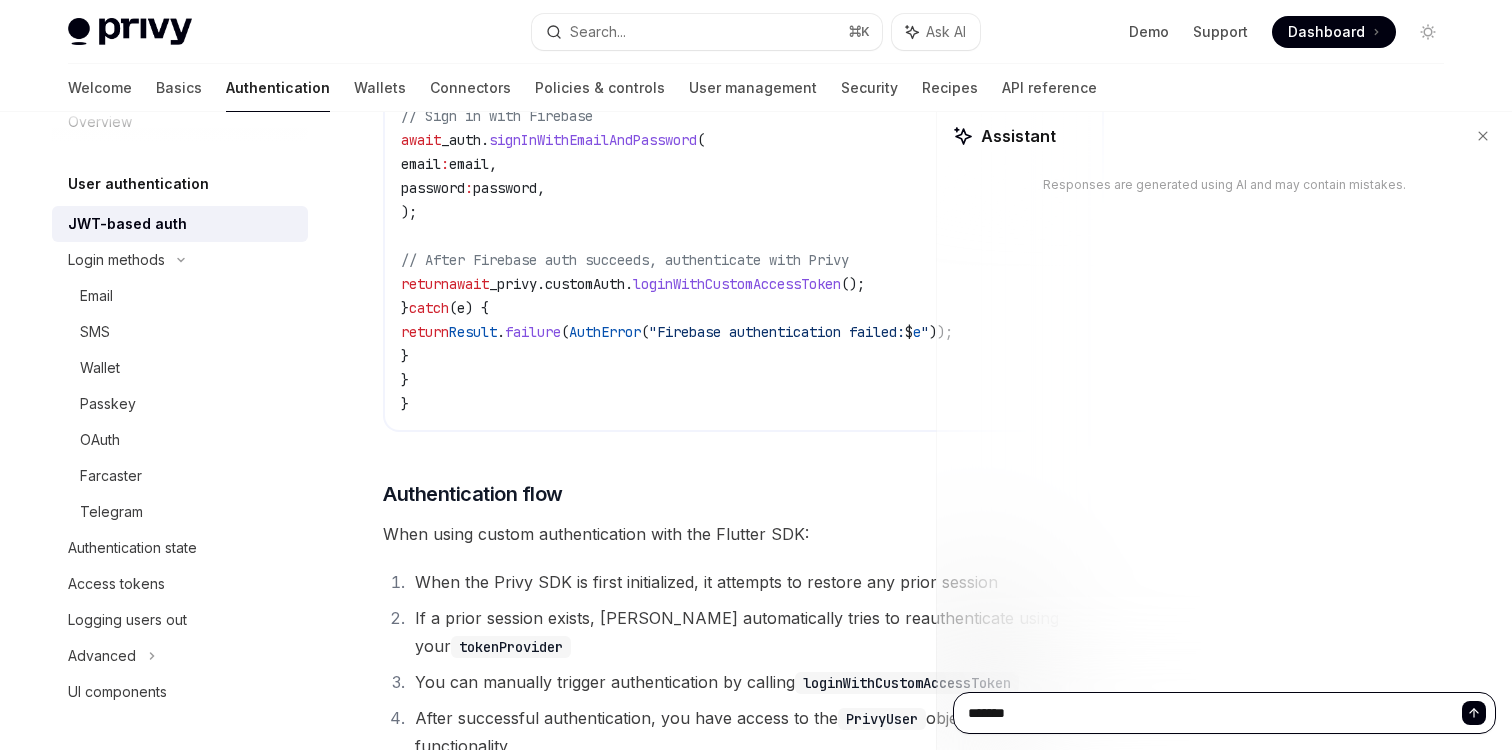 type on "********" 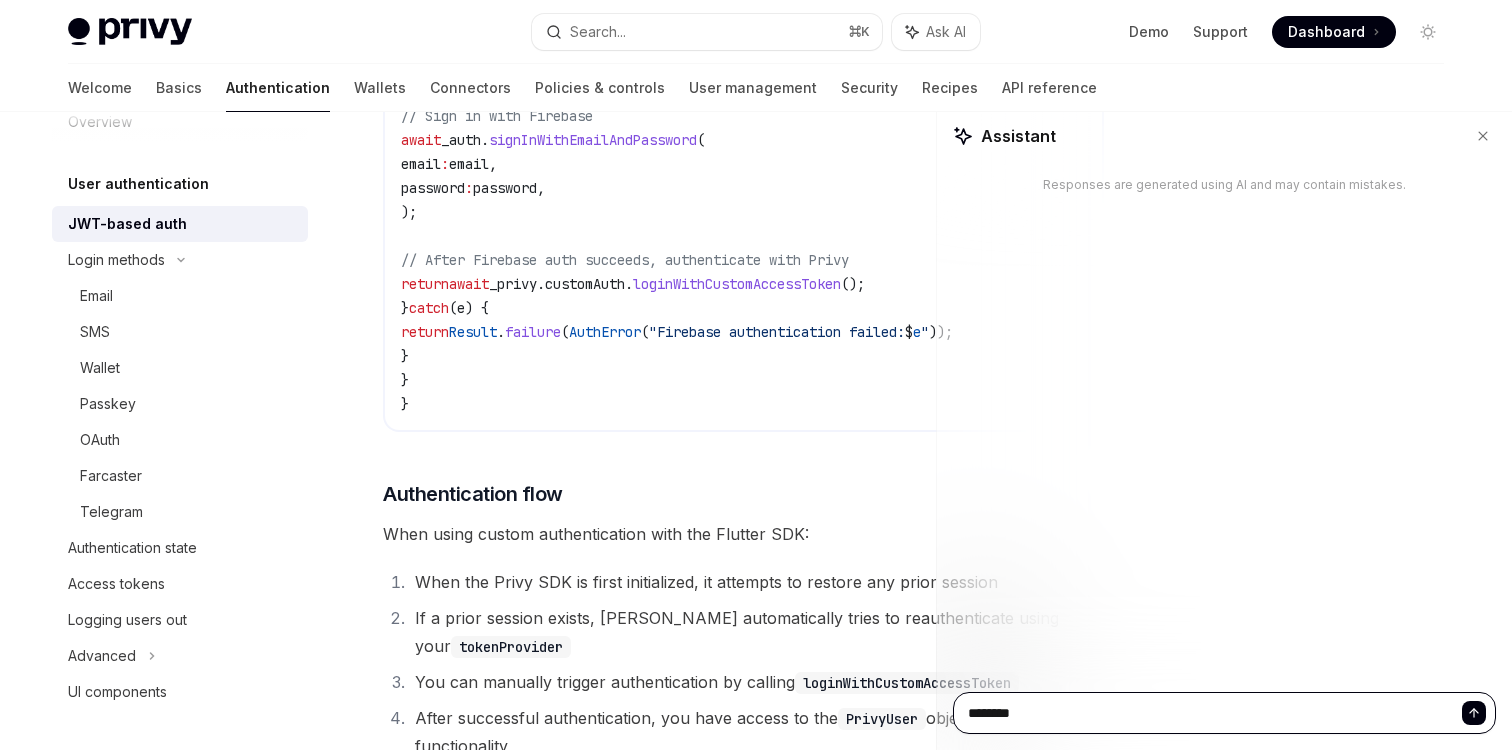 type on "*********" 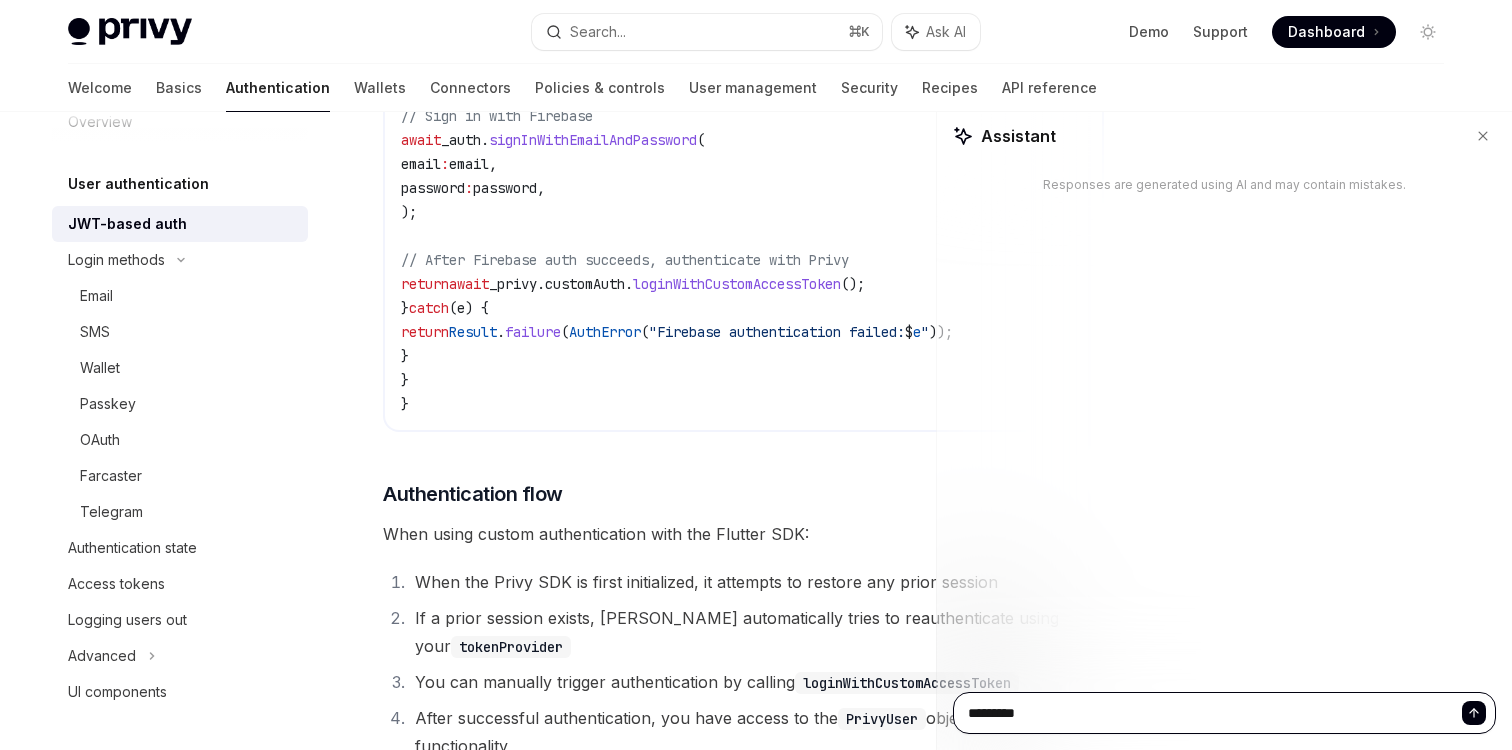 type on "**********" 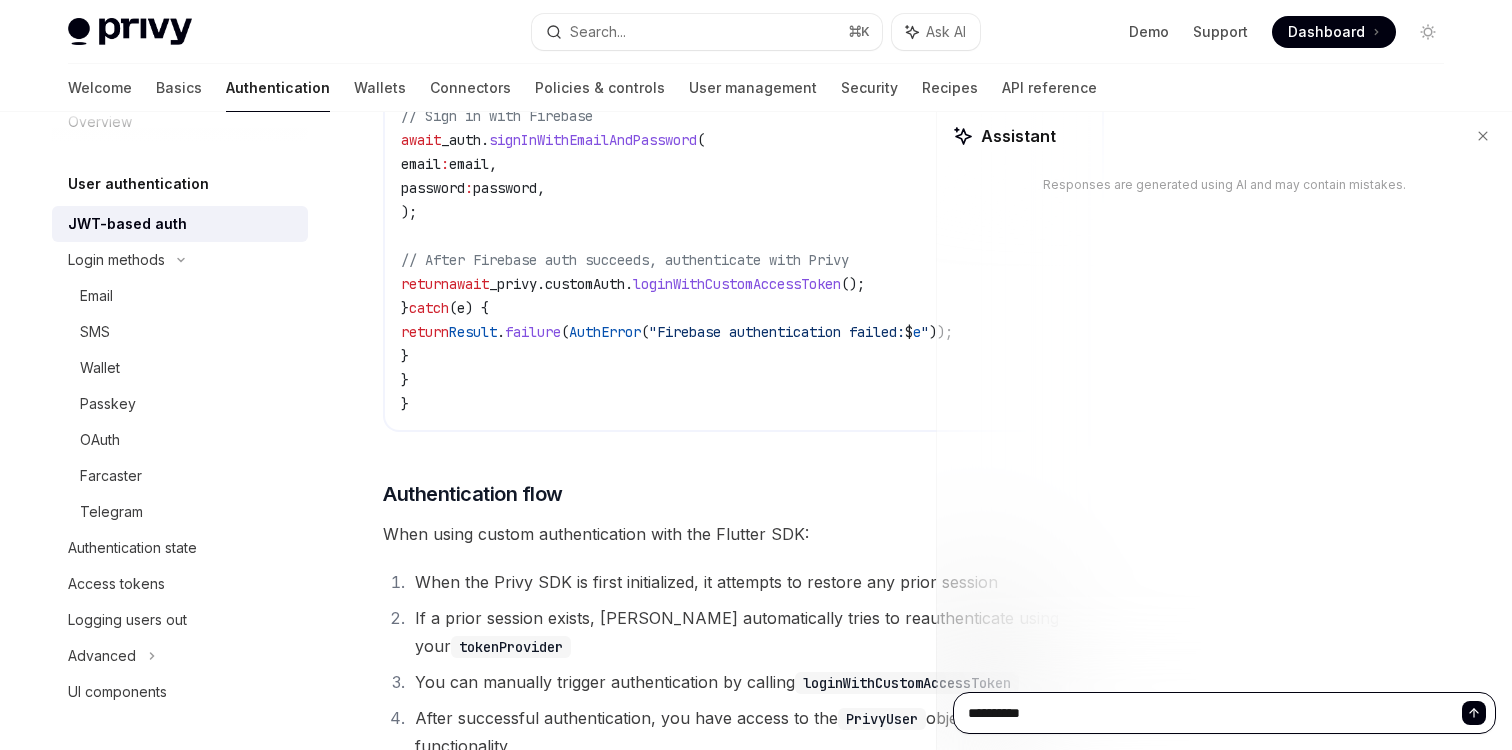 type on "**********" 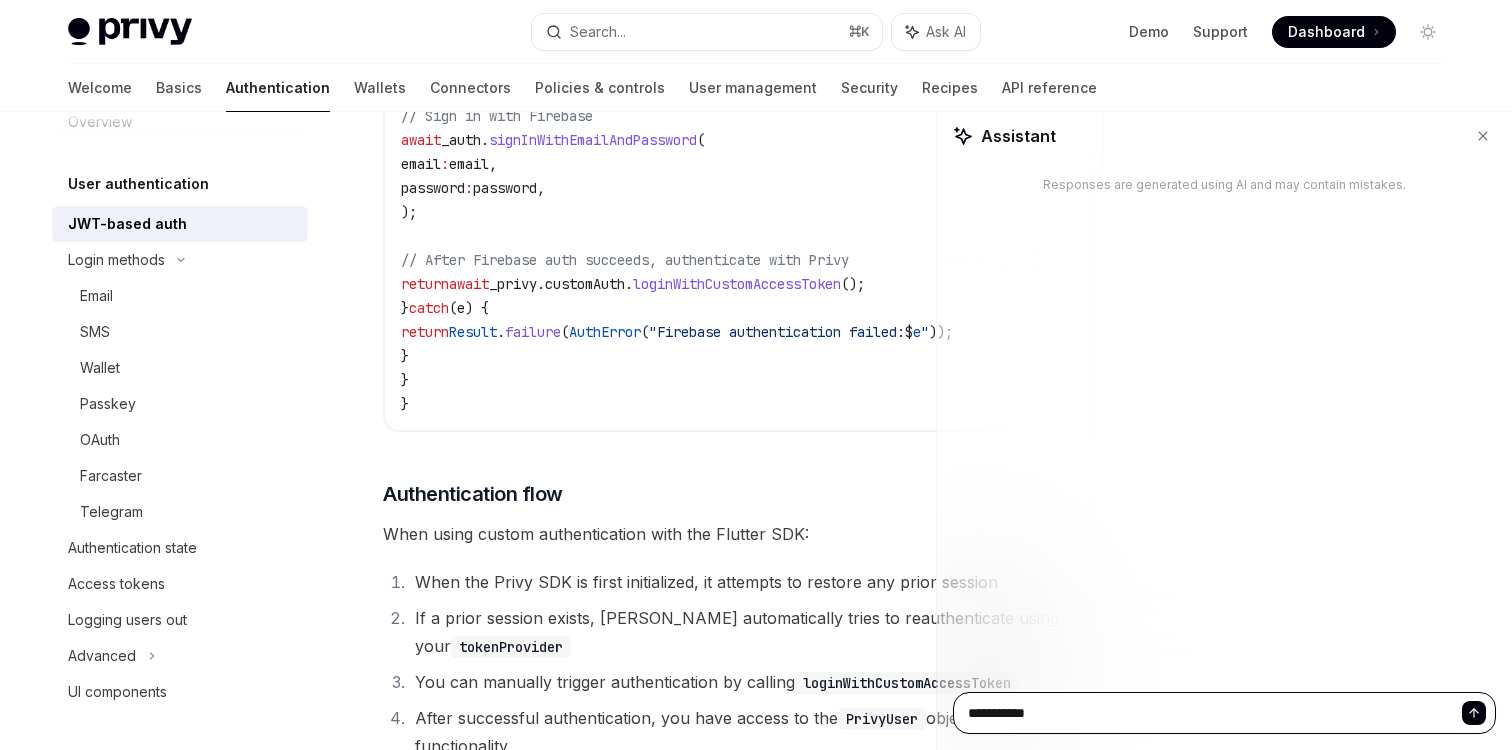 type on "**********" 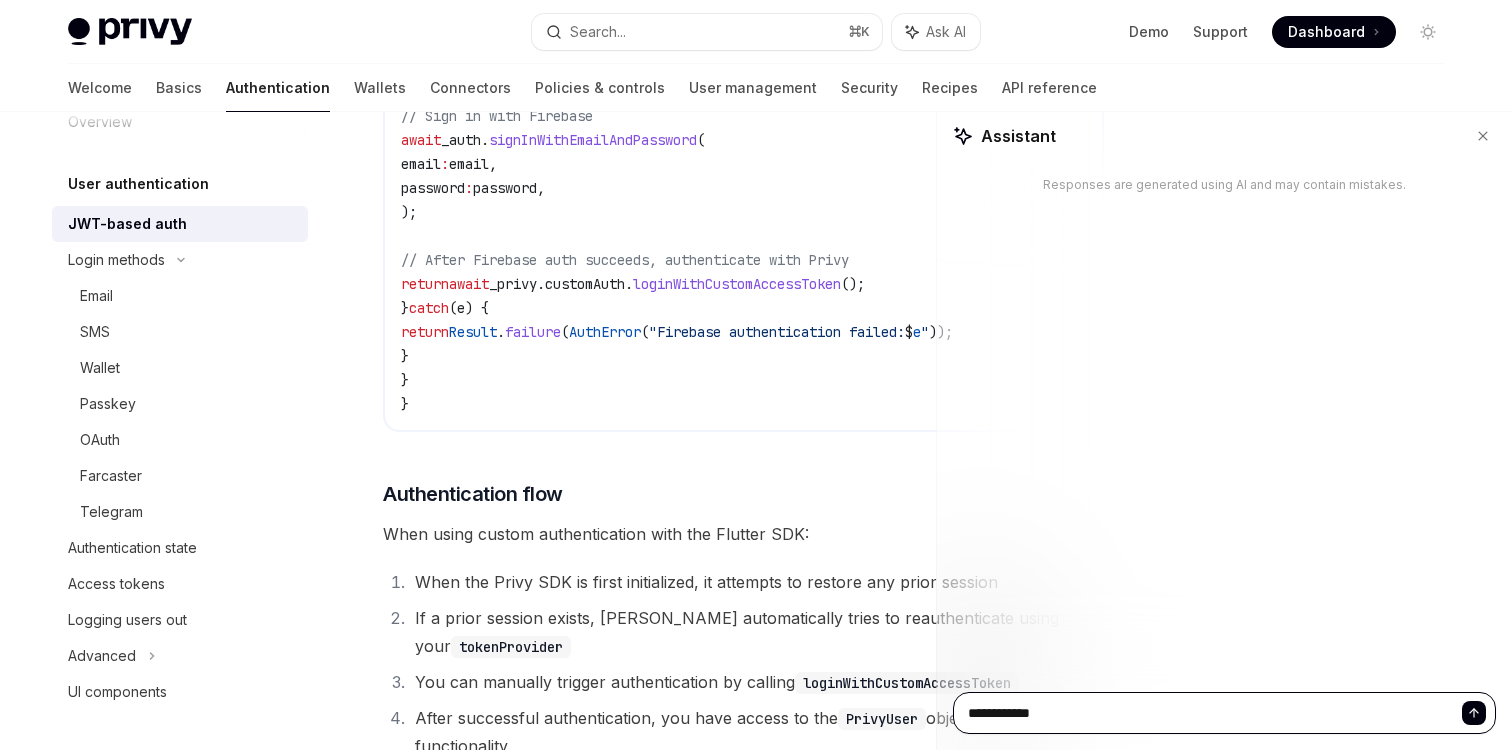 type on "**********" 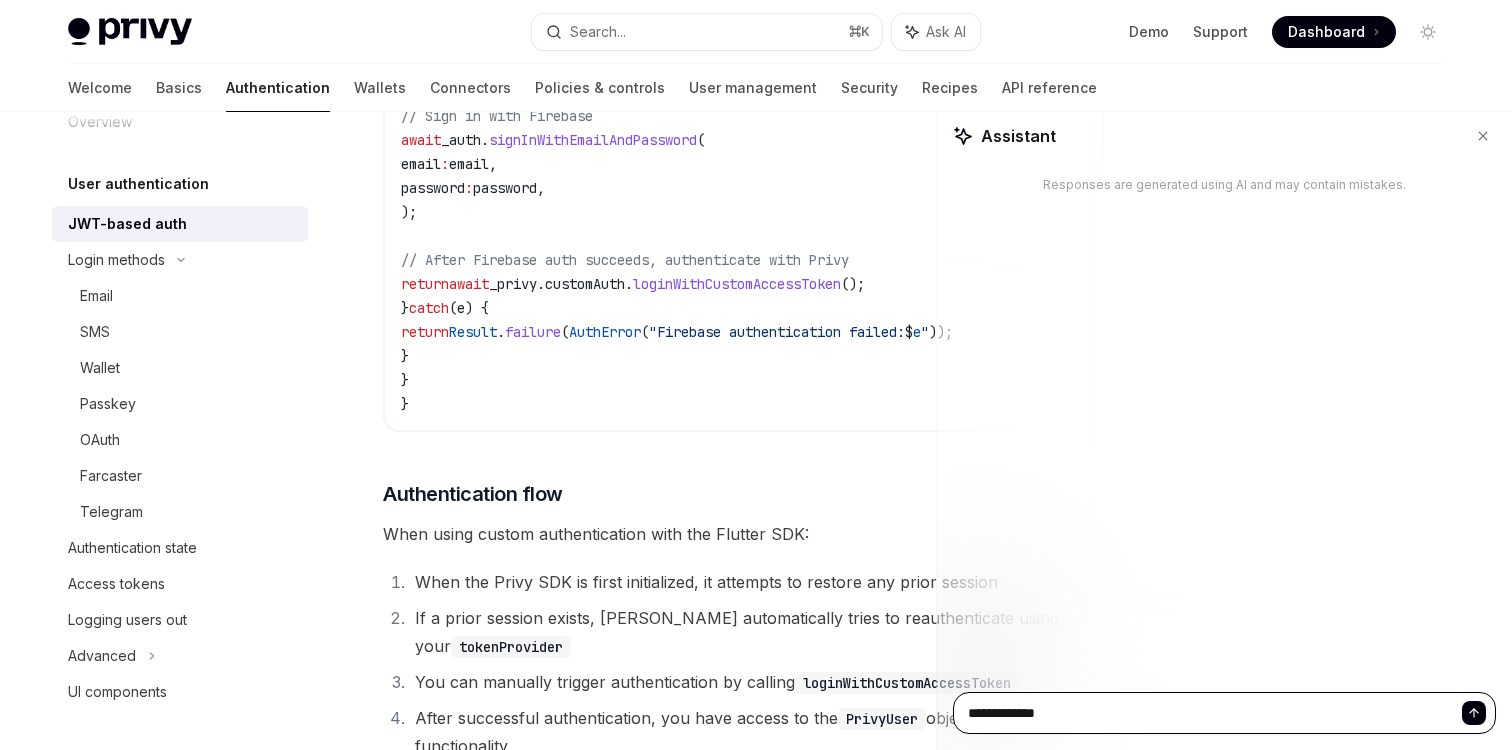 type on "**********" 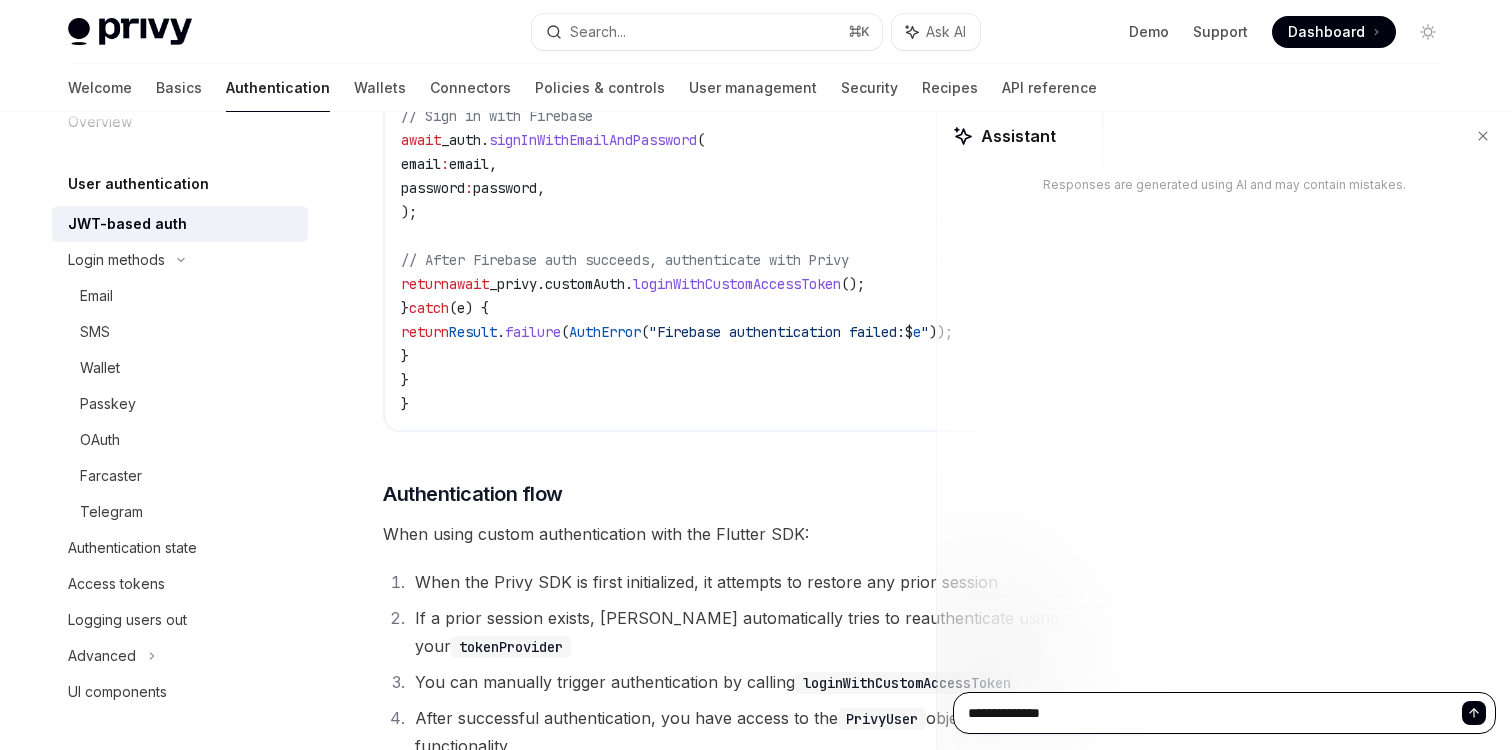 type on "*" 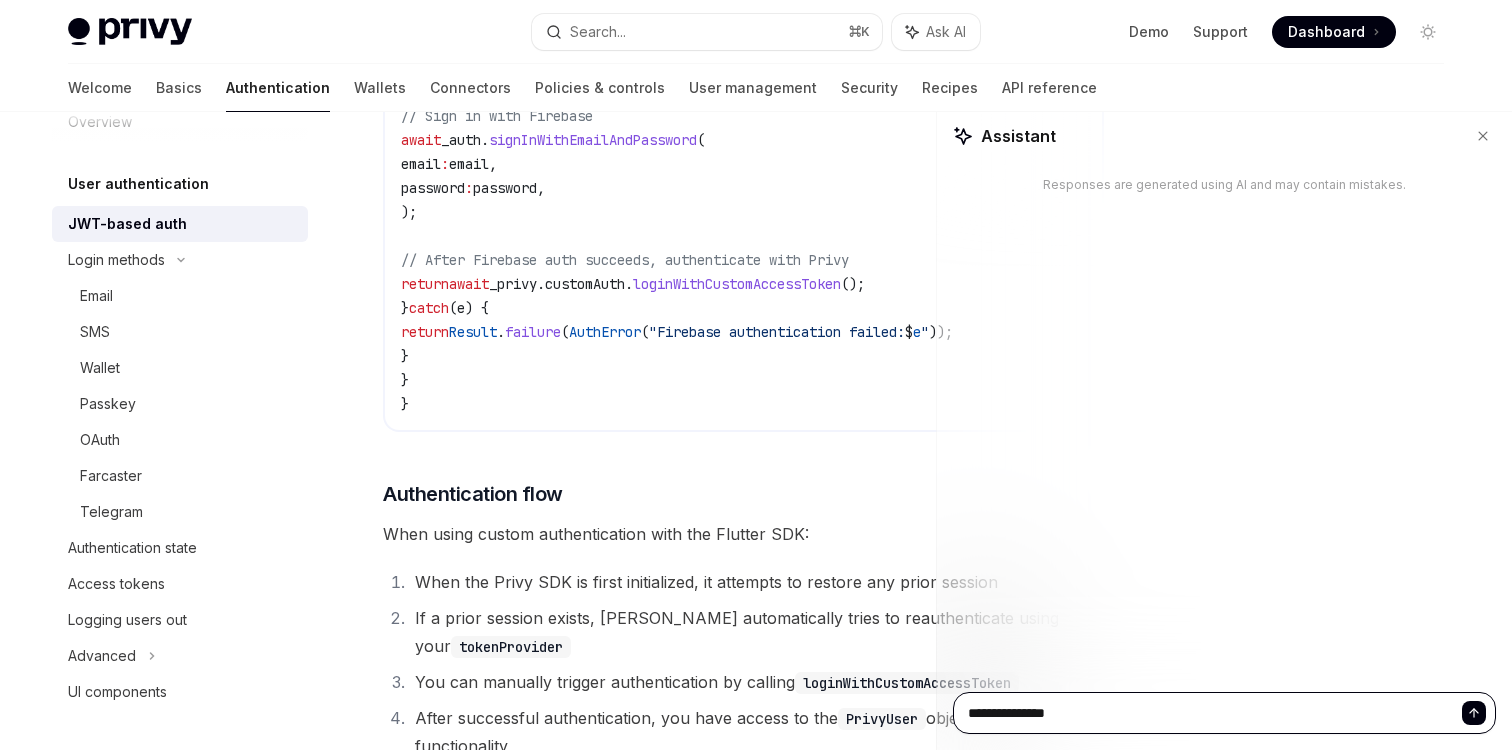type on "**********" 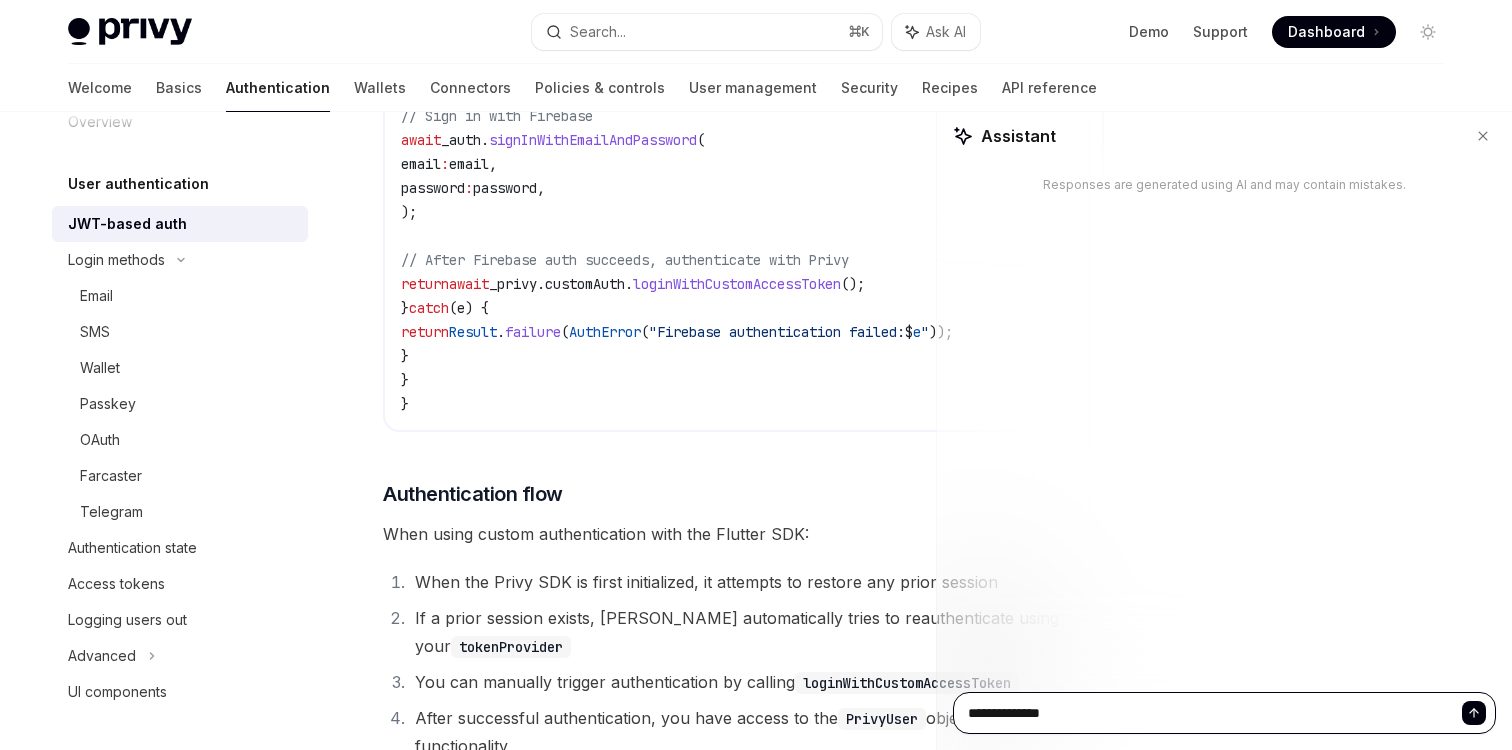type on "*" 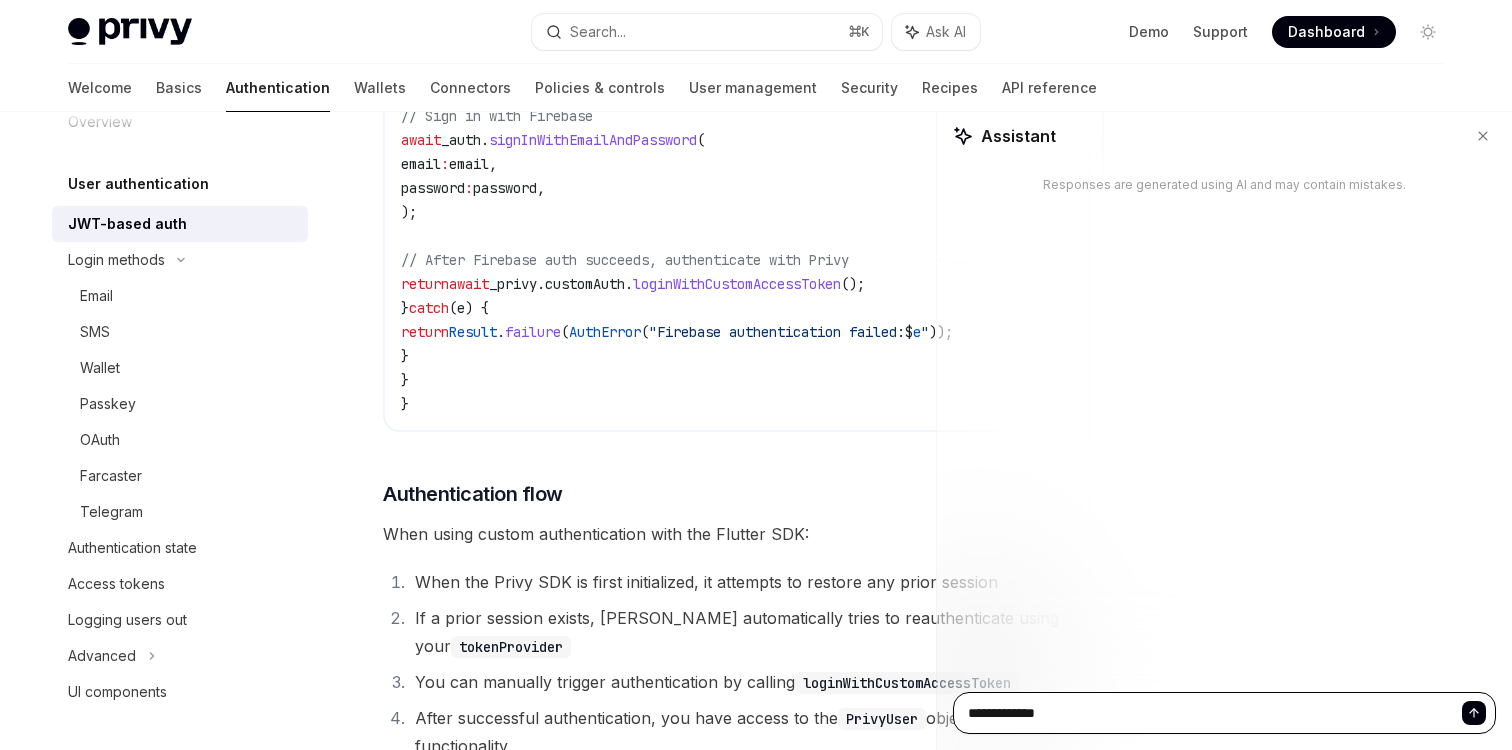 type on "**********" 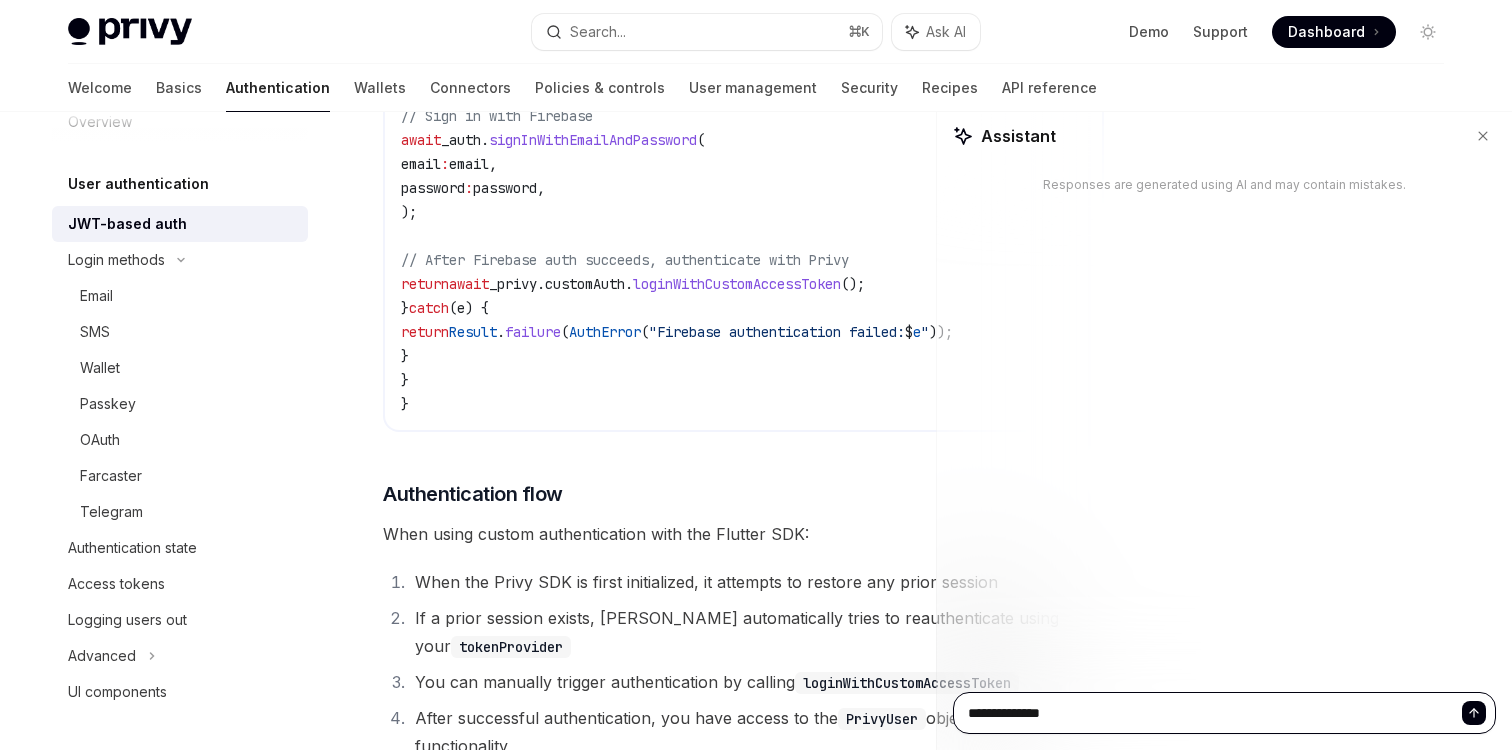 type on "**********" 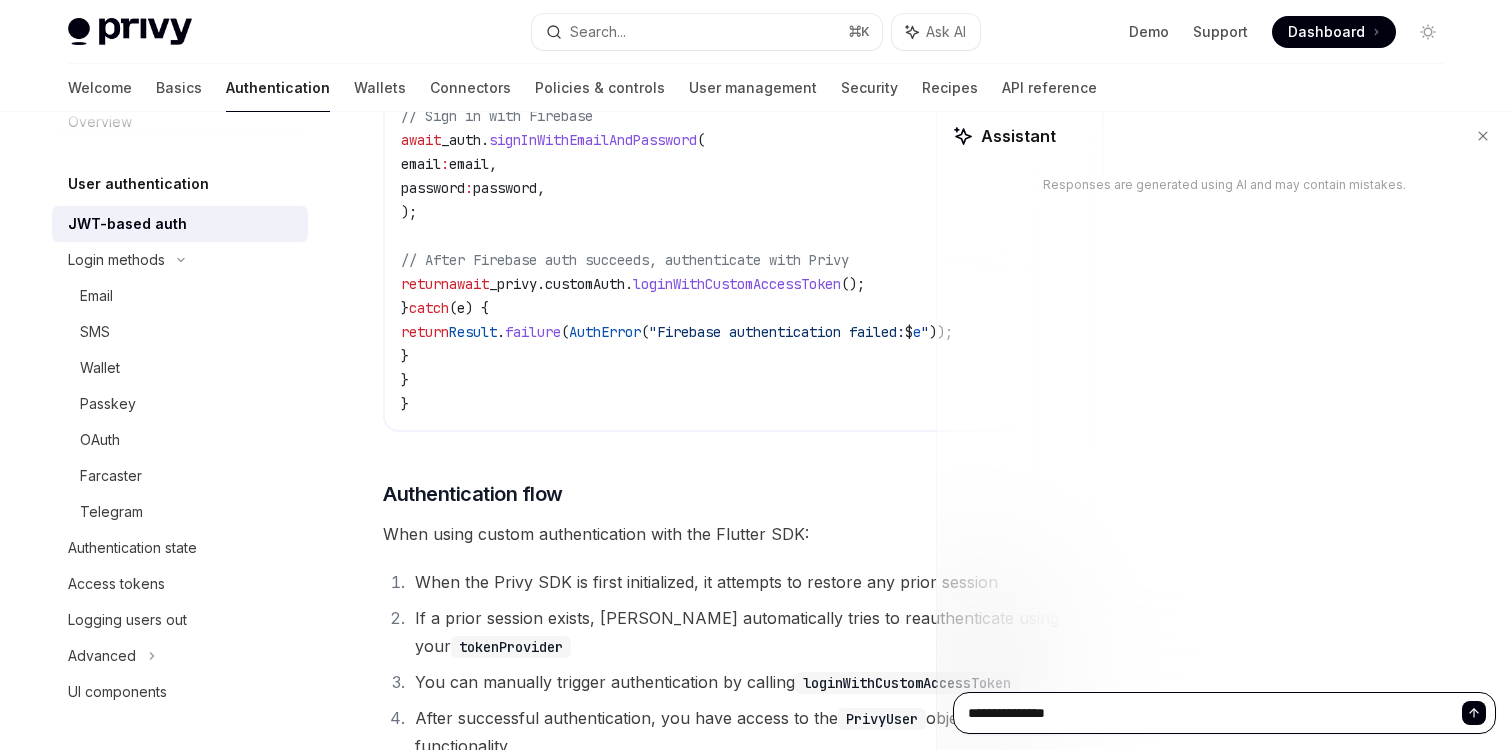 type on "**********" 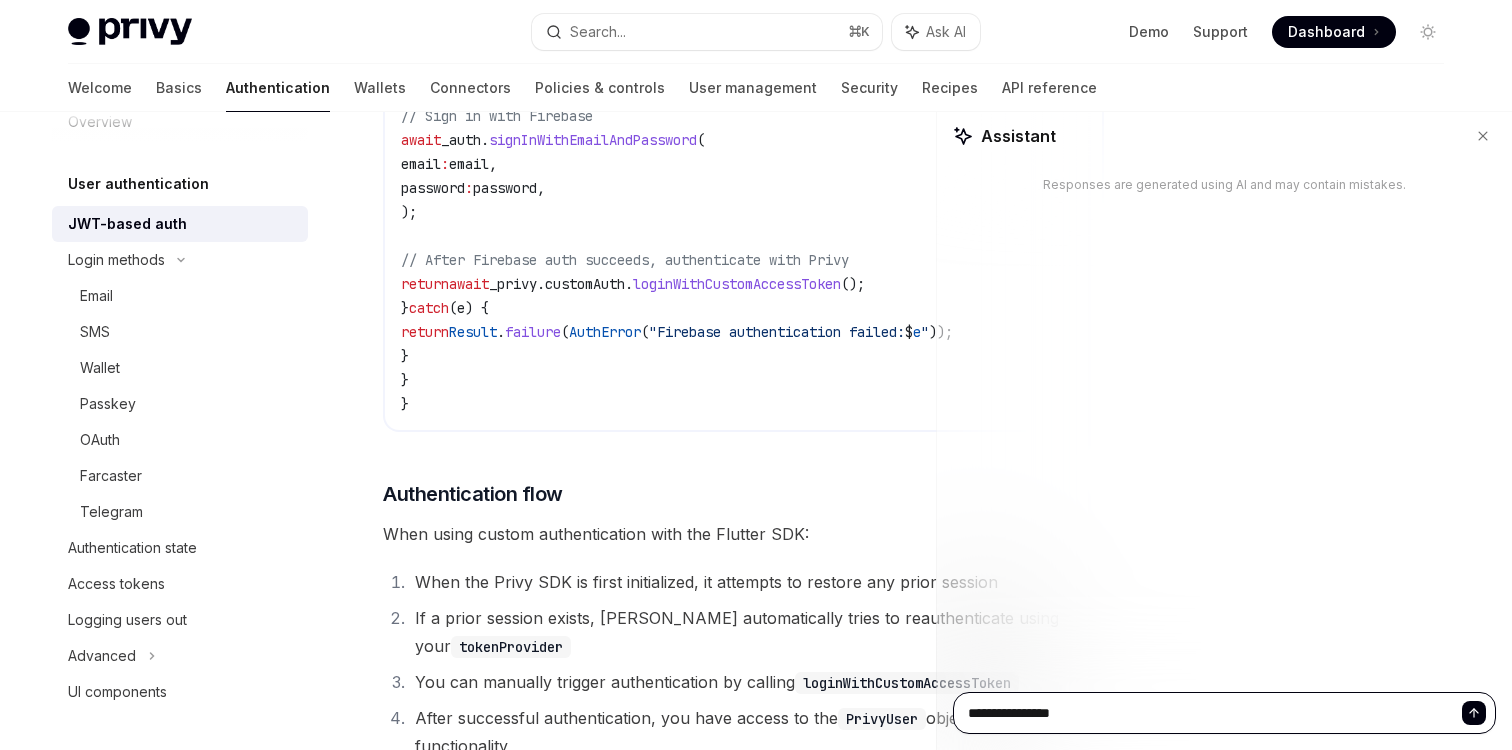 type on "**********" 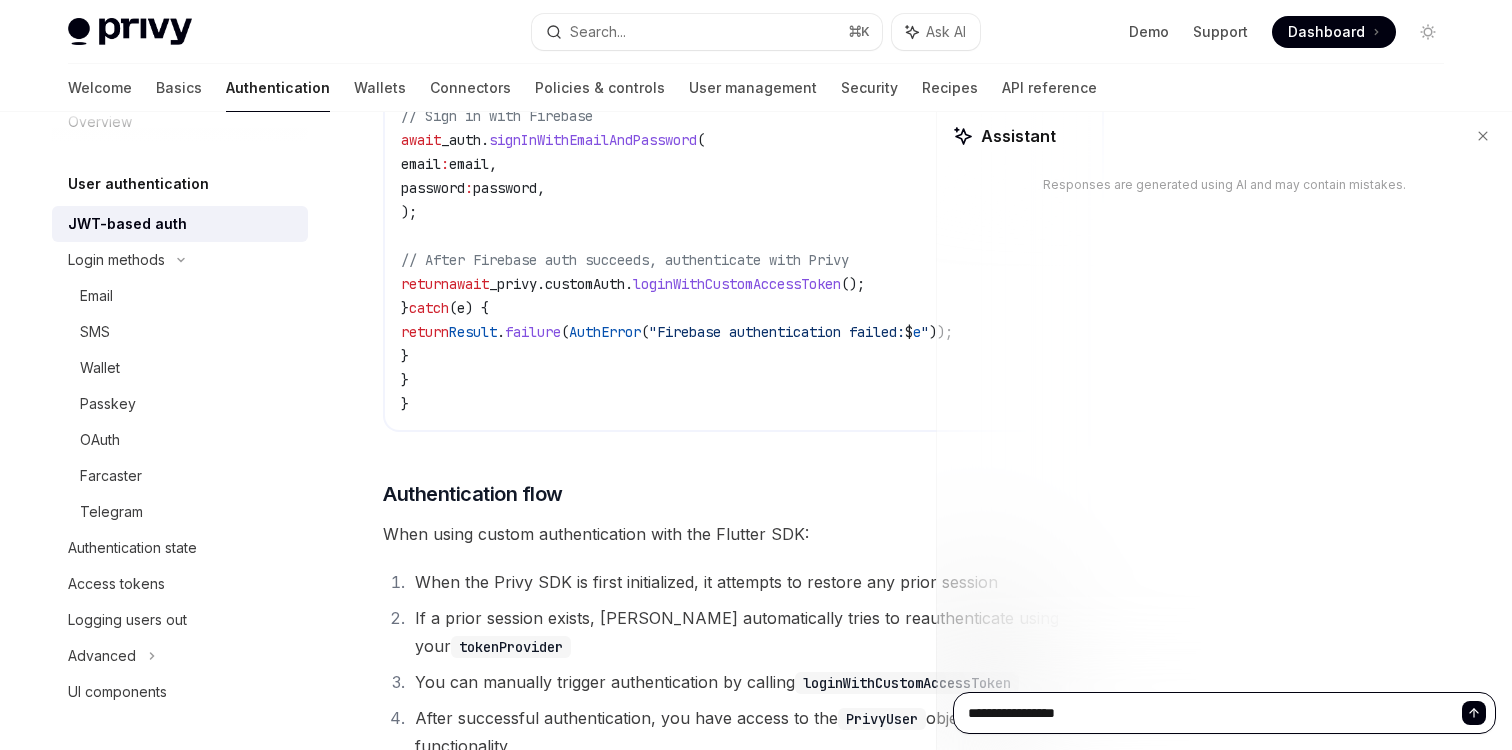 type on "**********" 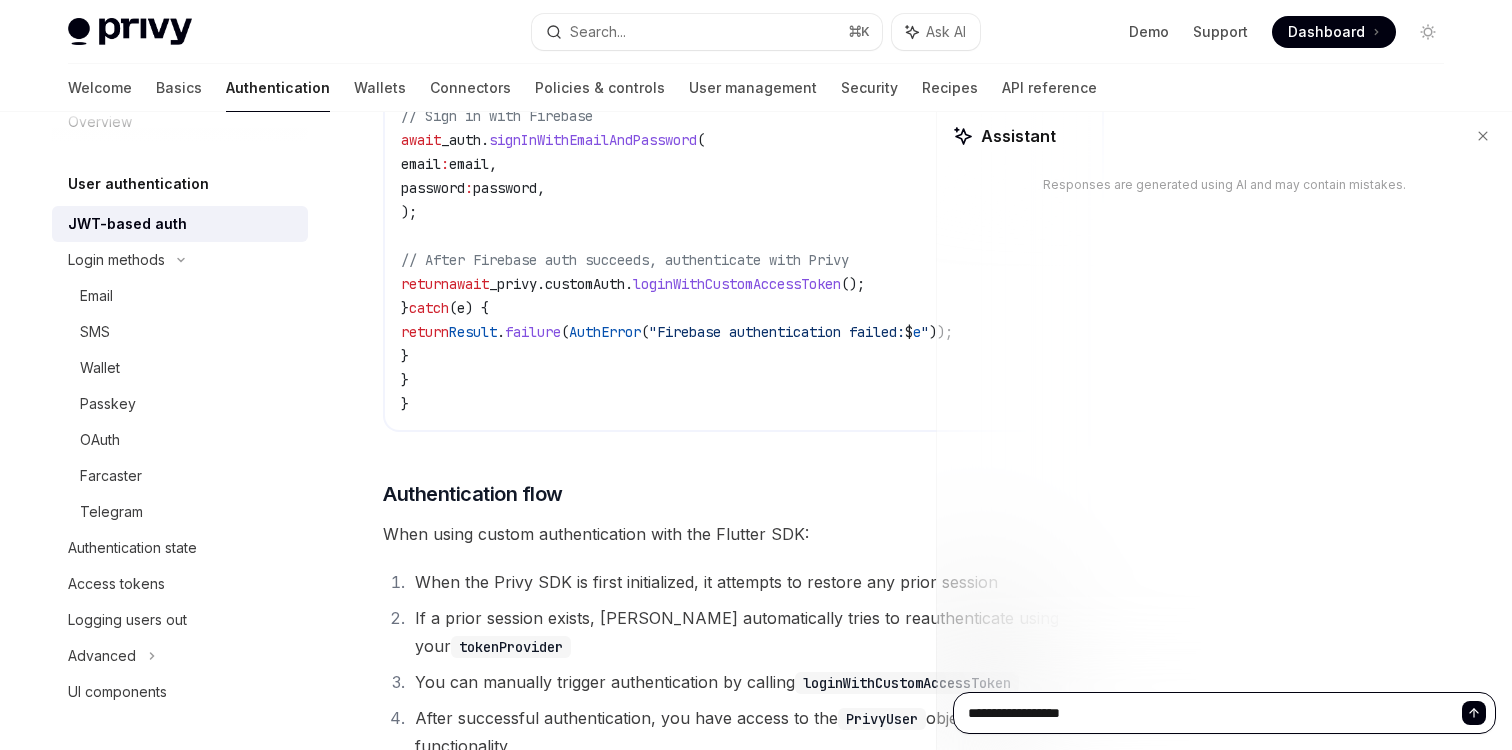 type on "**********" 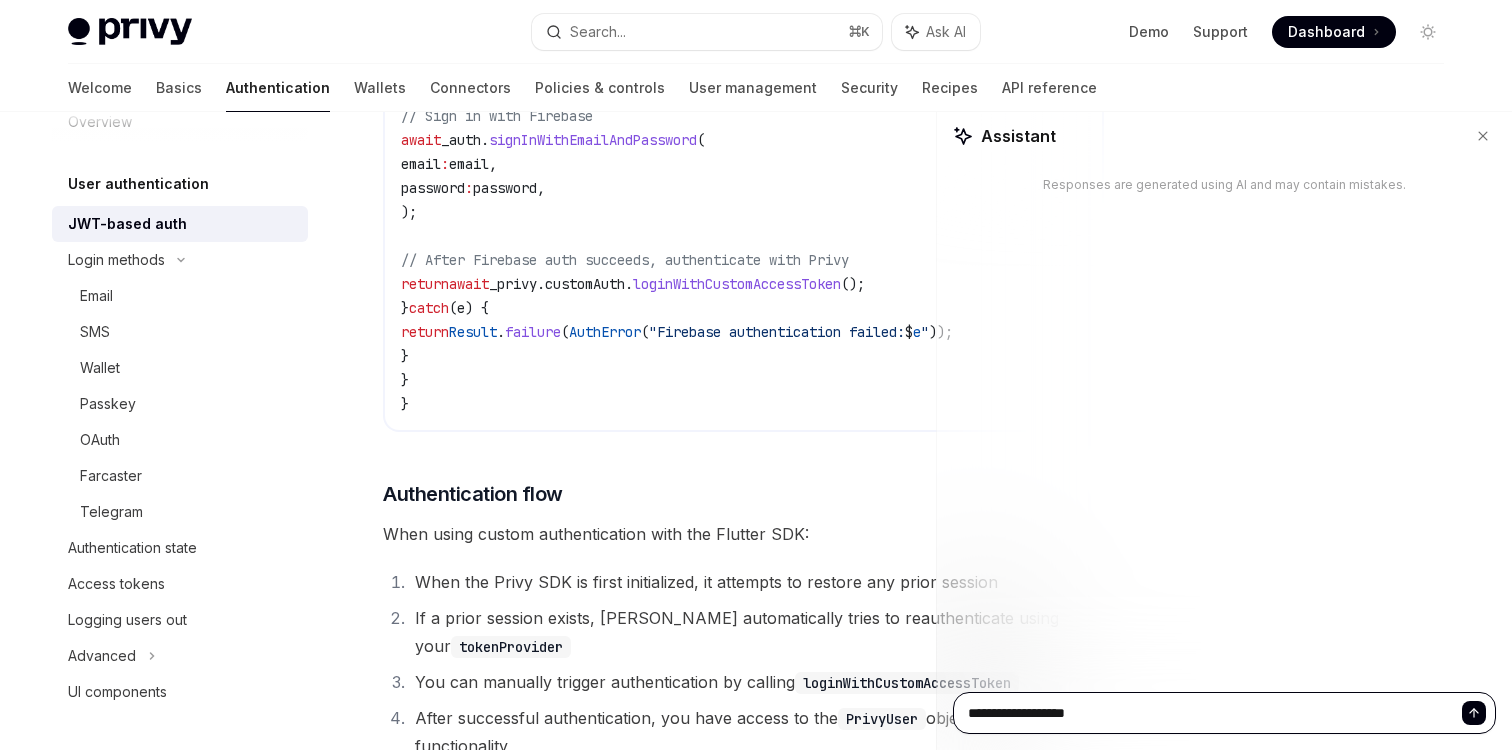 type on "**********" 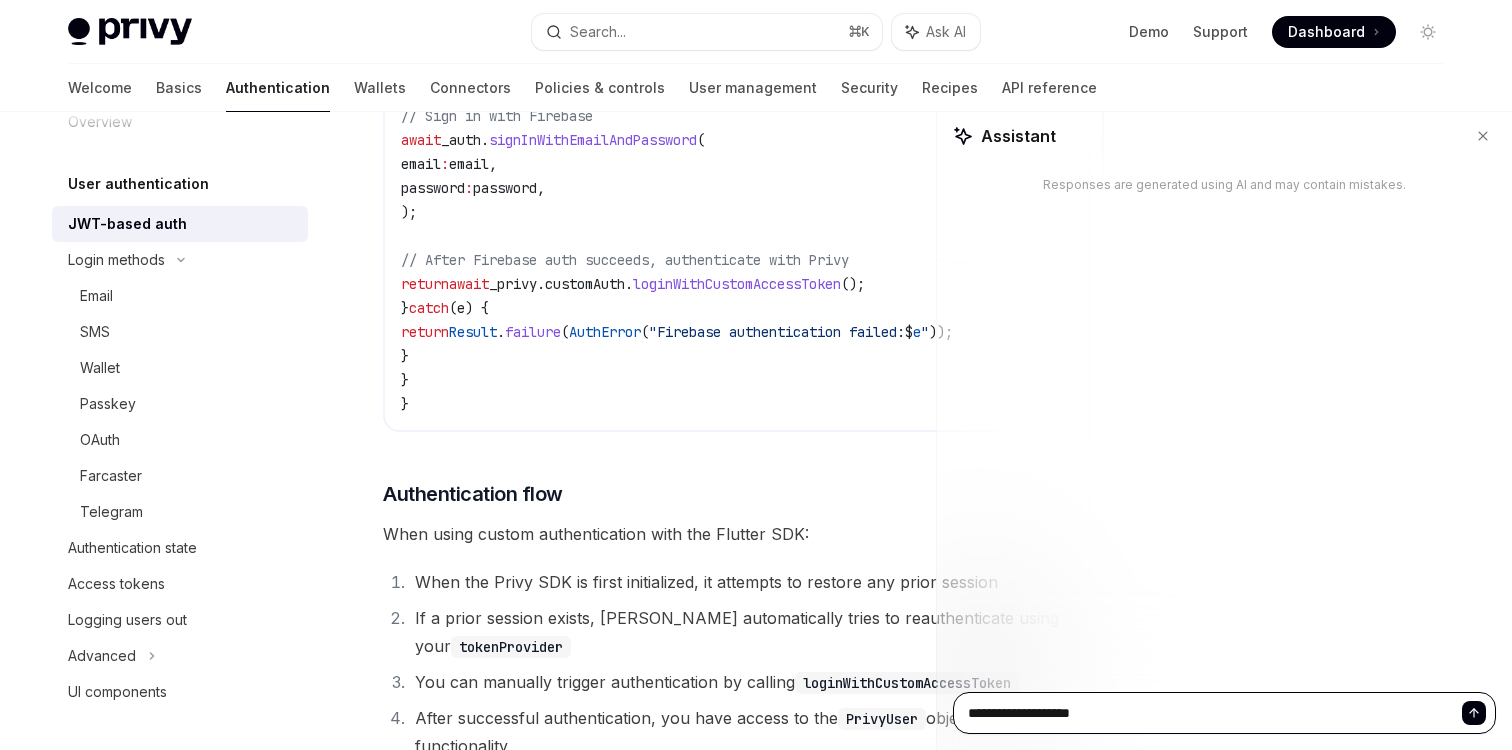 type on "**********" 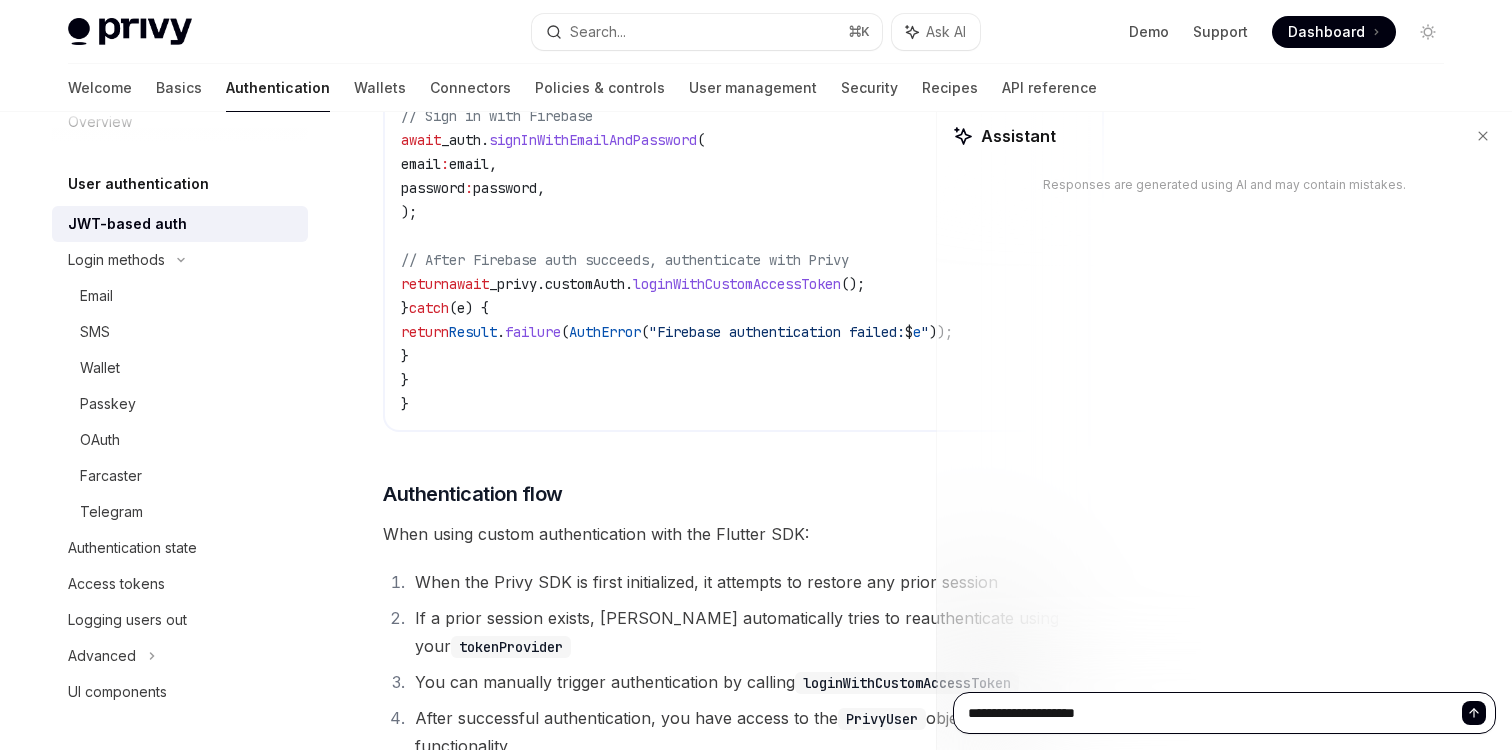 type on "**********" 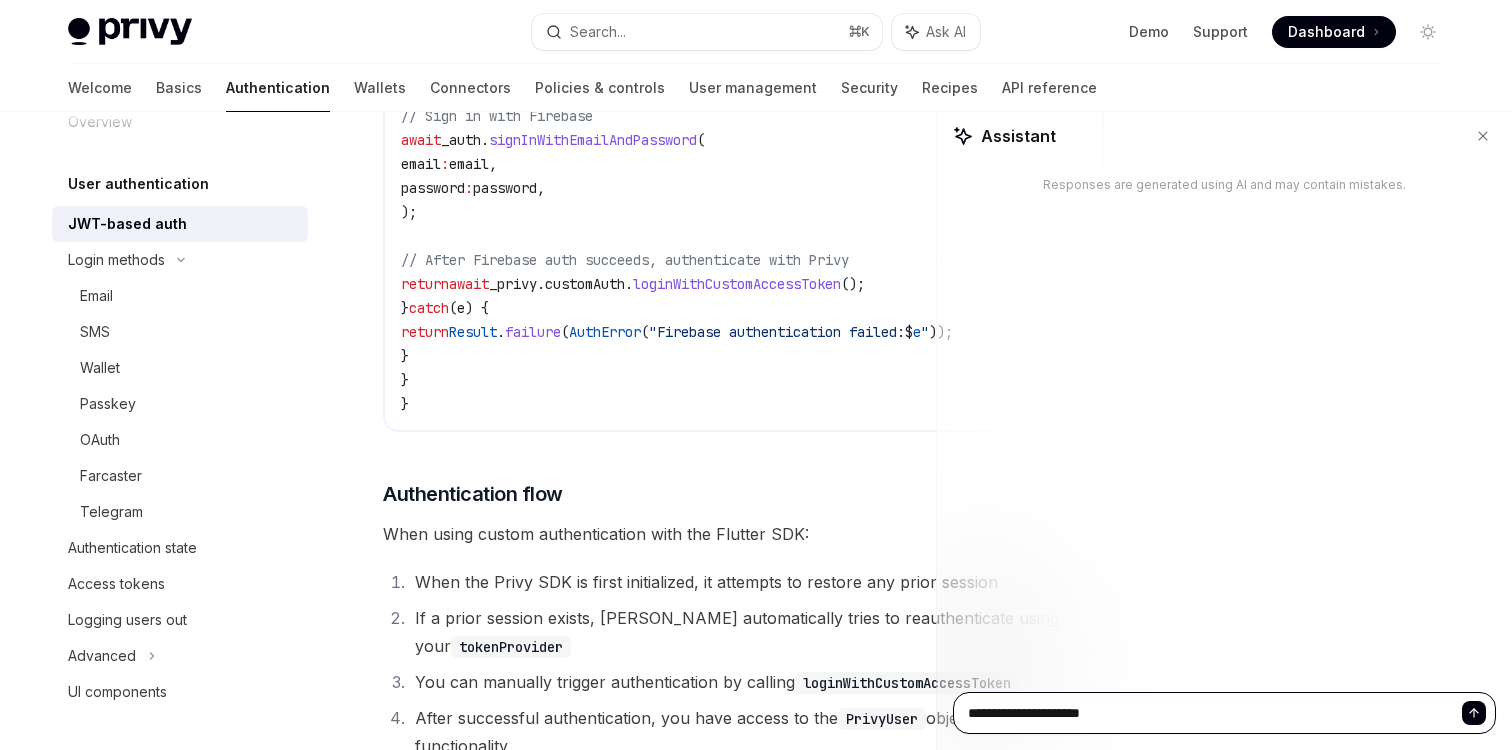 type on "*" 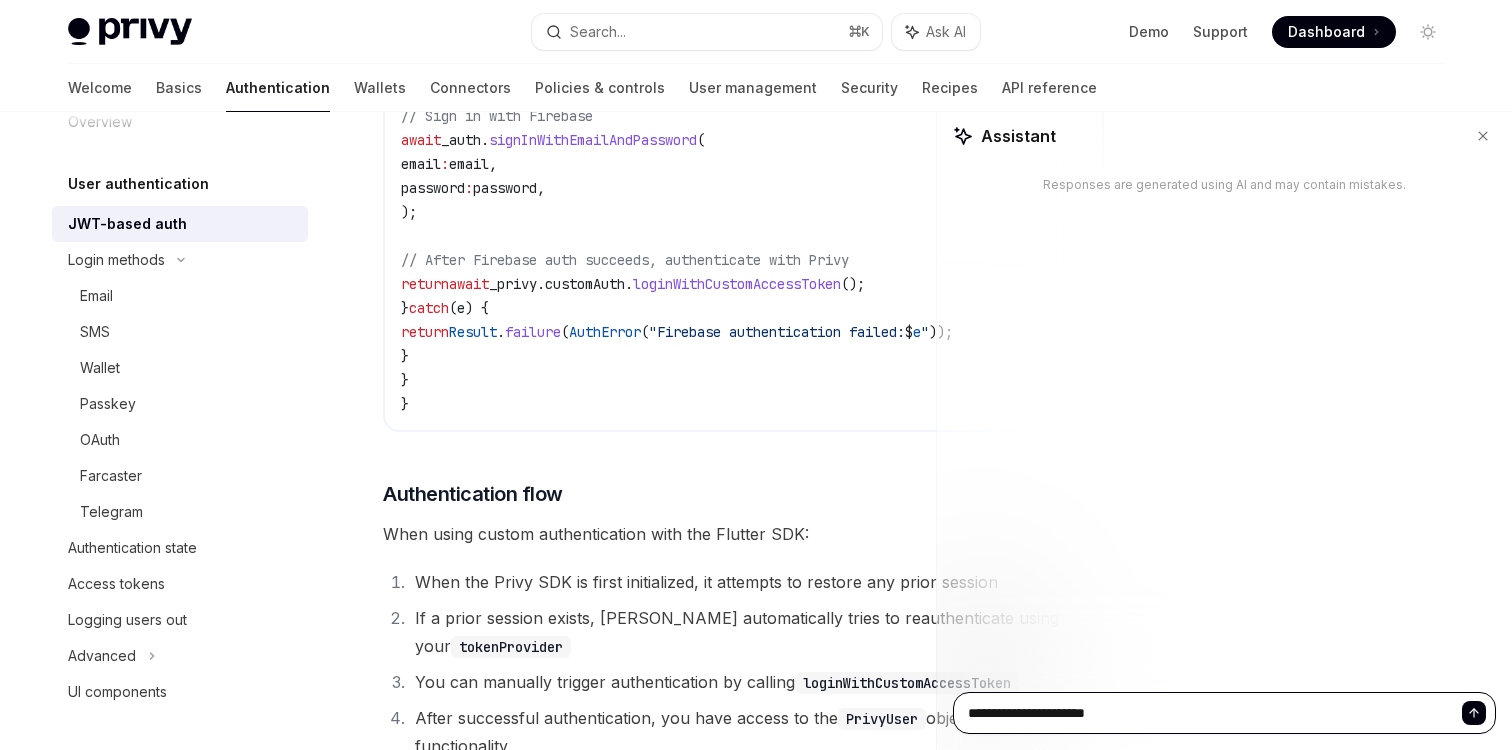 type on "**********" 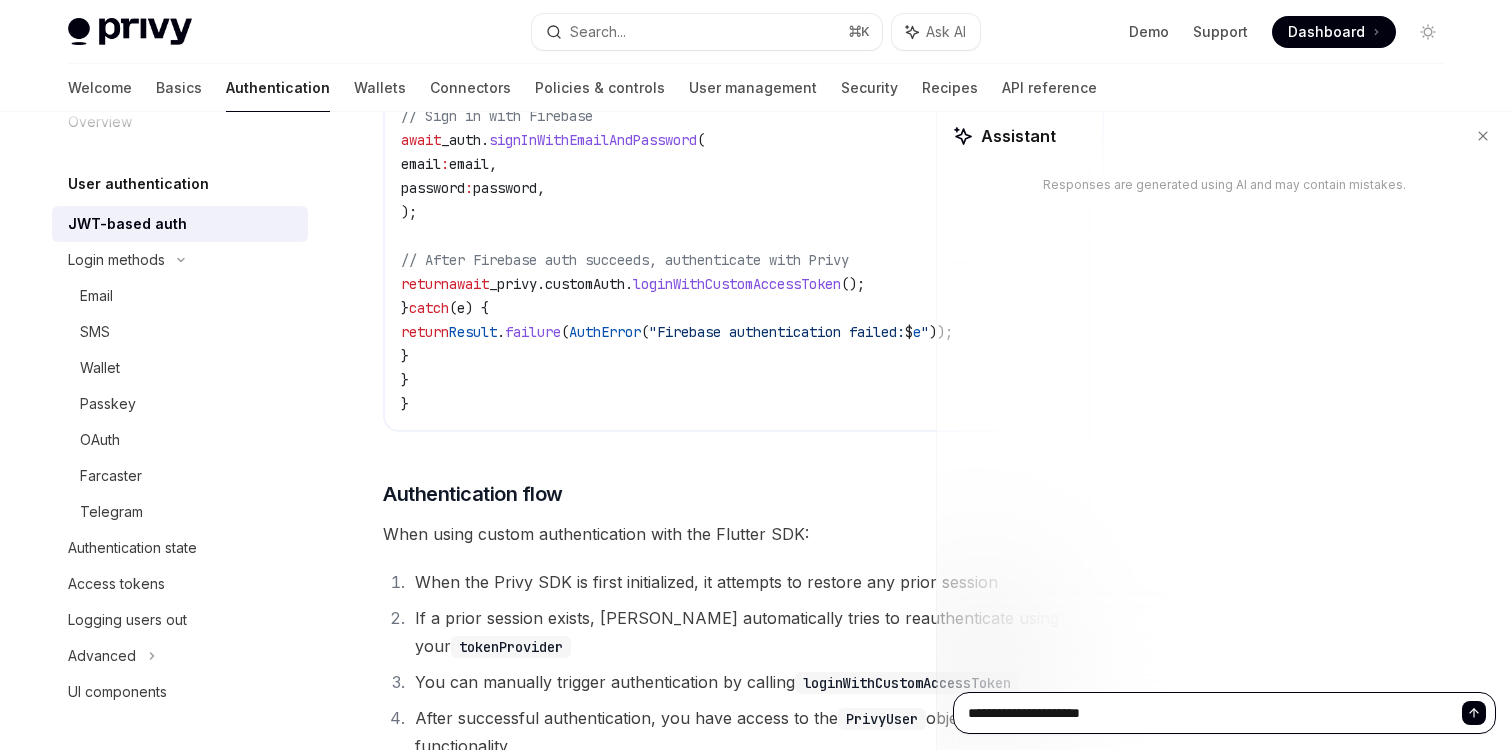 type on "**********" 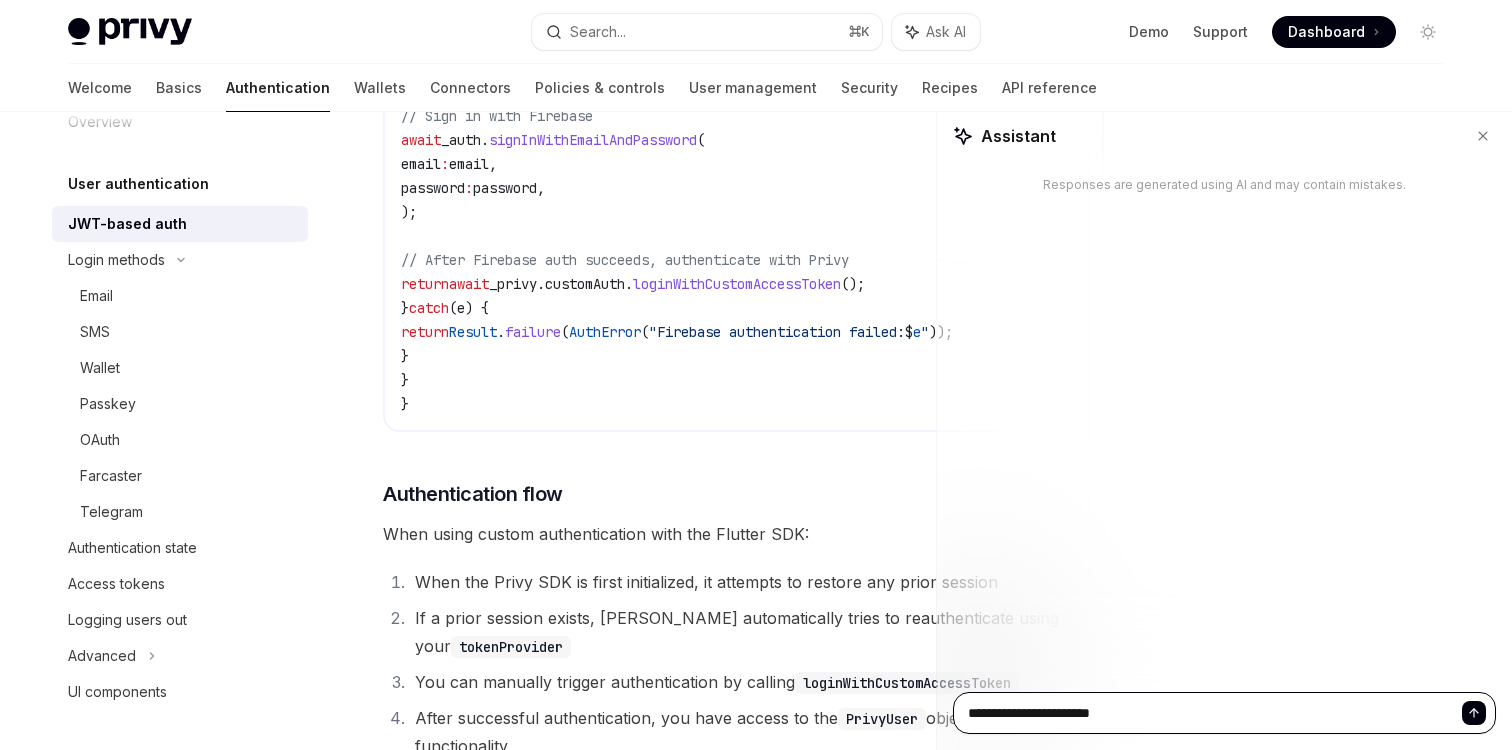 type on "*" 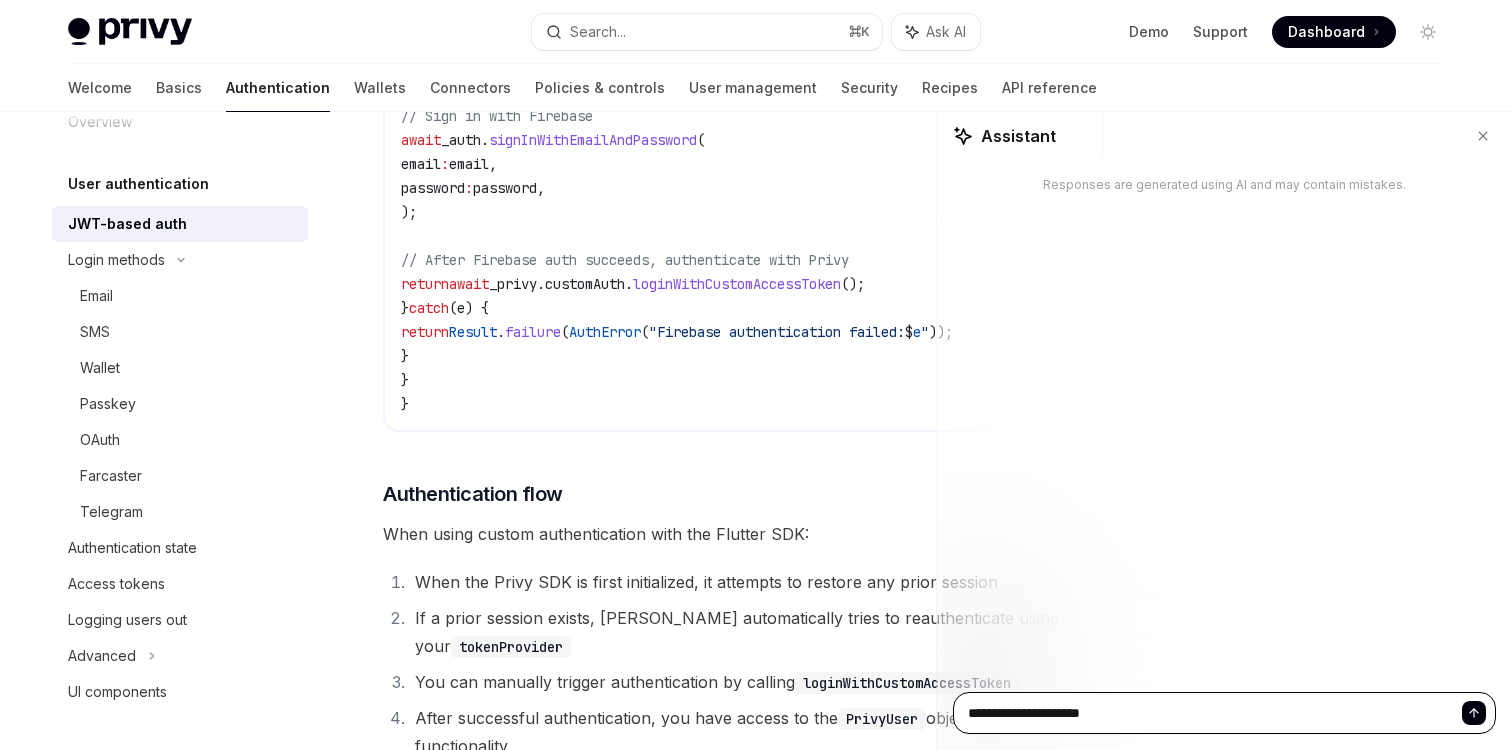 type on "**********" 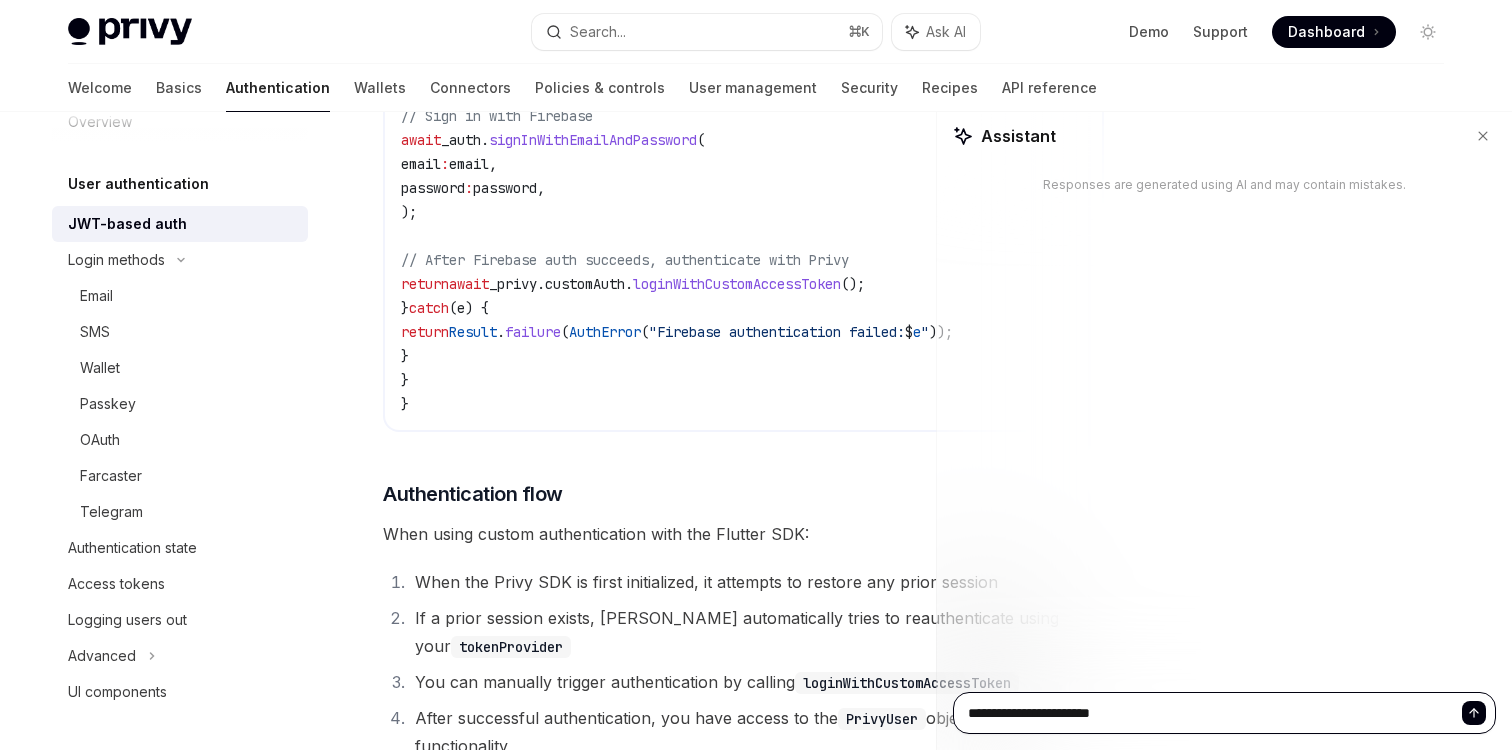 type on "*" 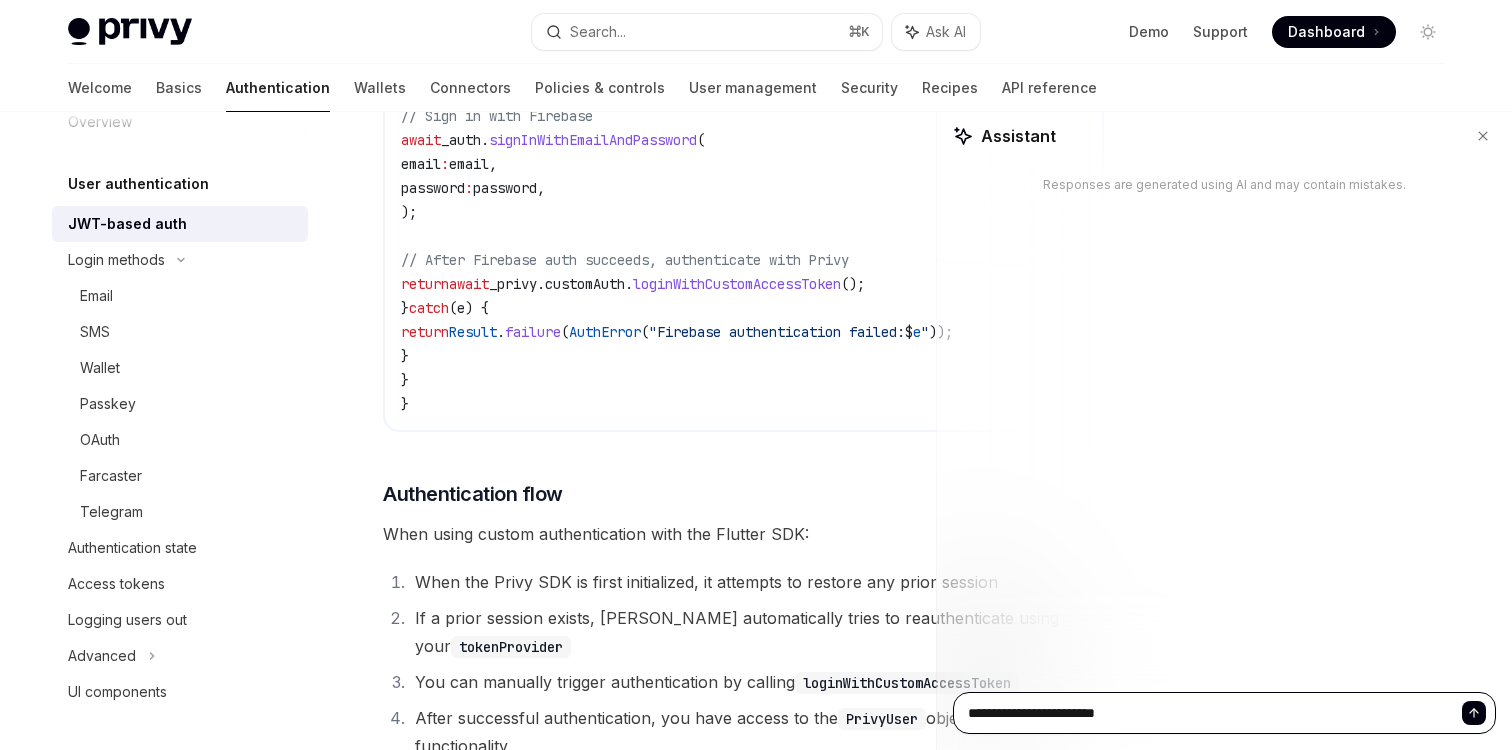 type on "**********" 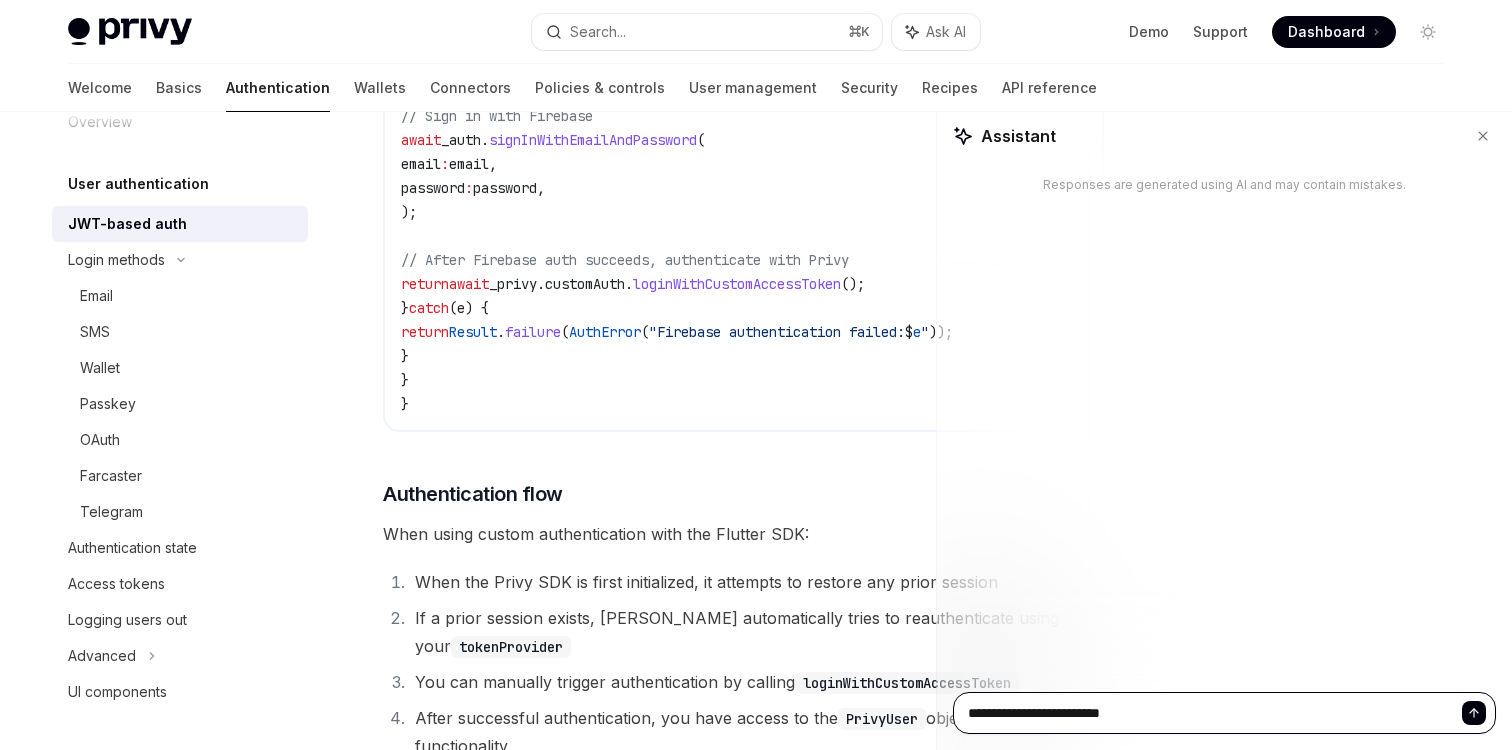 type on "**********" 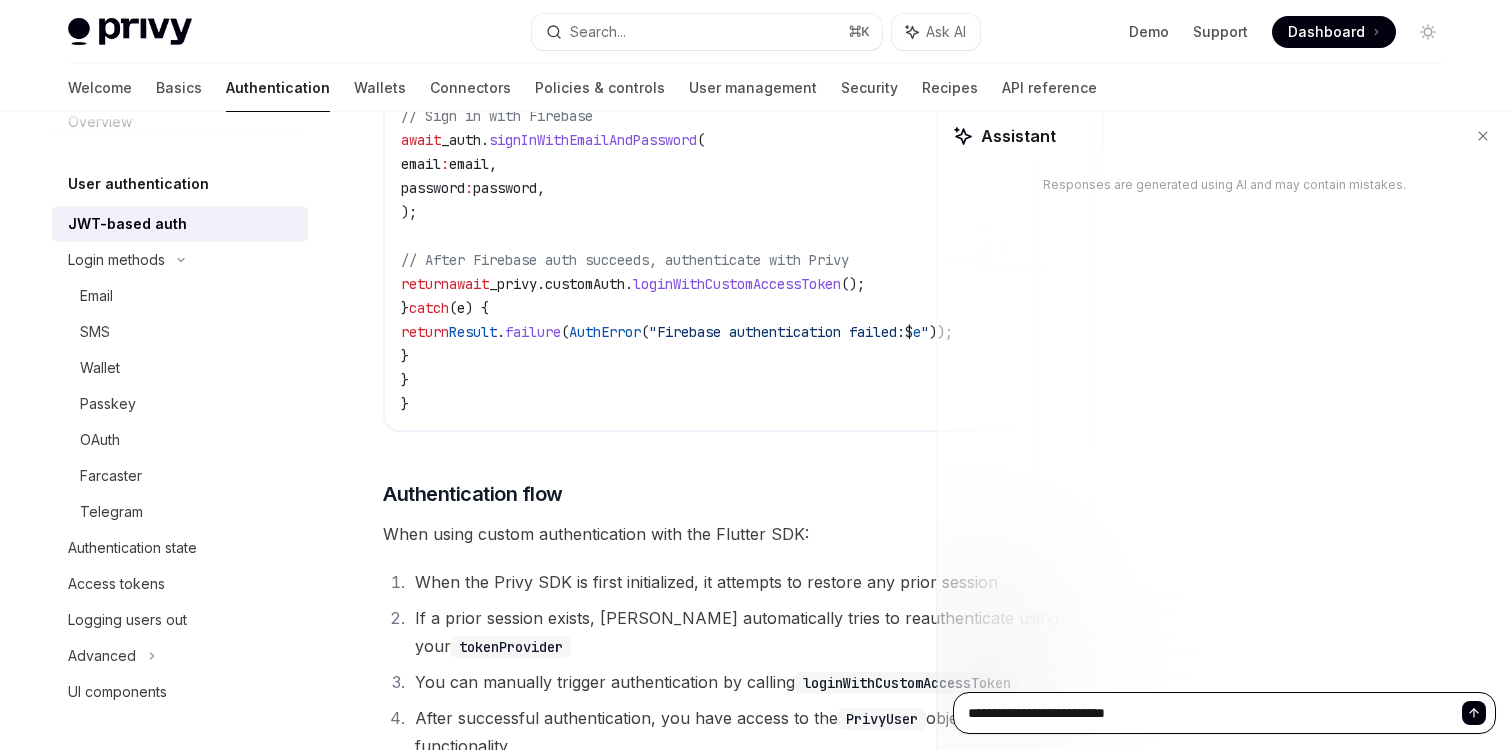 type on "**********" 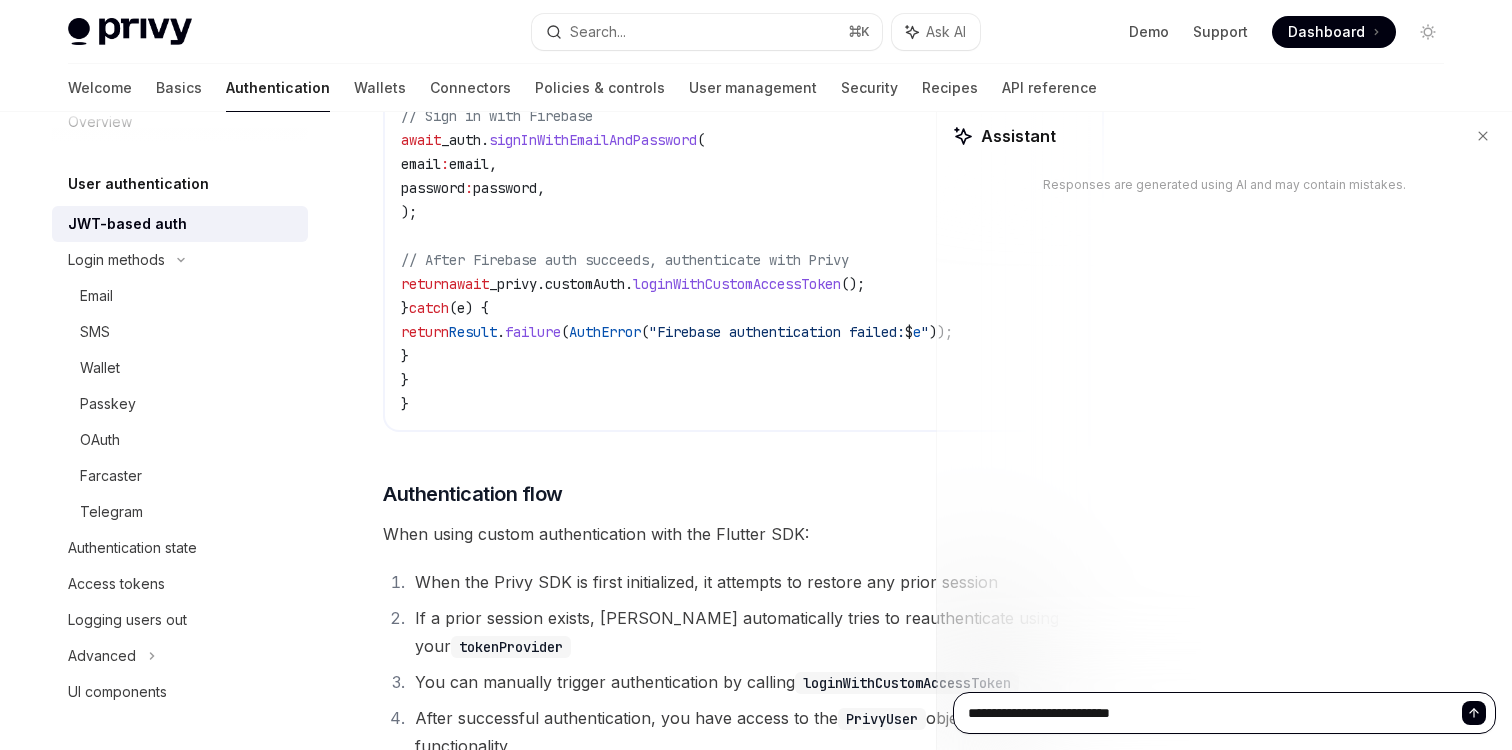 type on "**********" 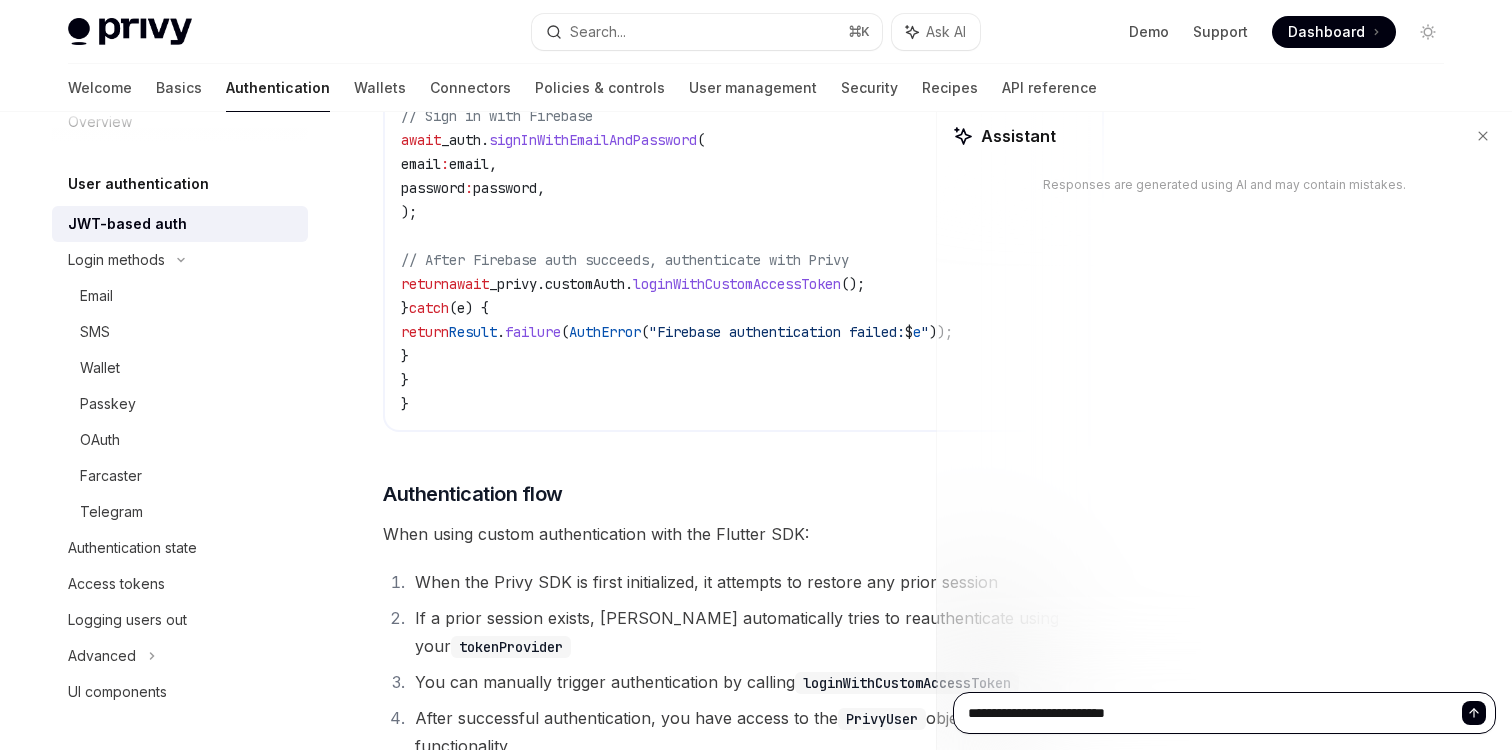 type on "**********" 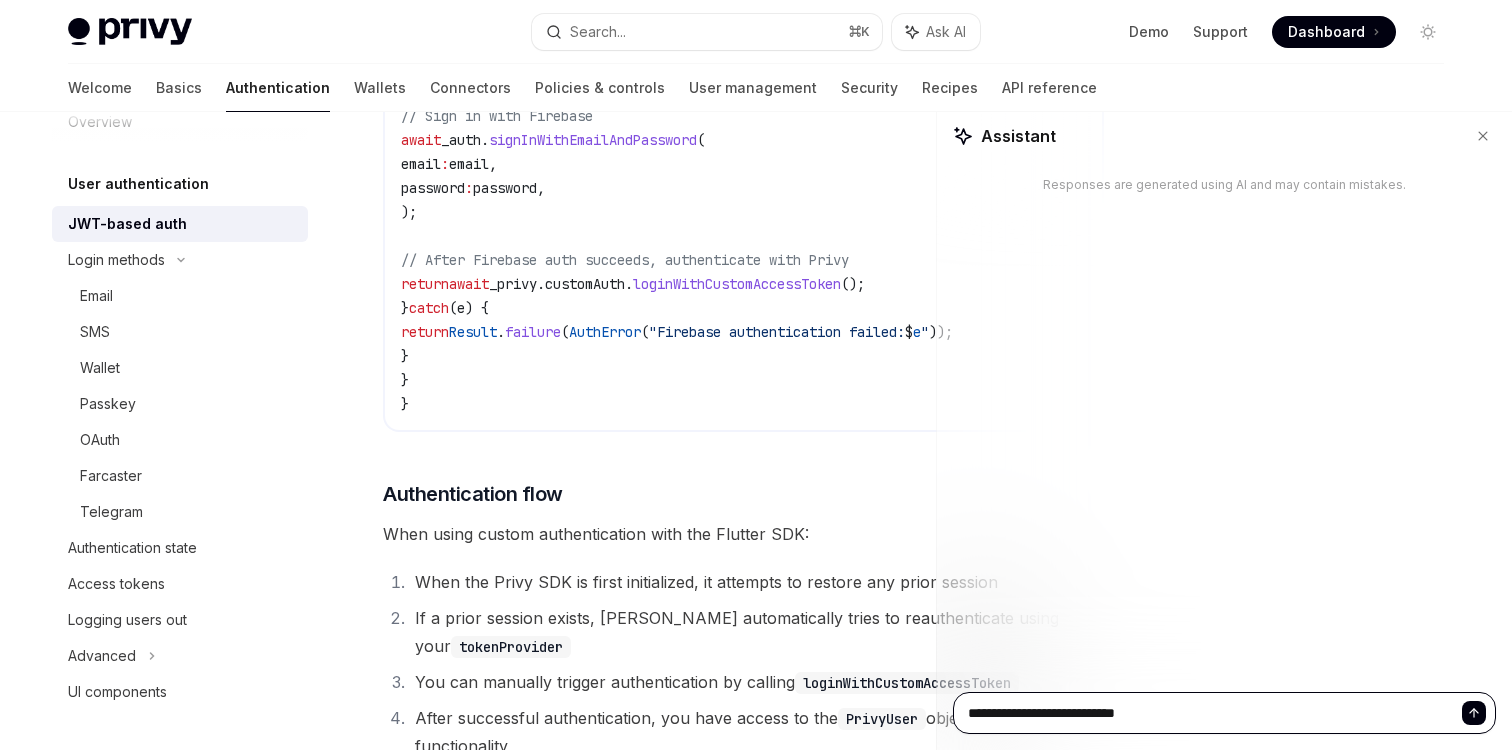 type on "*" 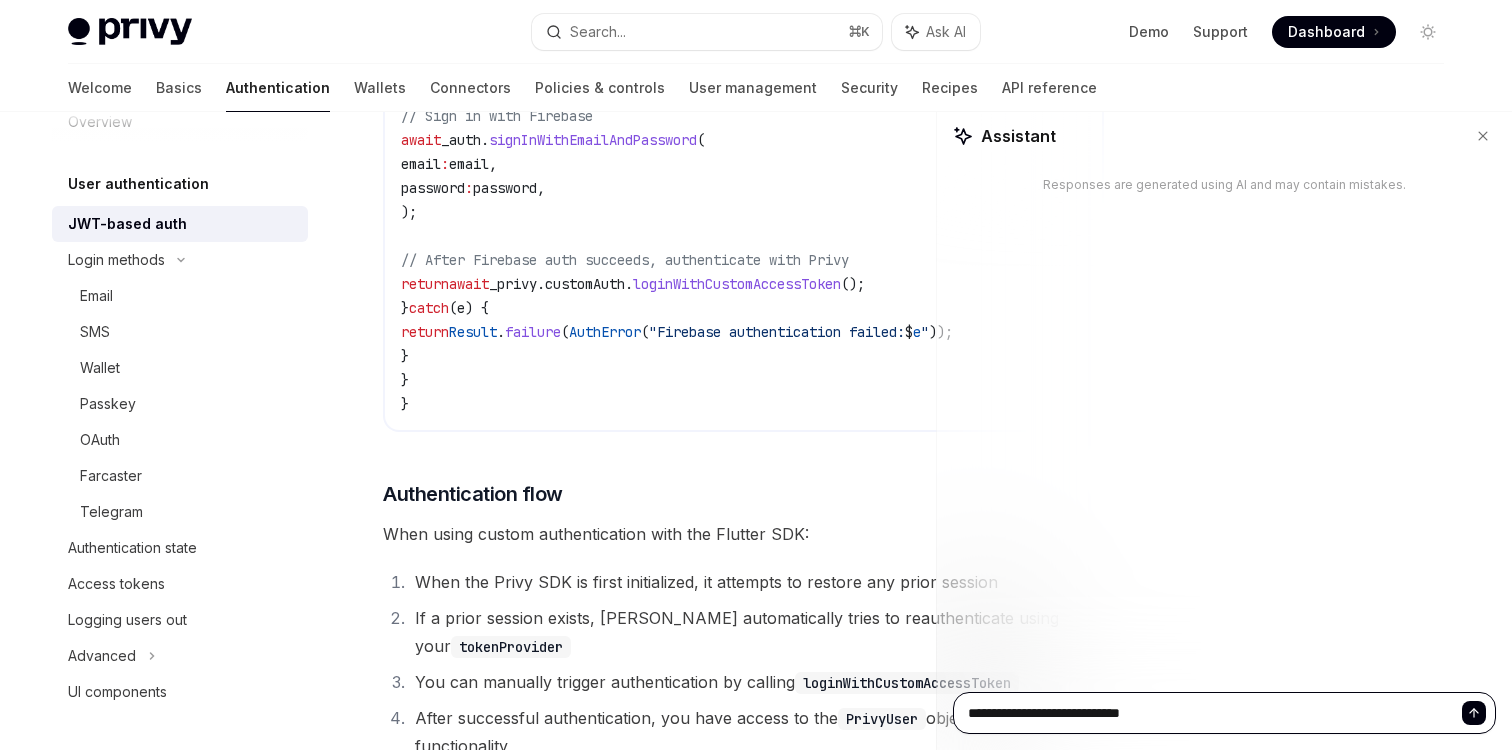 type on "**********" 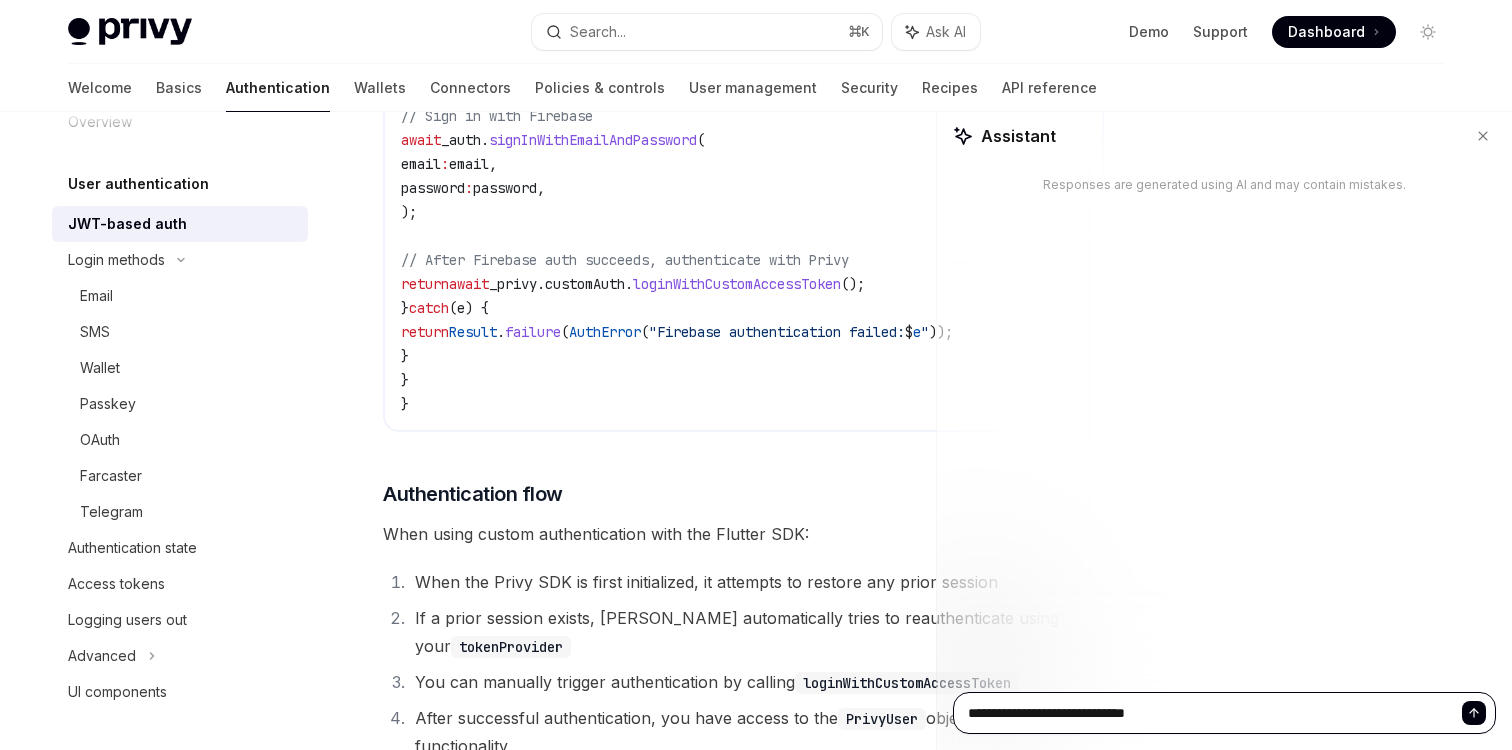 type on "**********" 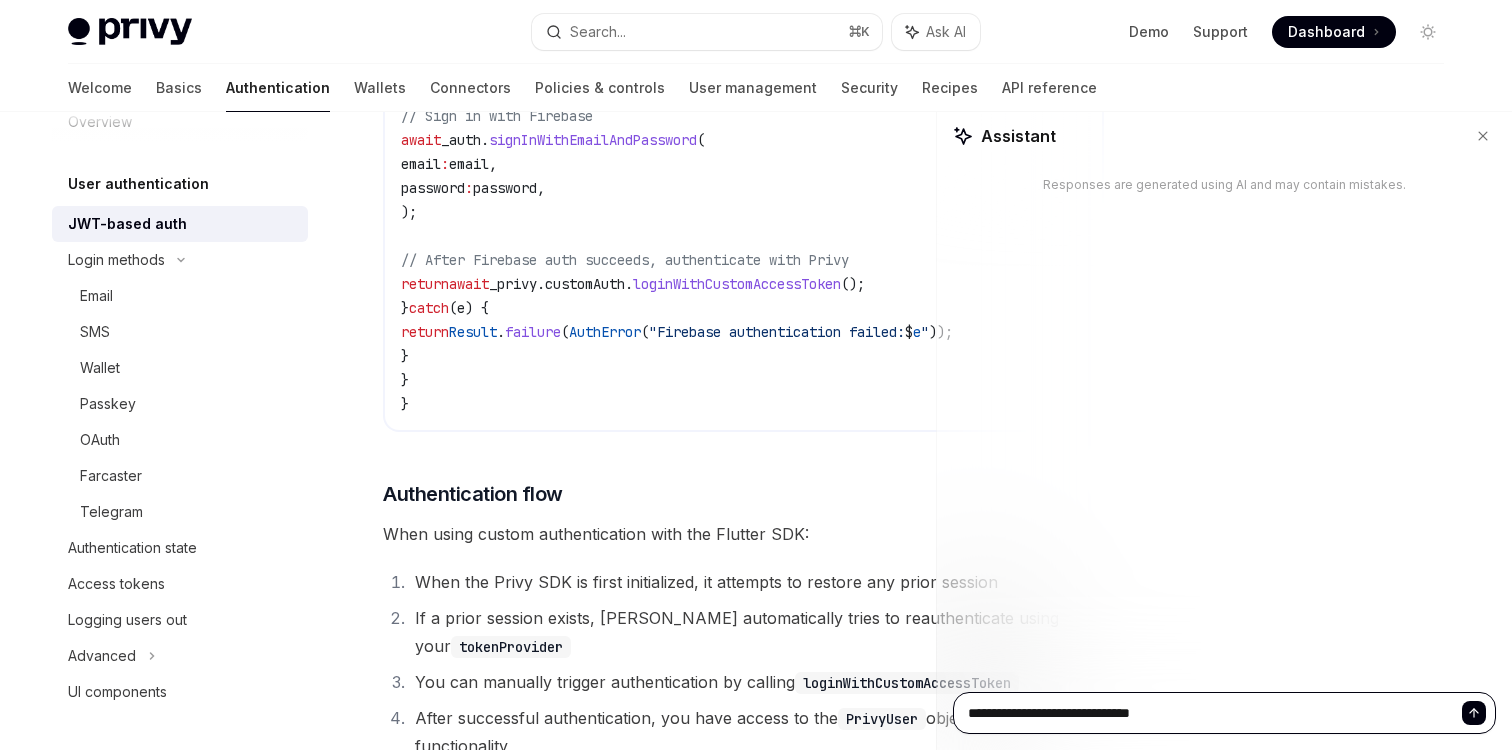 type on "**********" 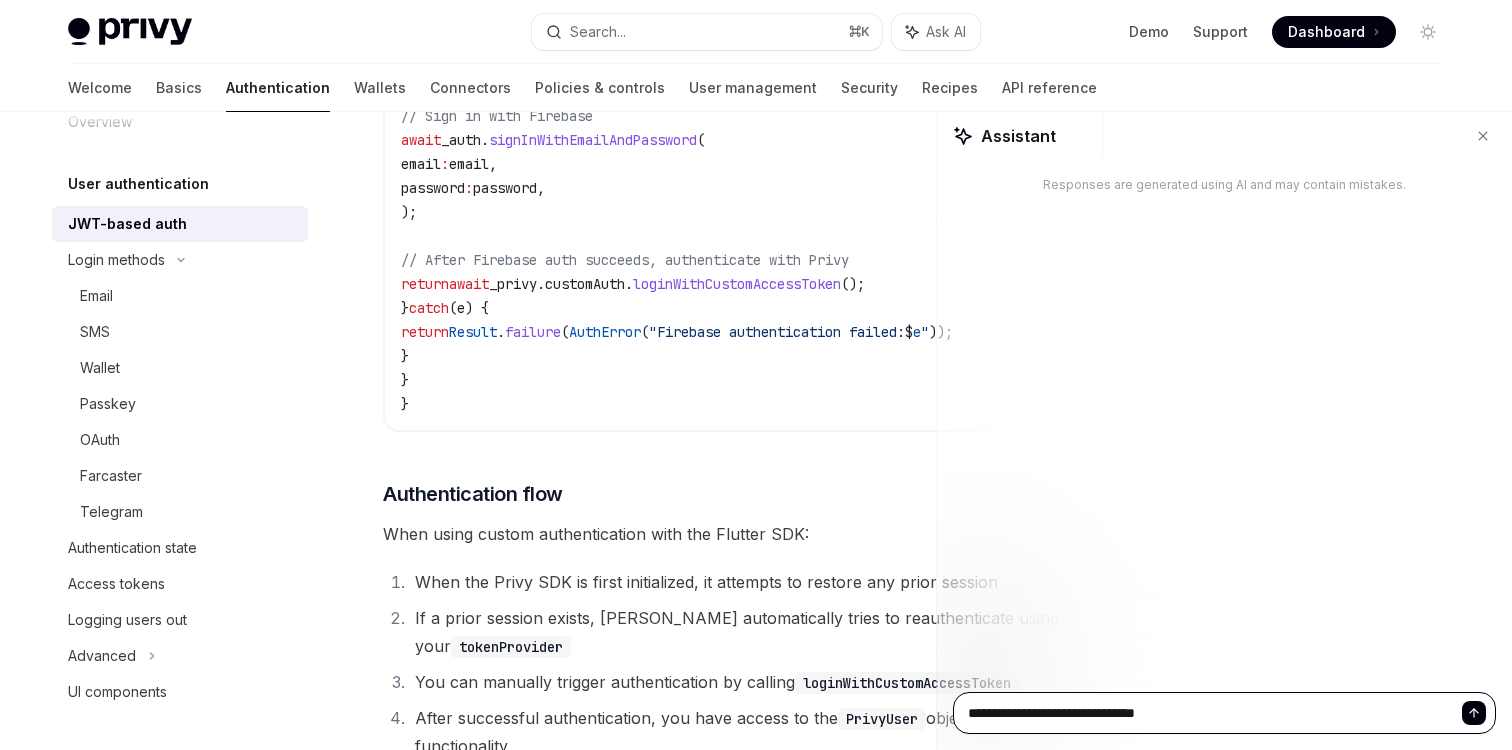 type on "*" 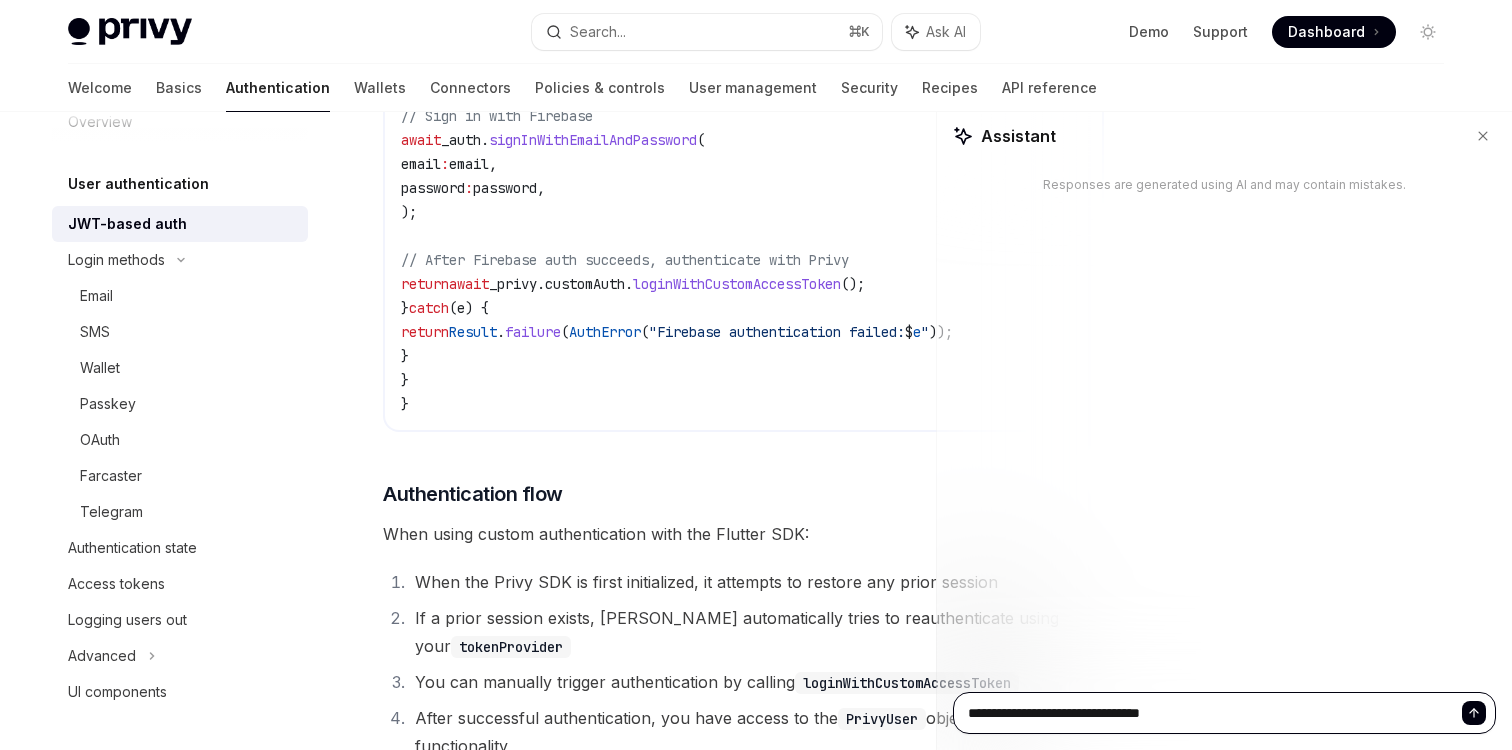 type on "**********" 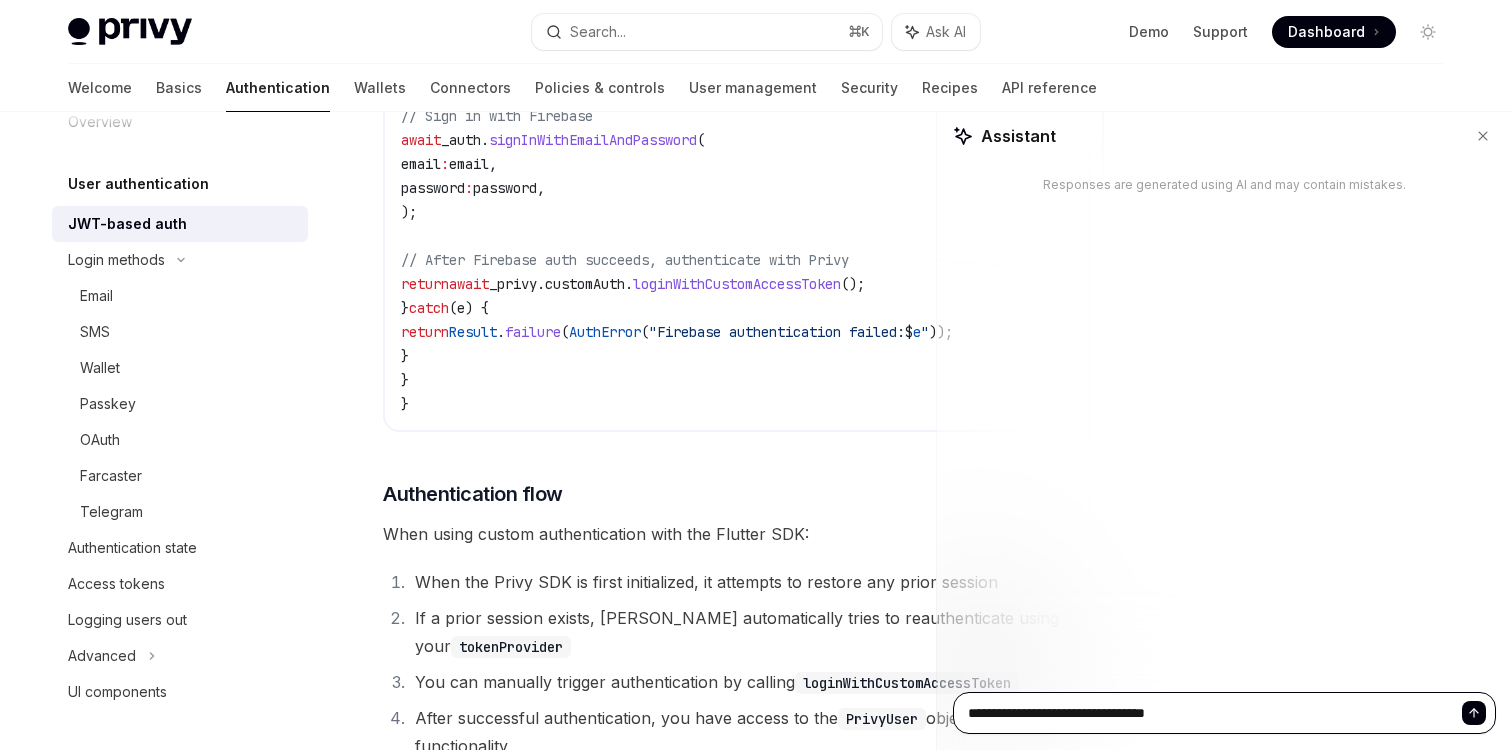 type on "**********" 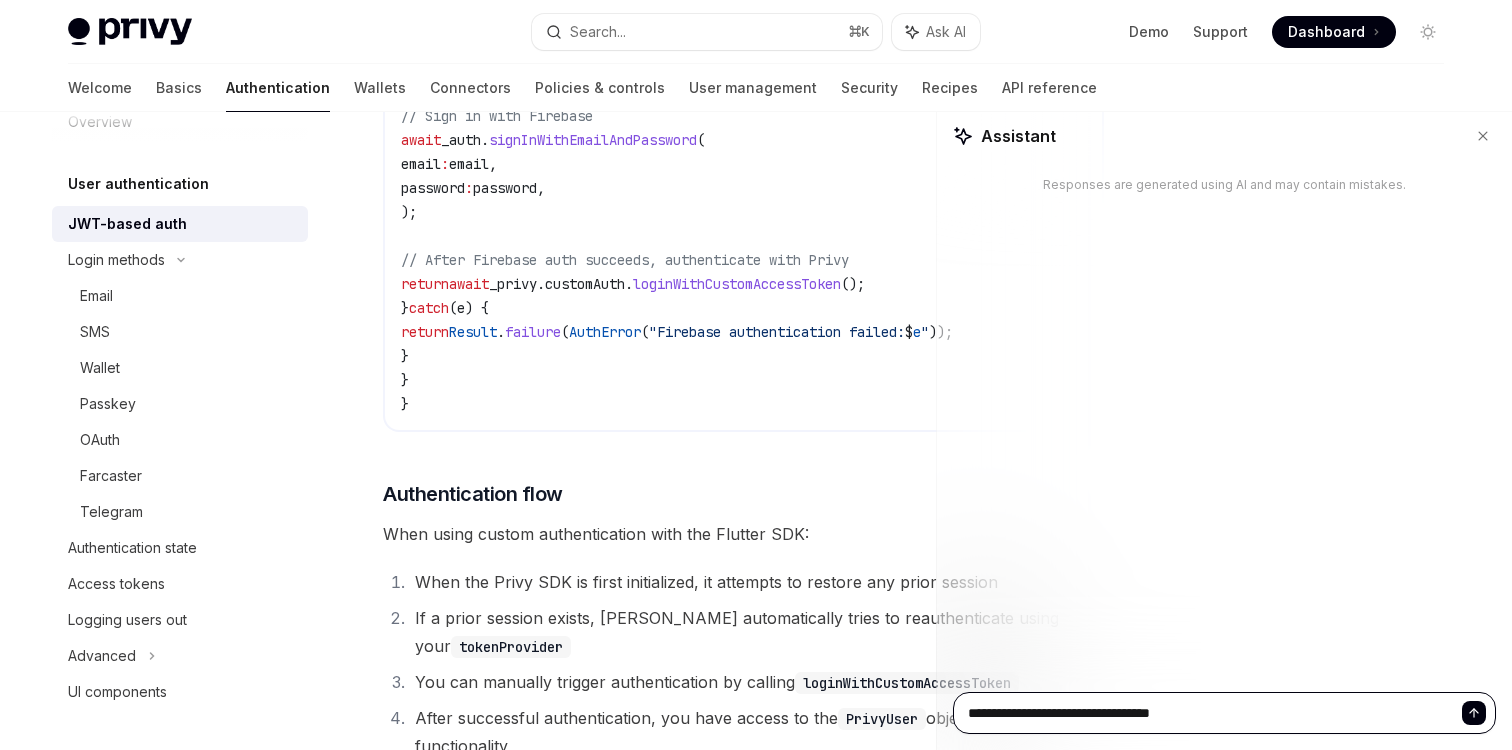 type on "*" 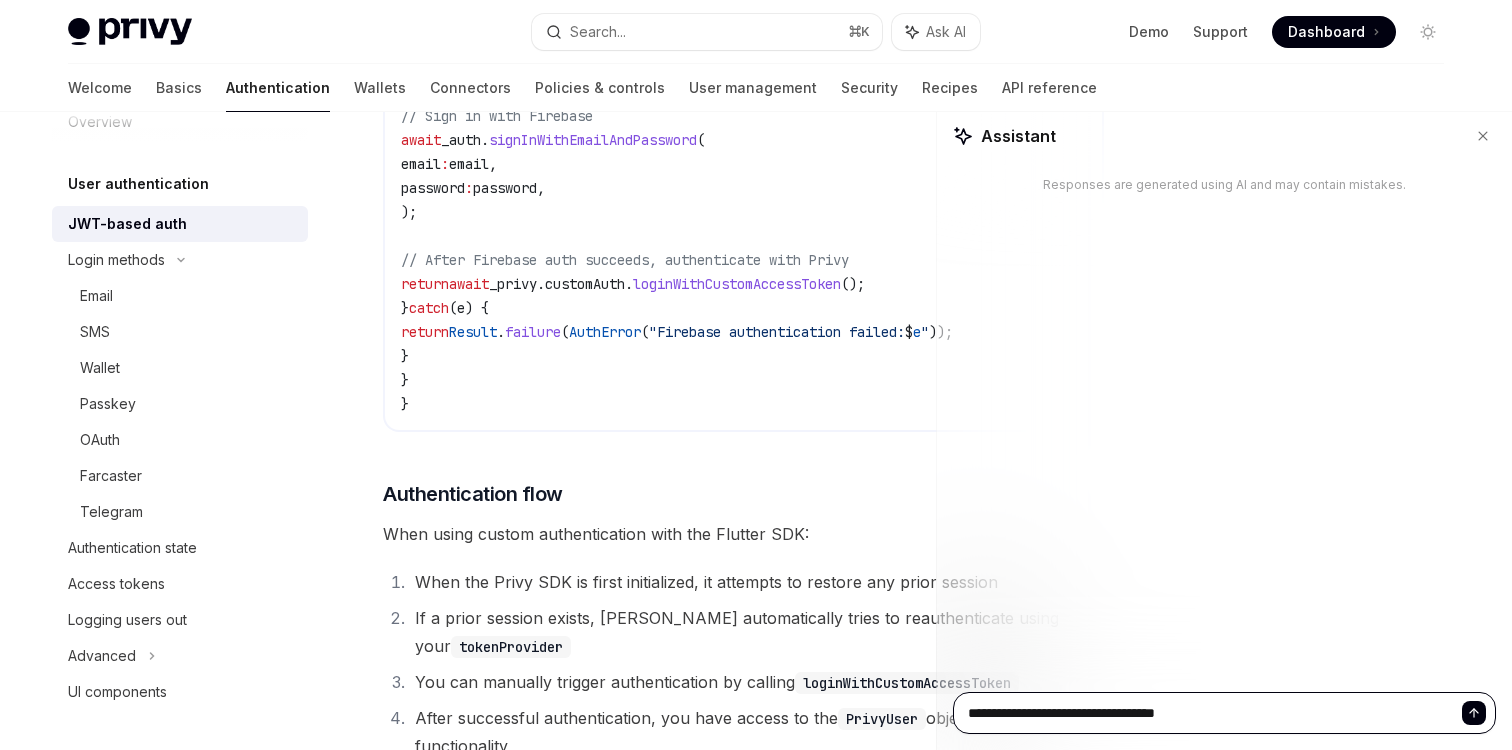 type on "**********" 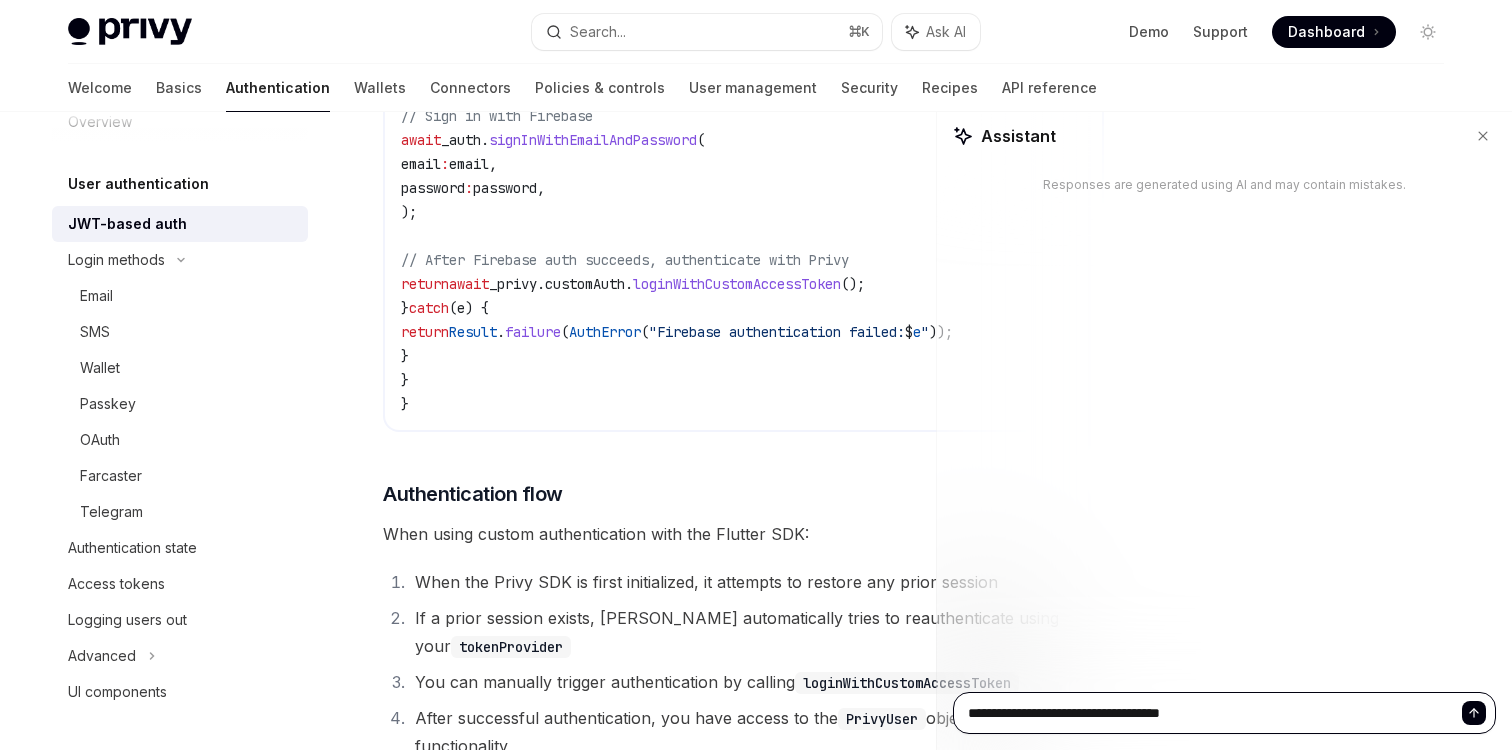 type on "**********" 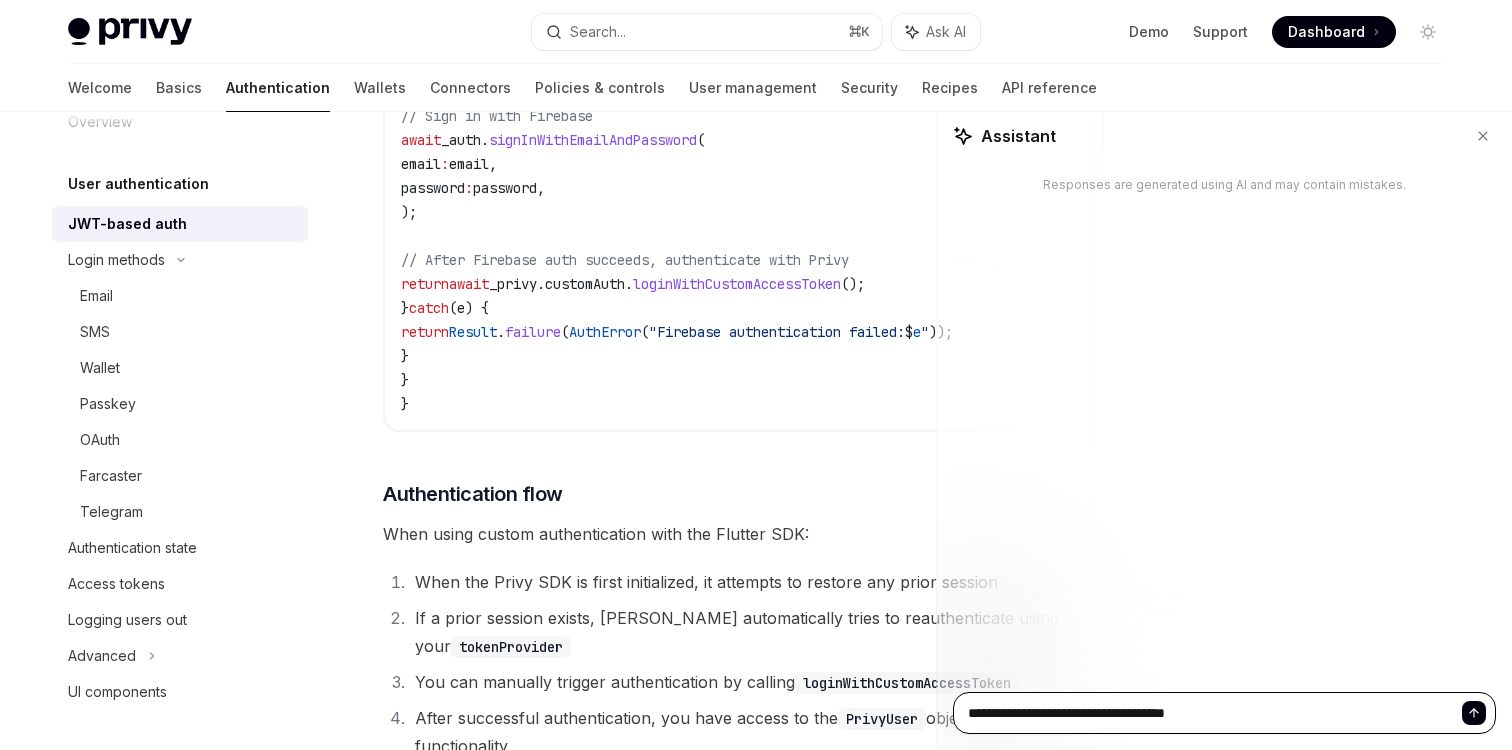type on "**********" 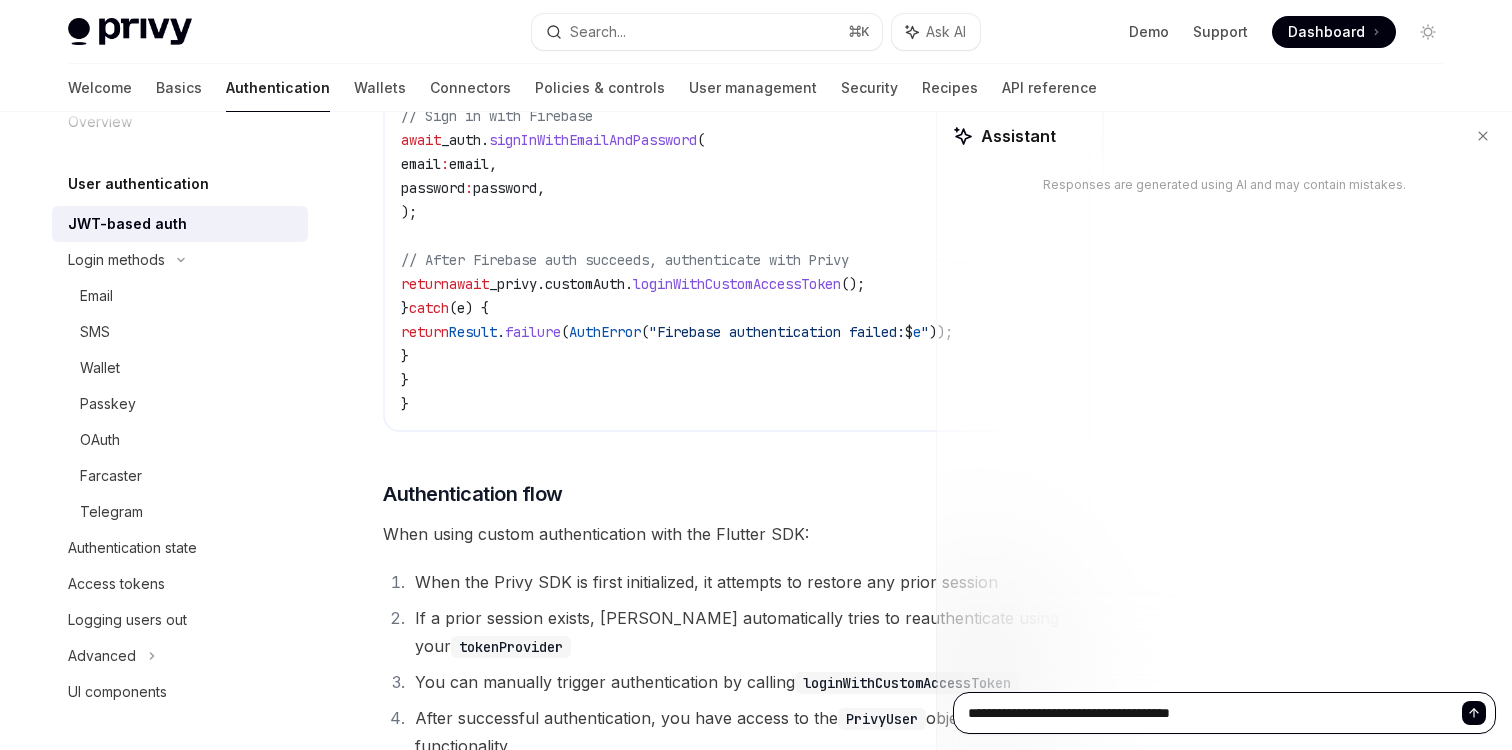 type on "**********" 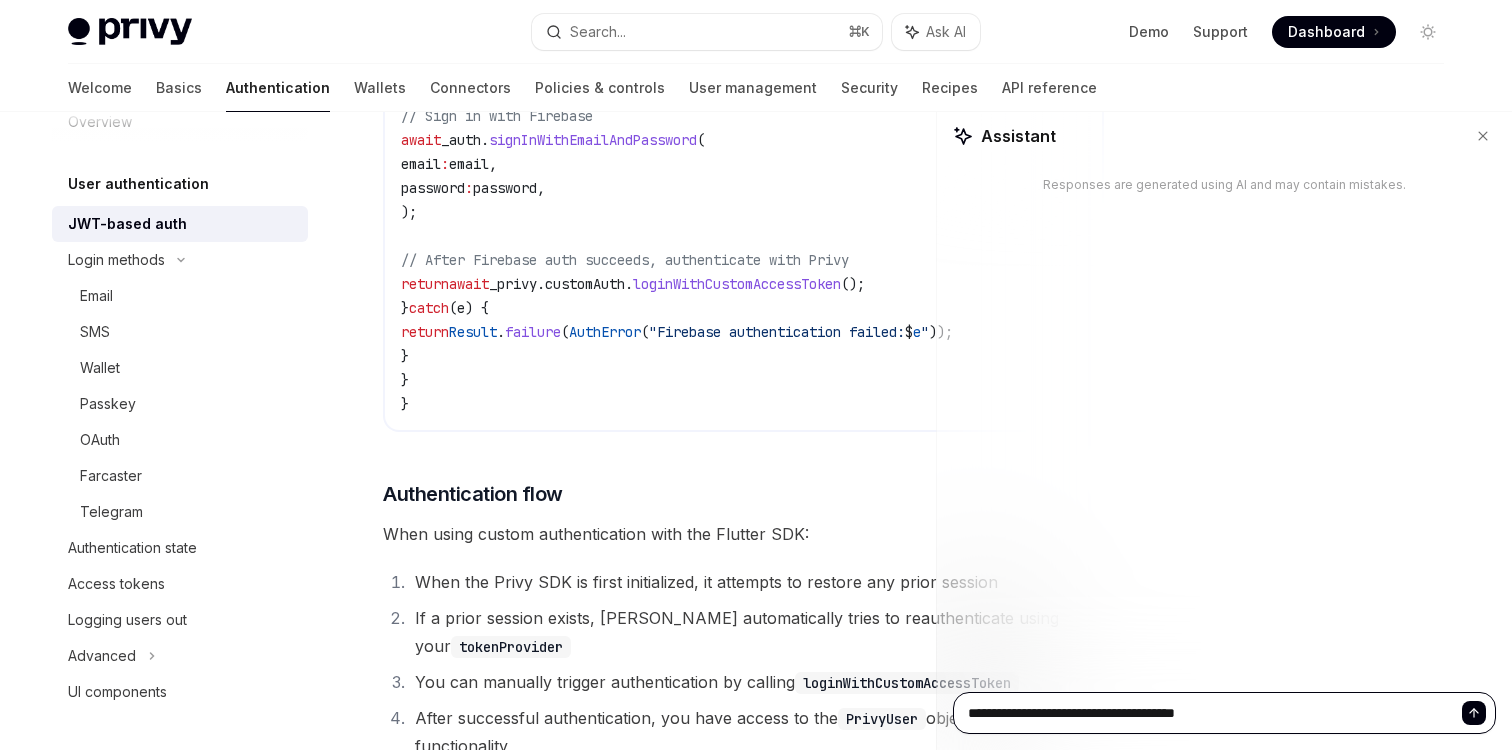 type on "**********" 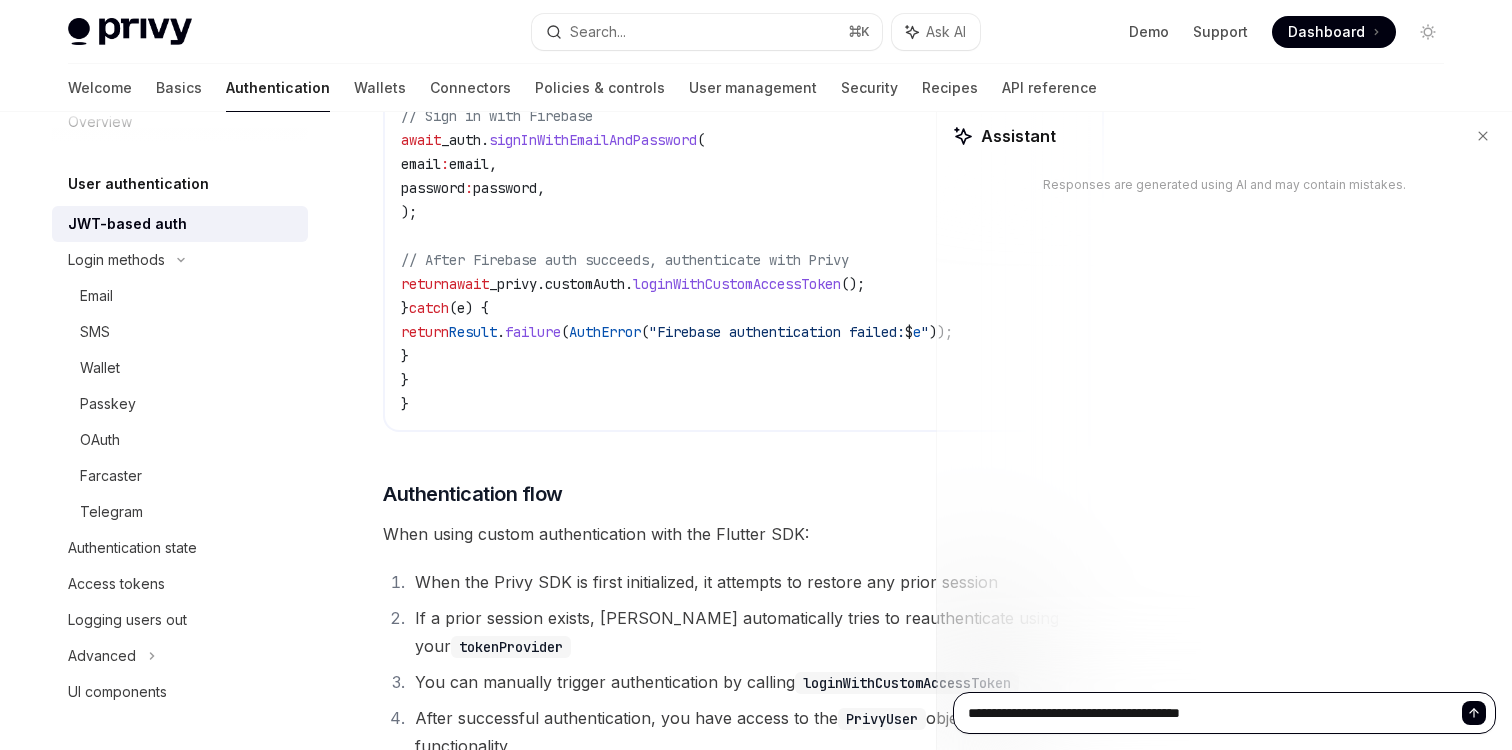 type on "**********" 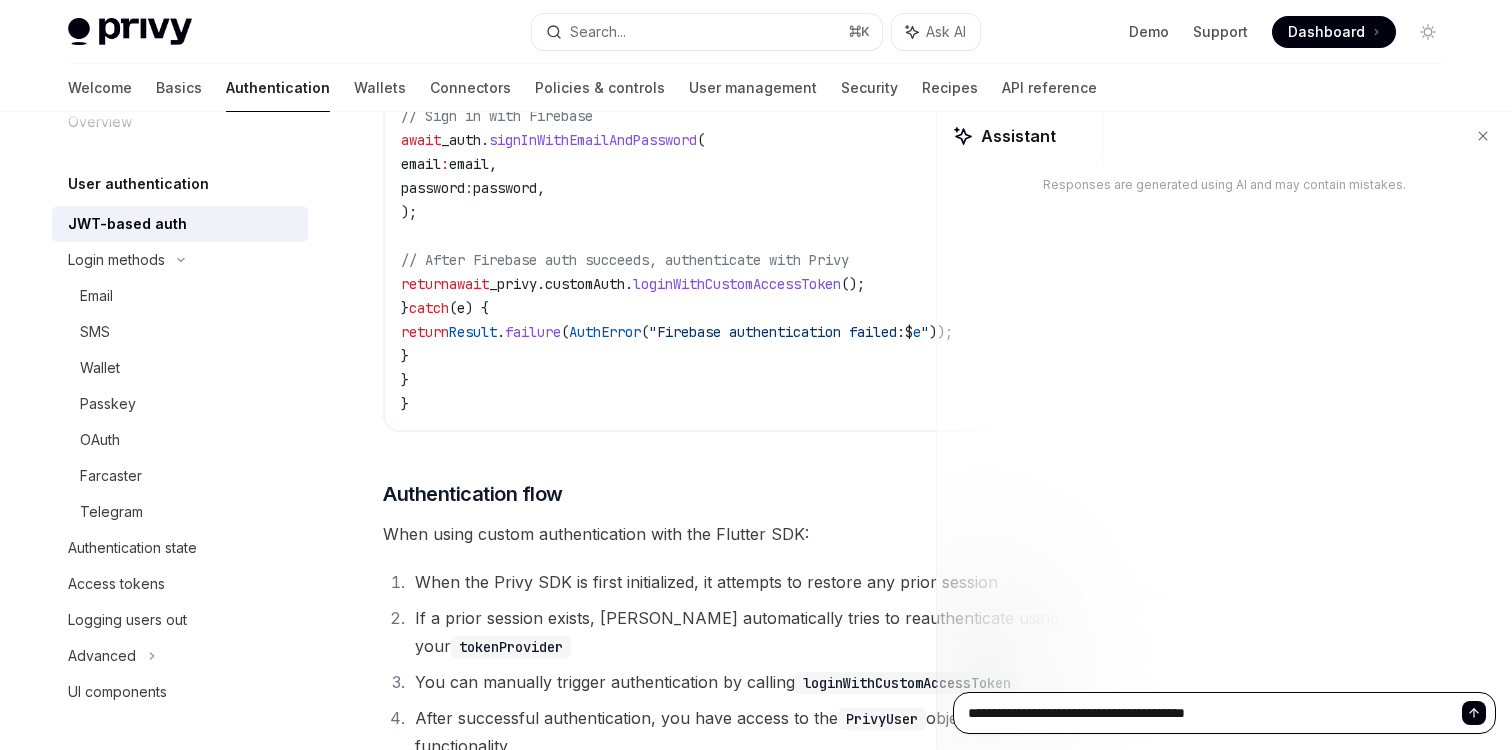 type on "*" 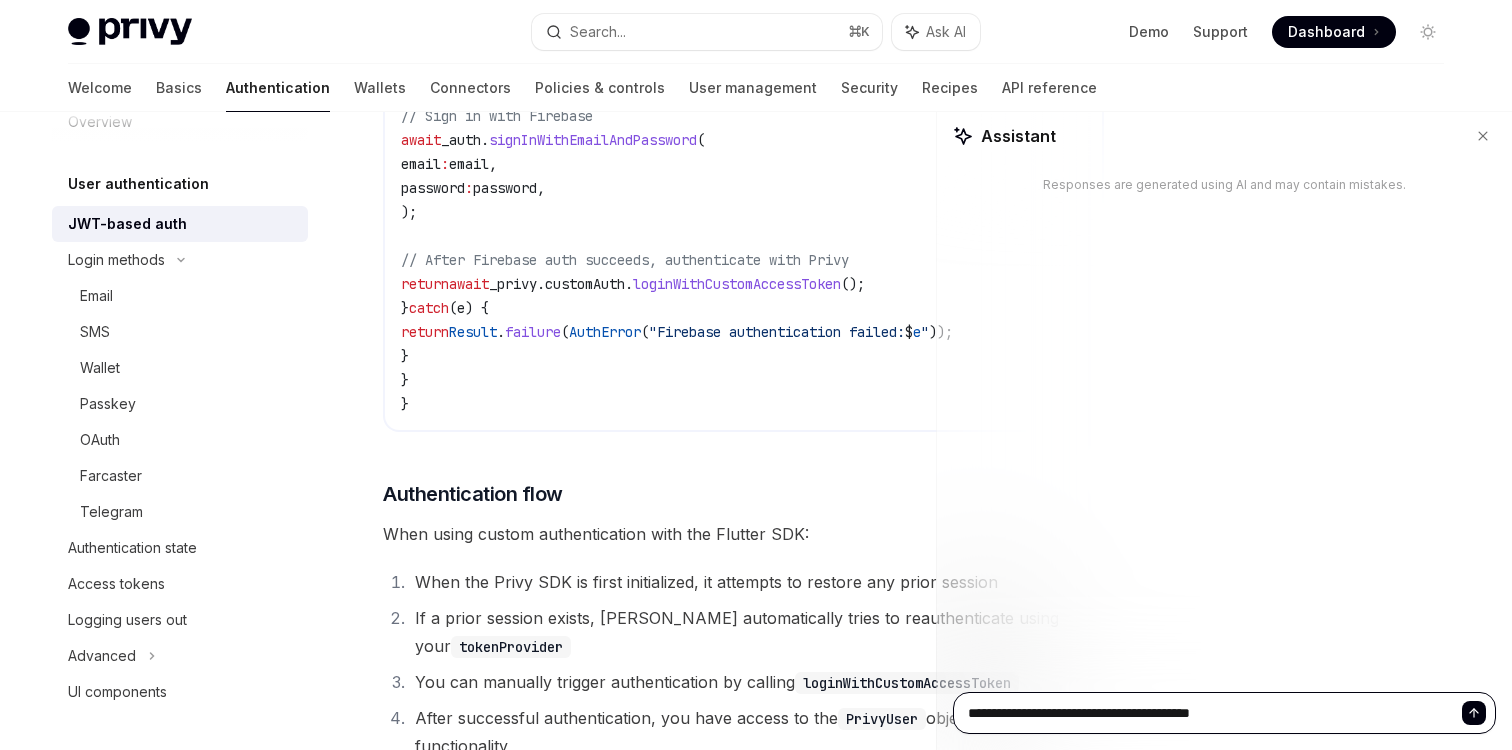 type on "**********" 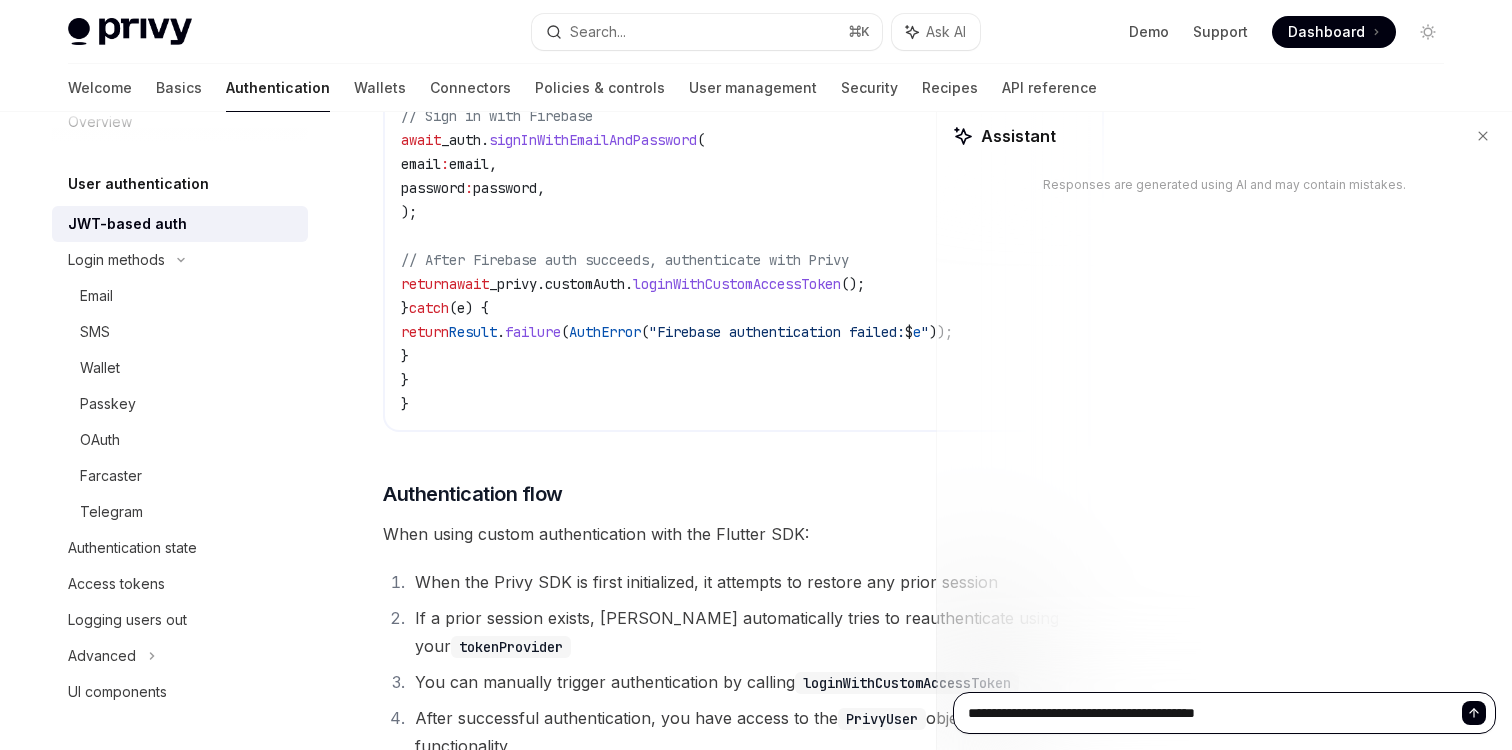 type on "**********" 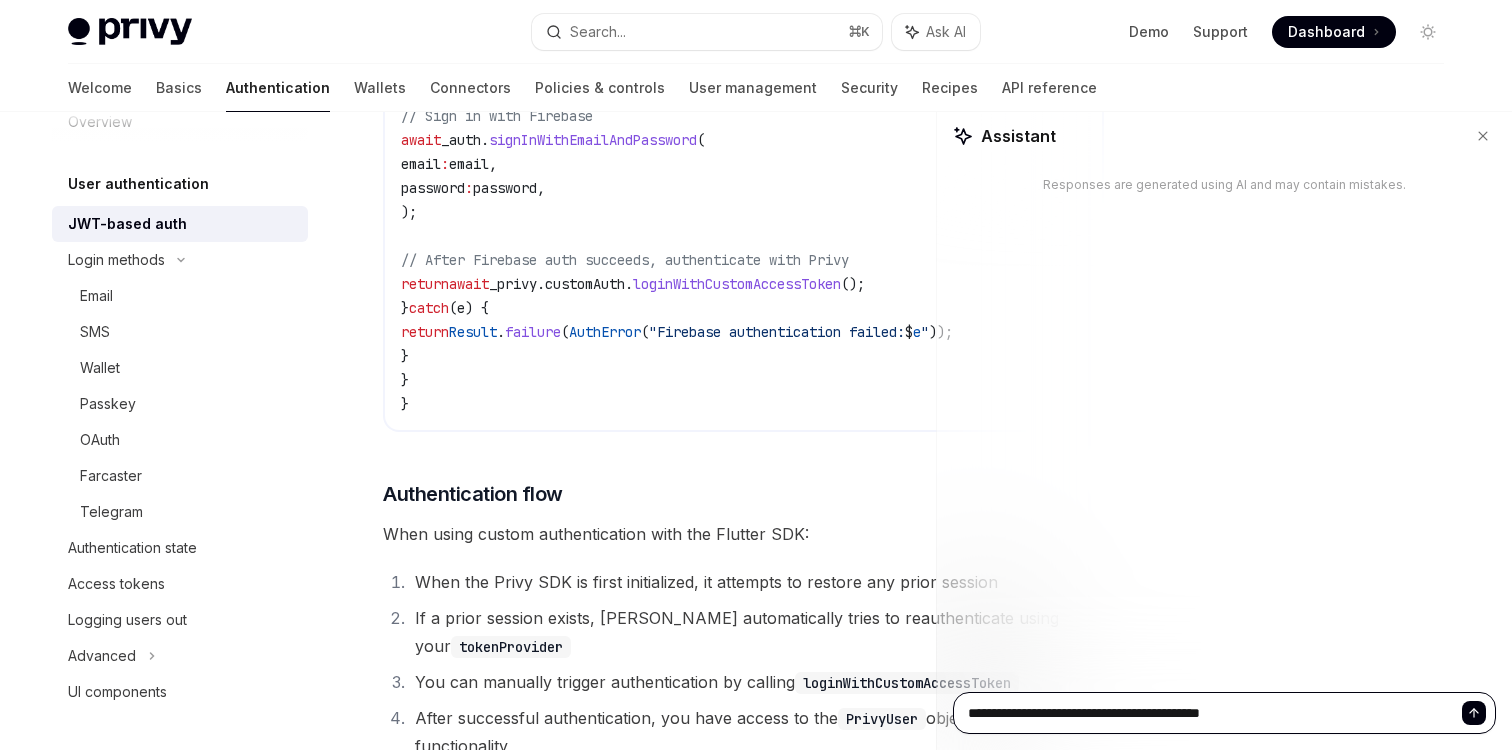 type on "*" 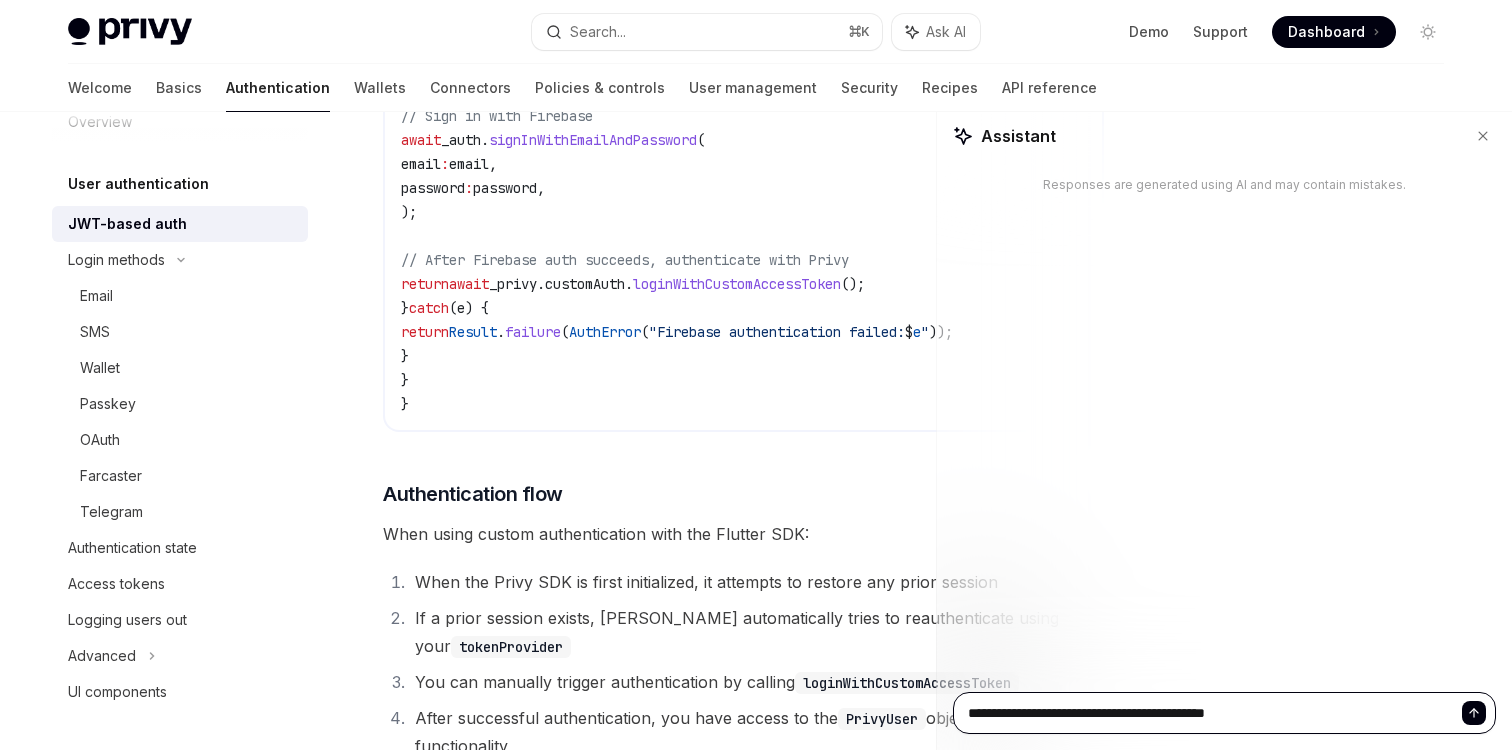type on "**********" 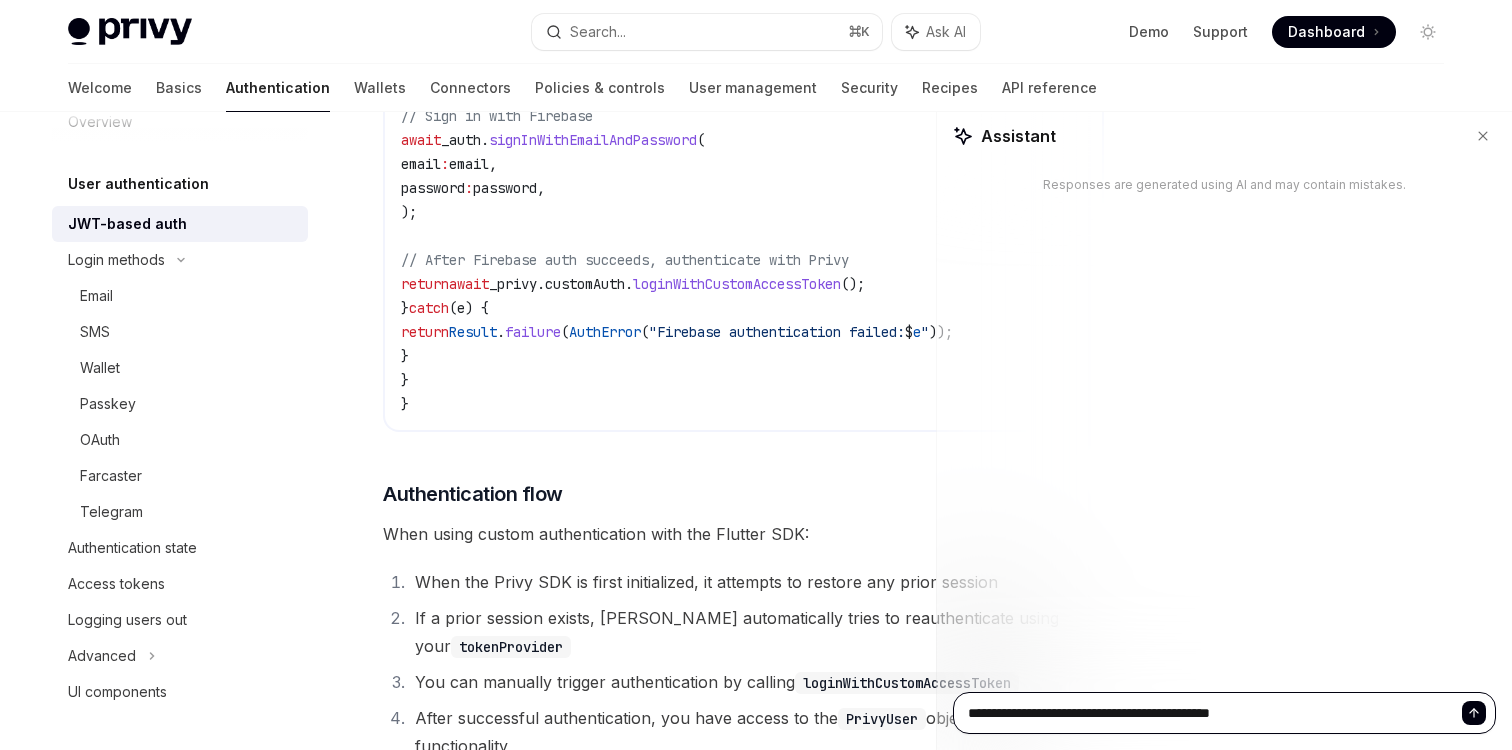 type on "**********" 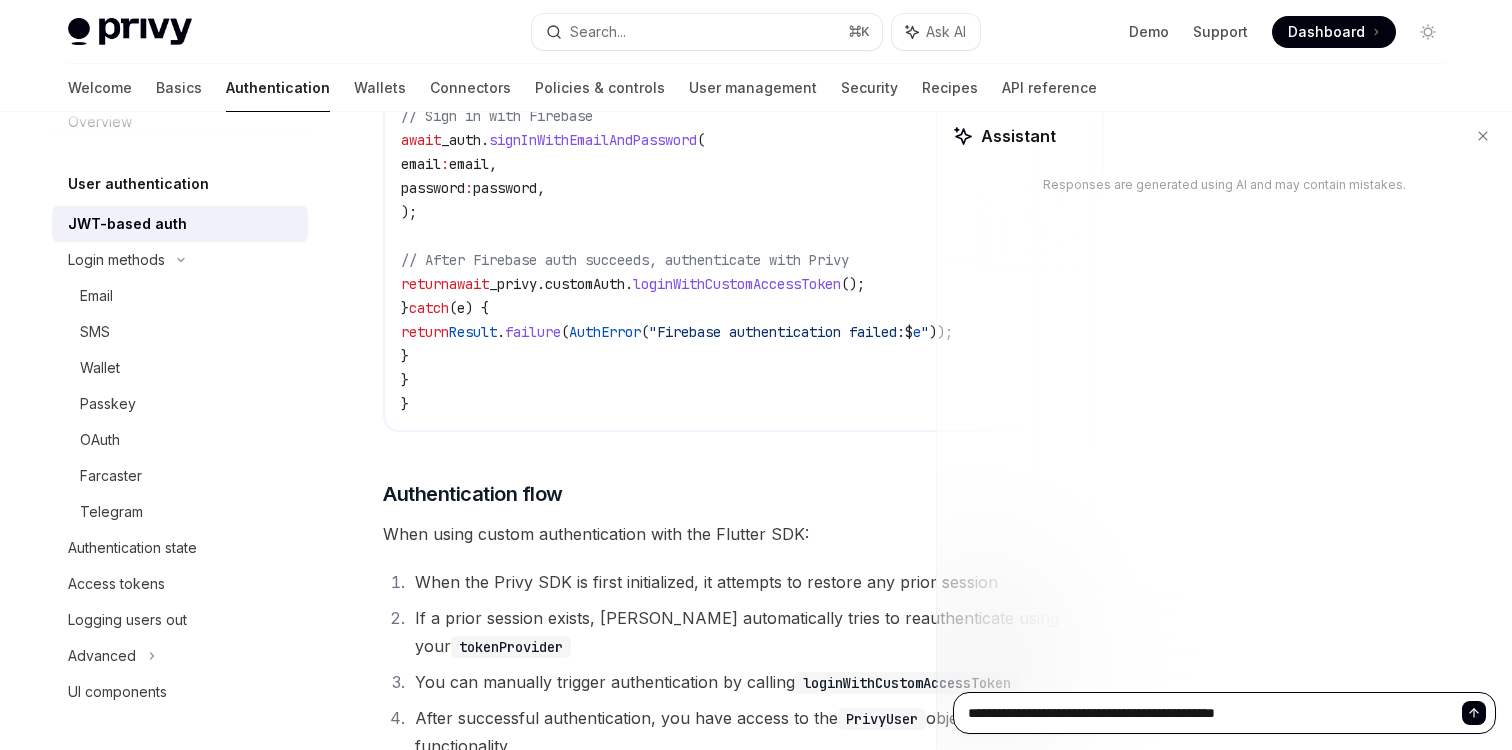 type on "**********" 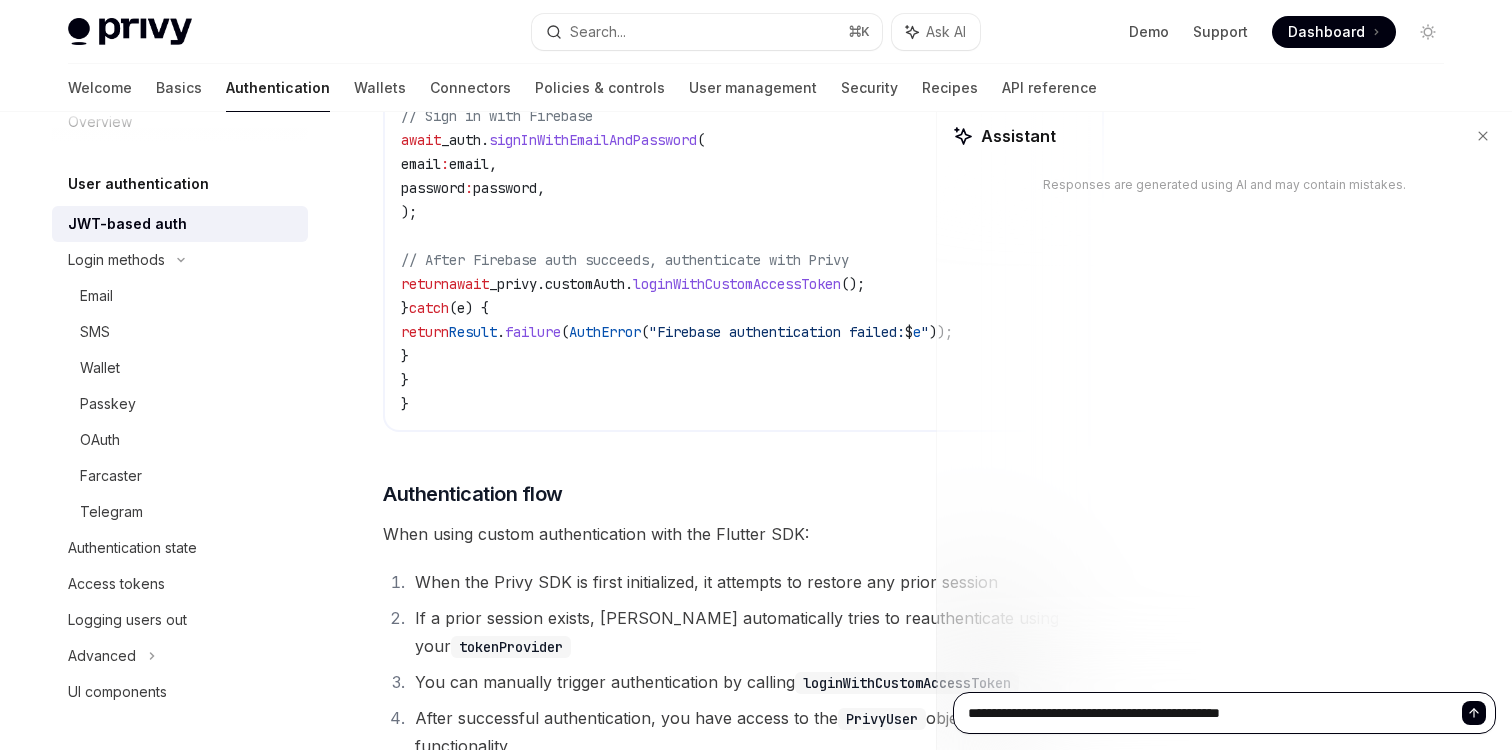 type on "**********" 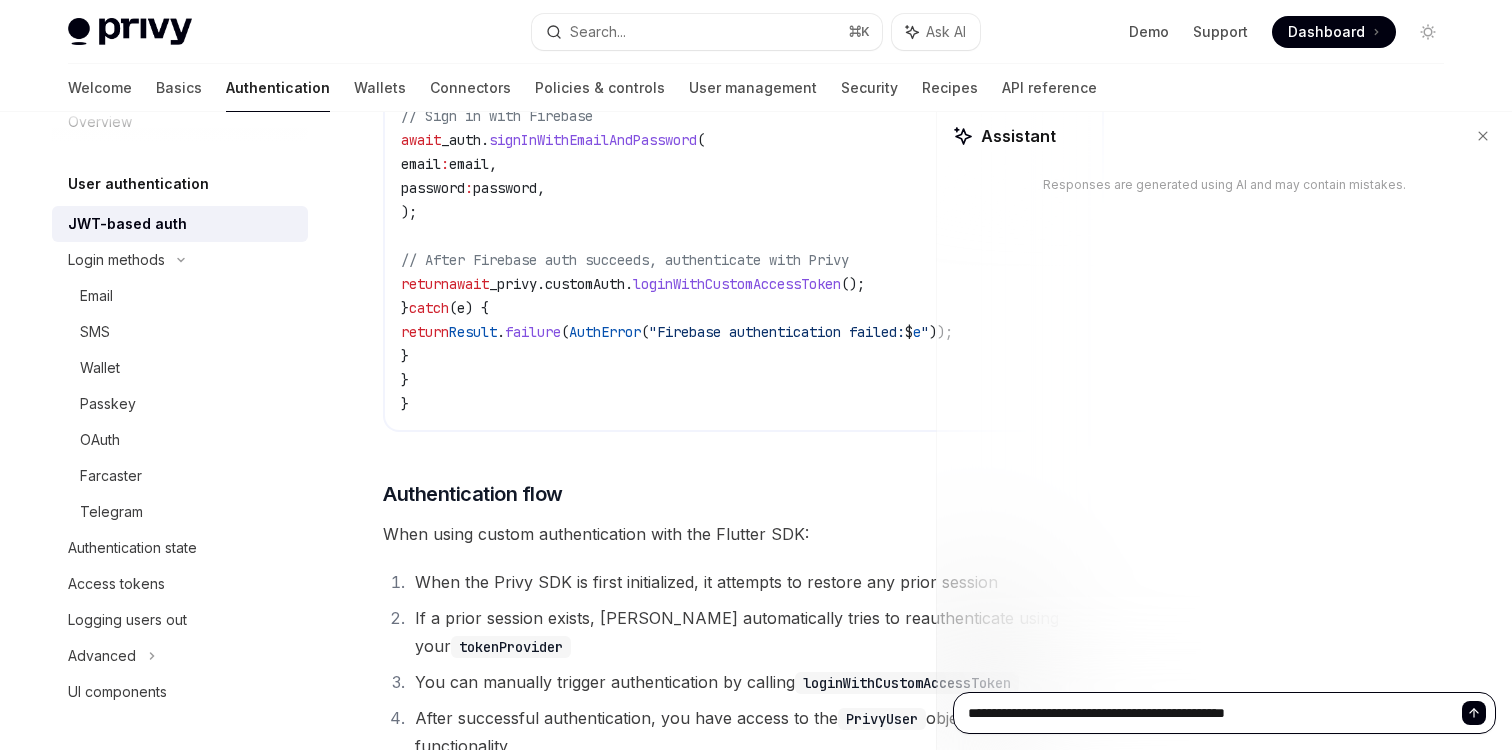 type on "*" 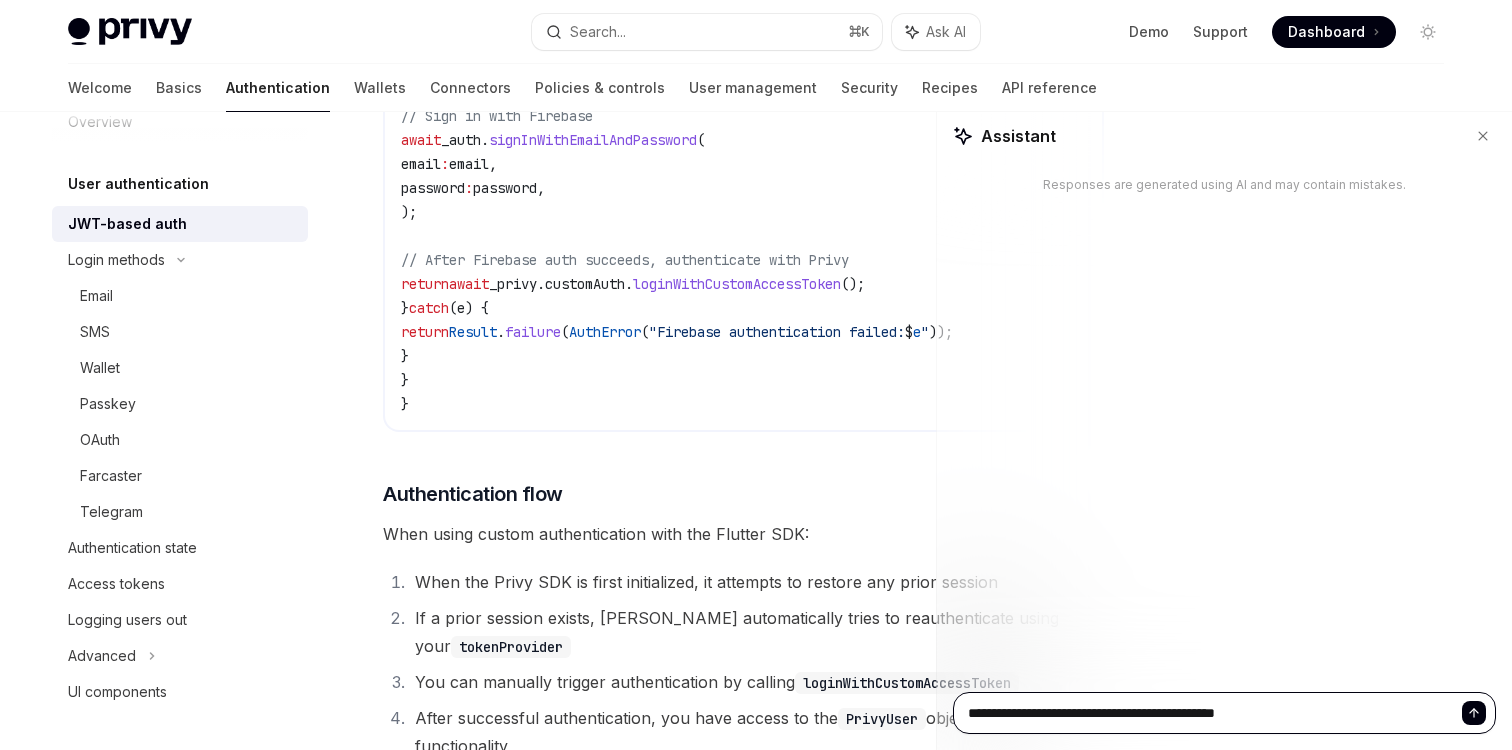 type on "**********" 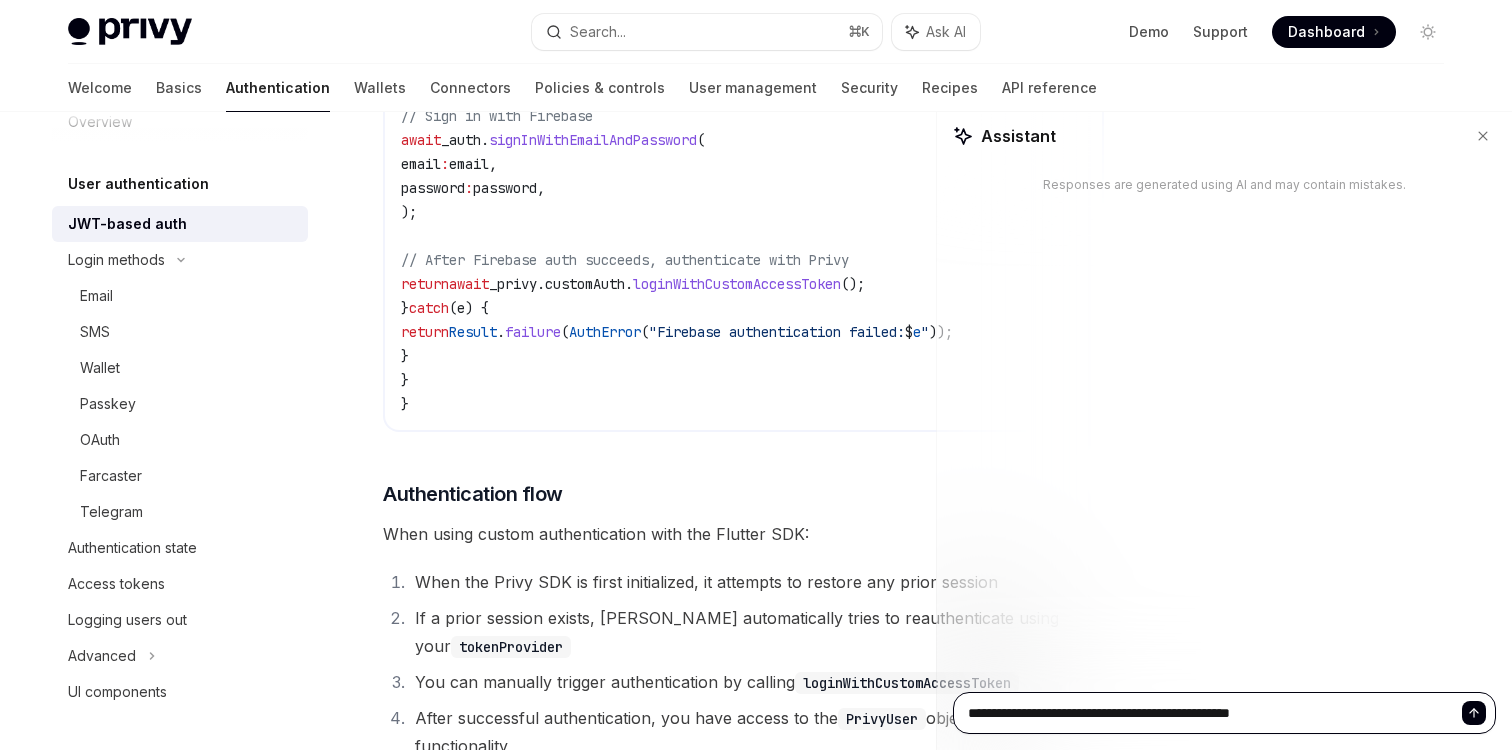 type on "*" 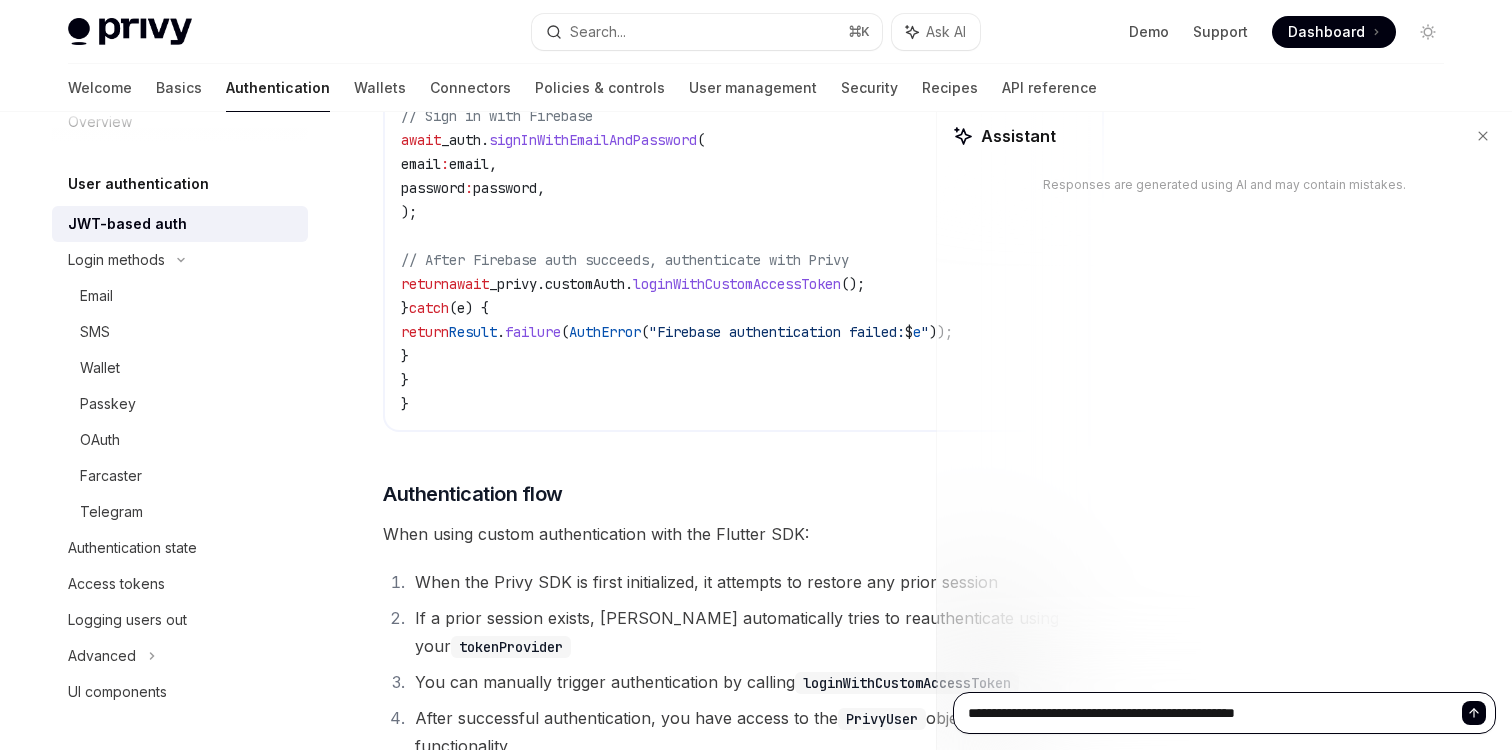 type on "**********" 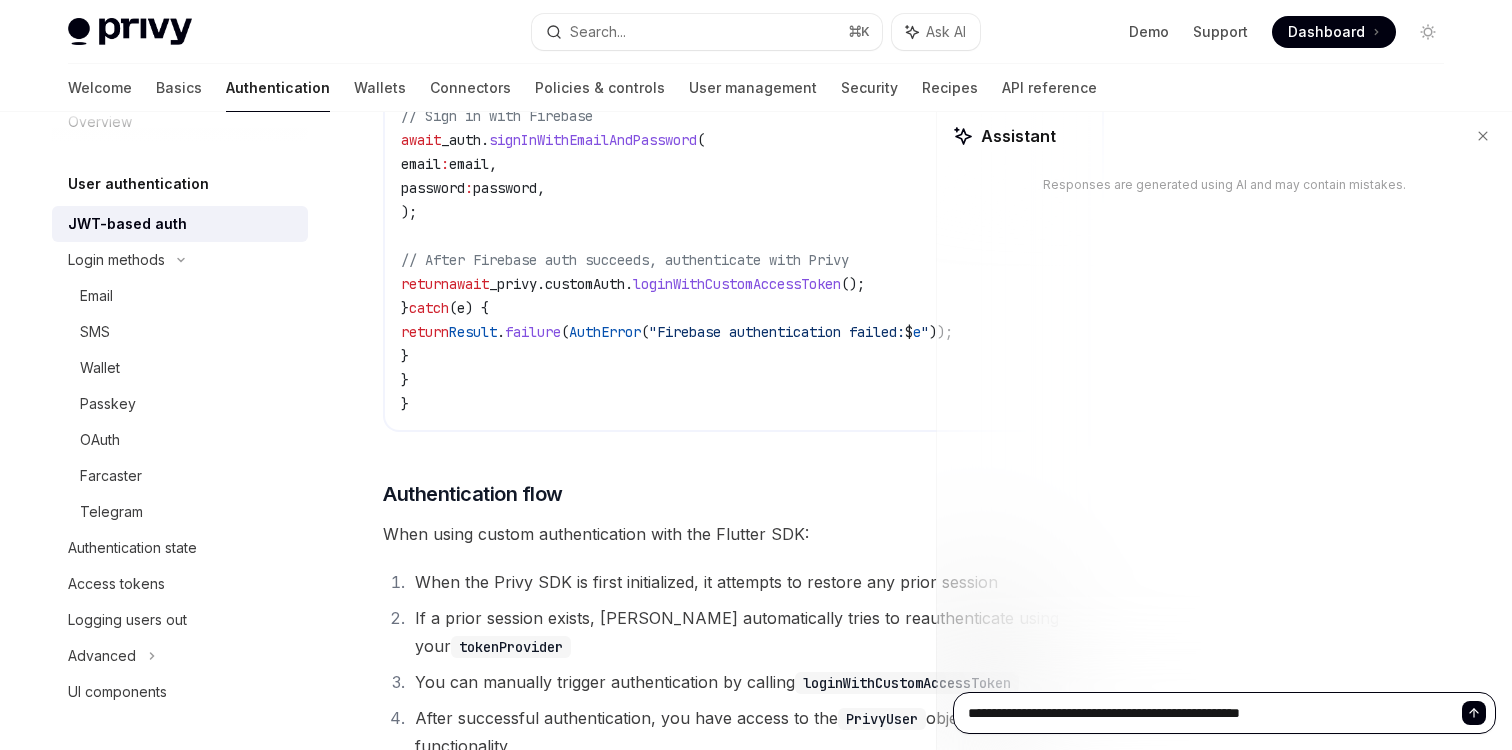 type on "**********" 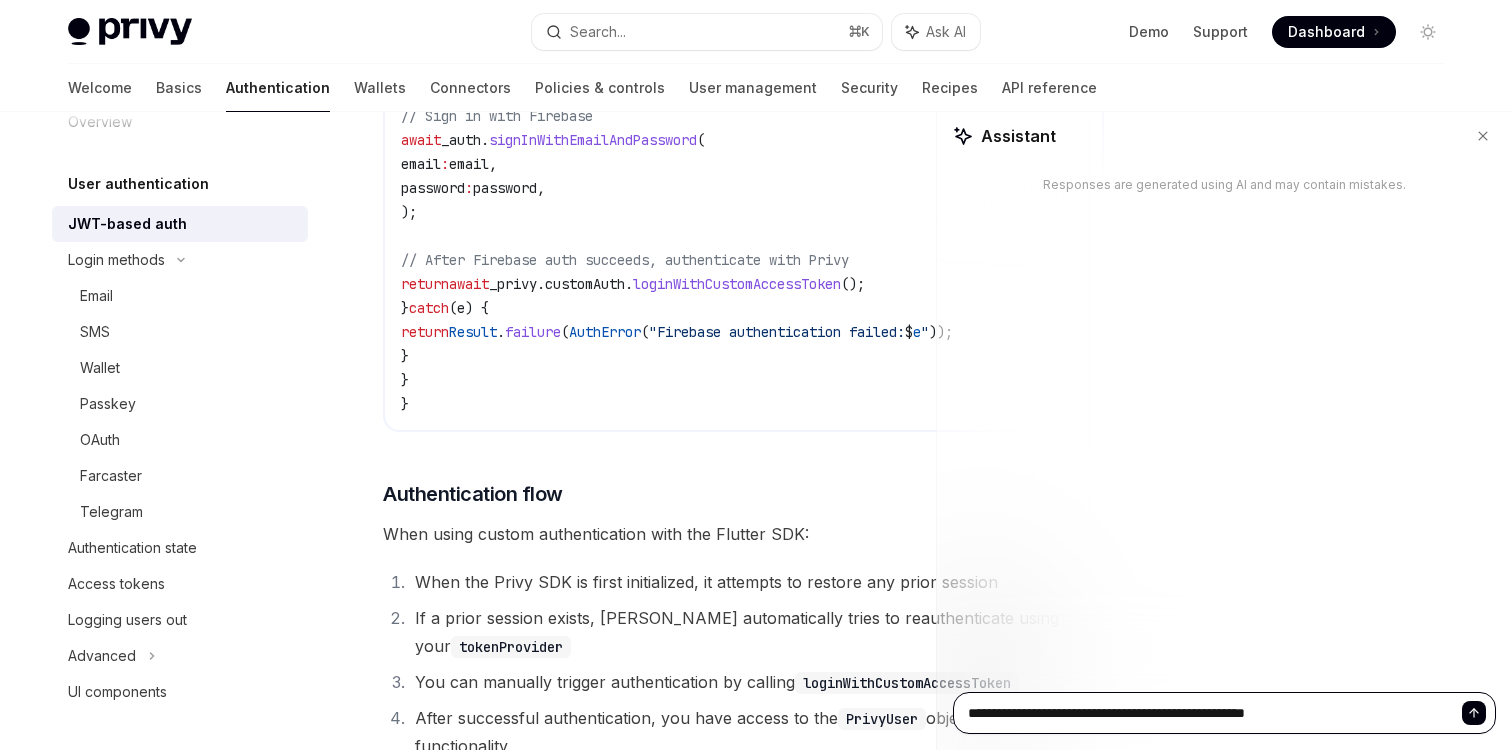 type on "*" 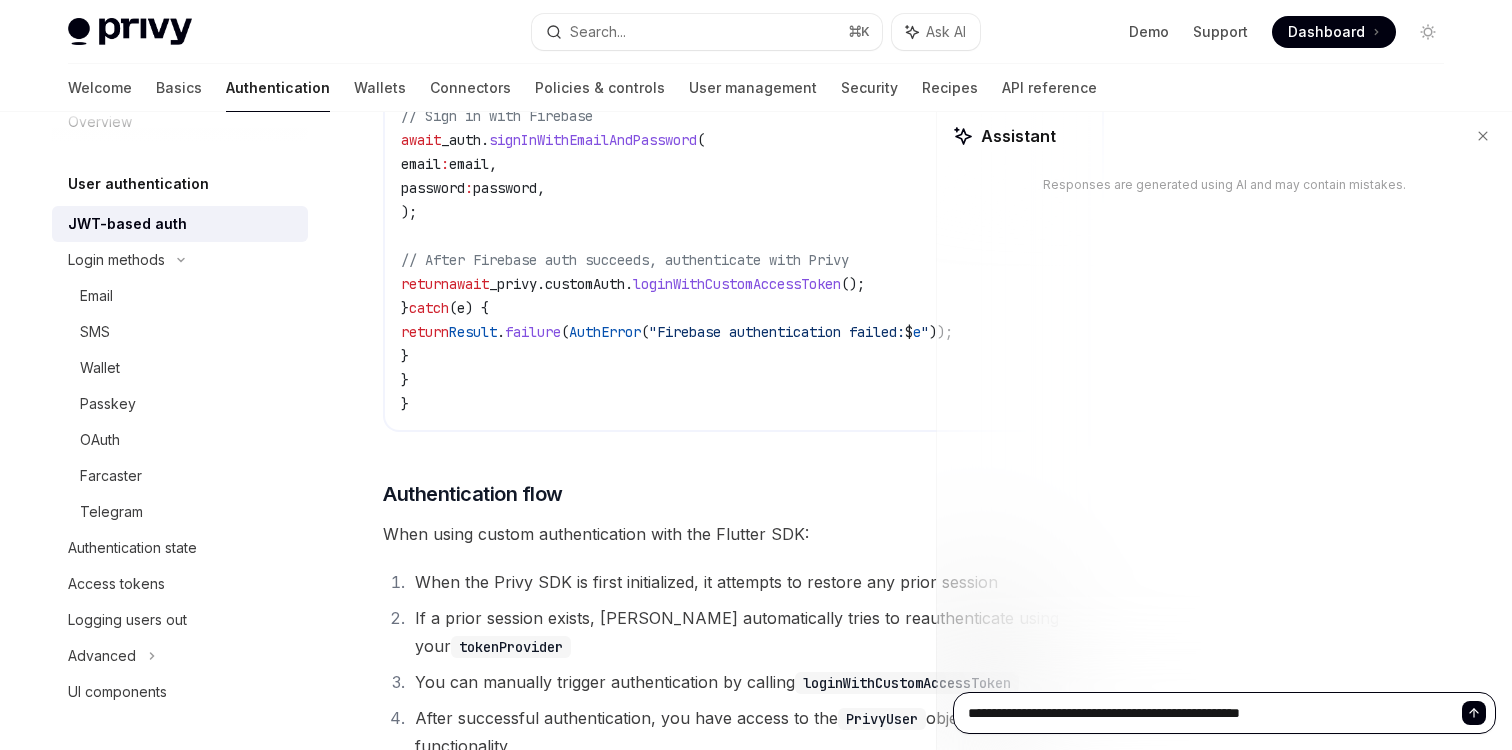 type on "**********" 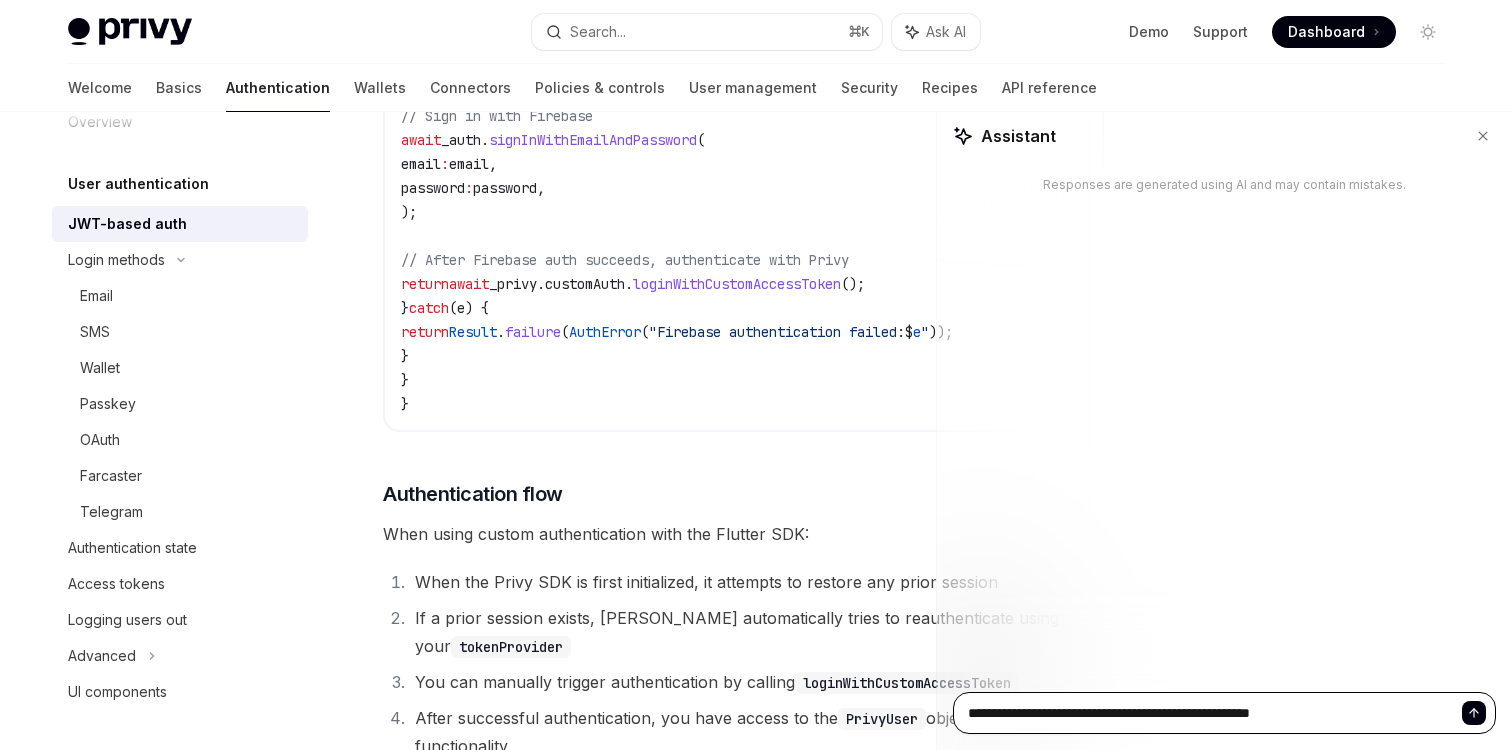 type on "*" 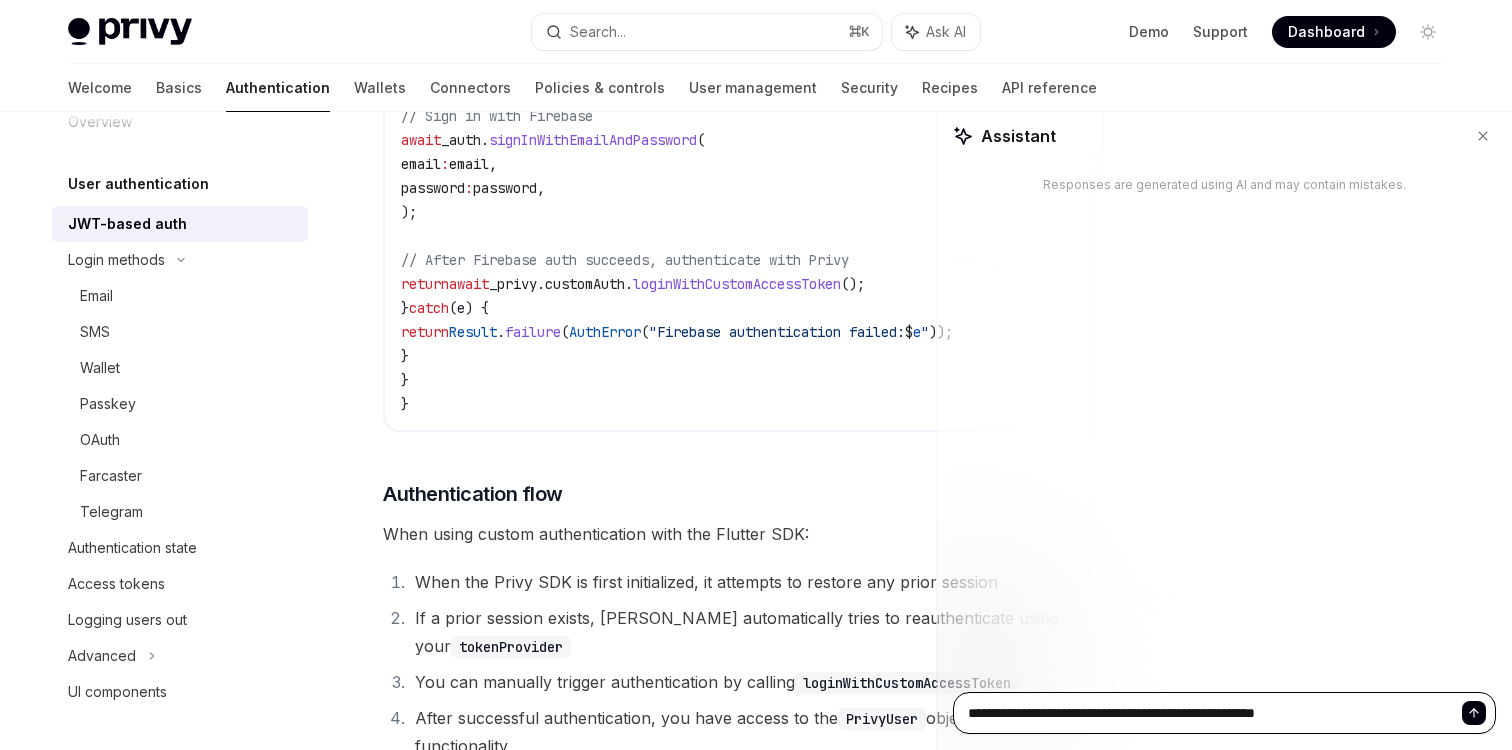 type on "**********" 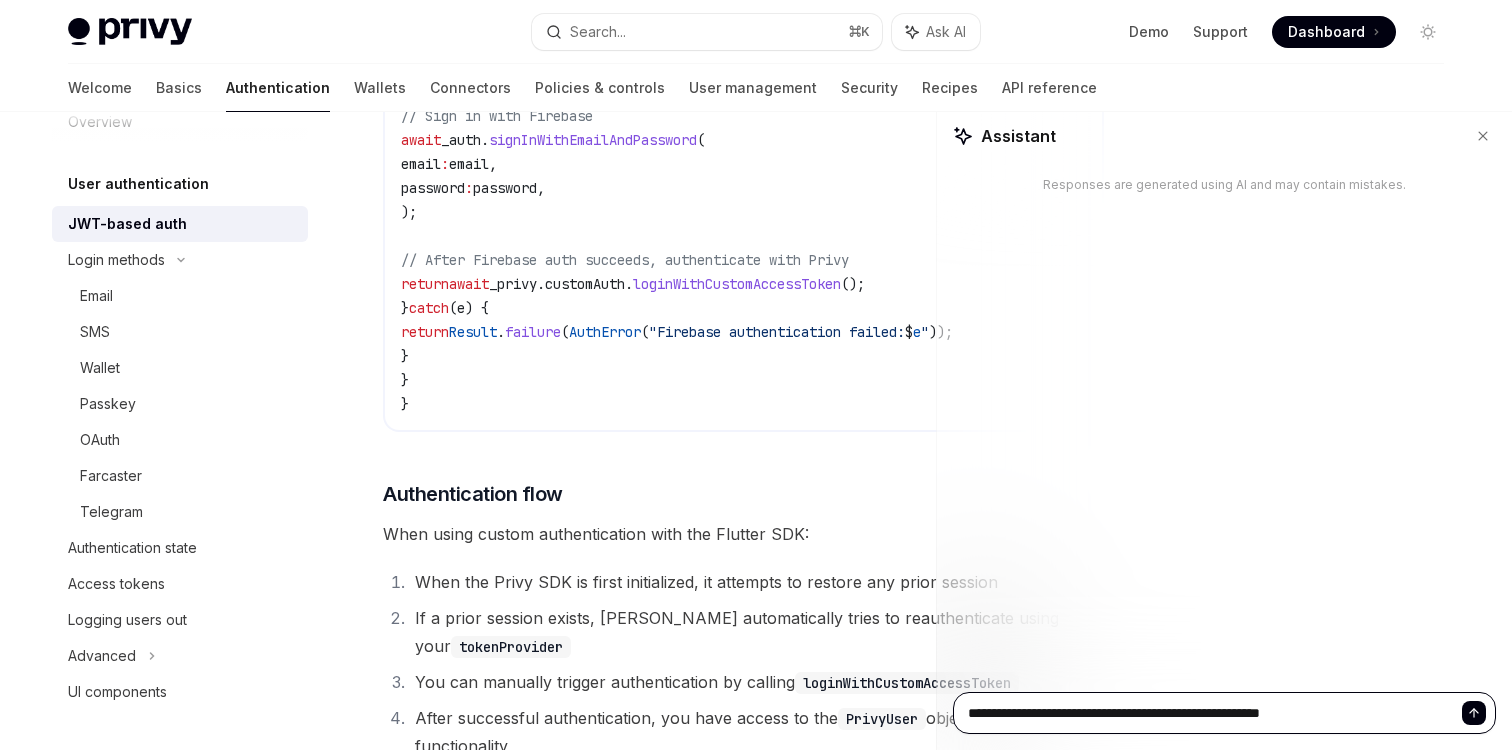 type on "**********" 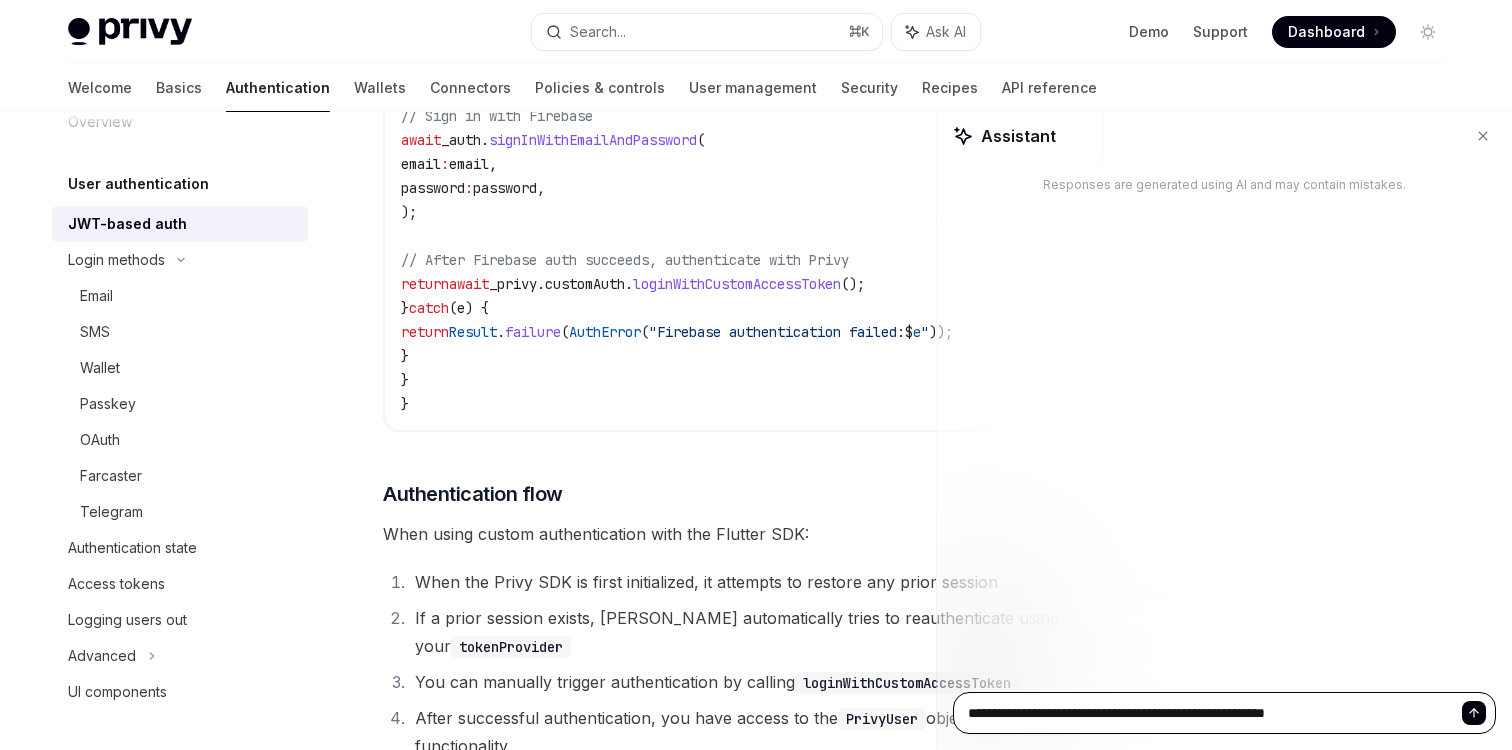 type on "**********" 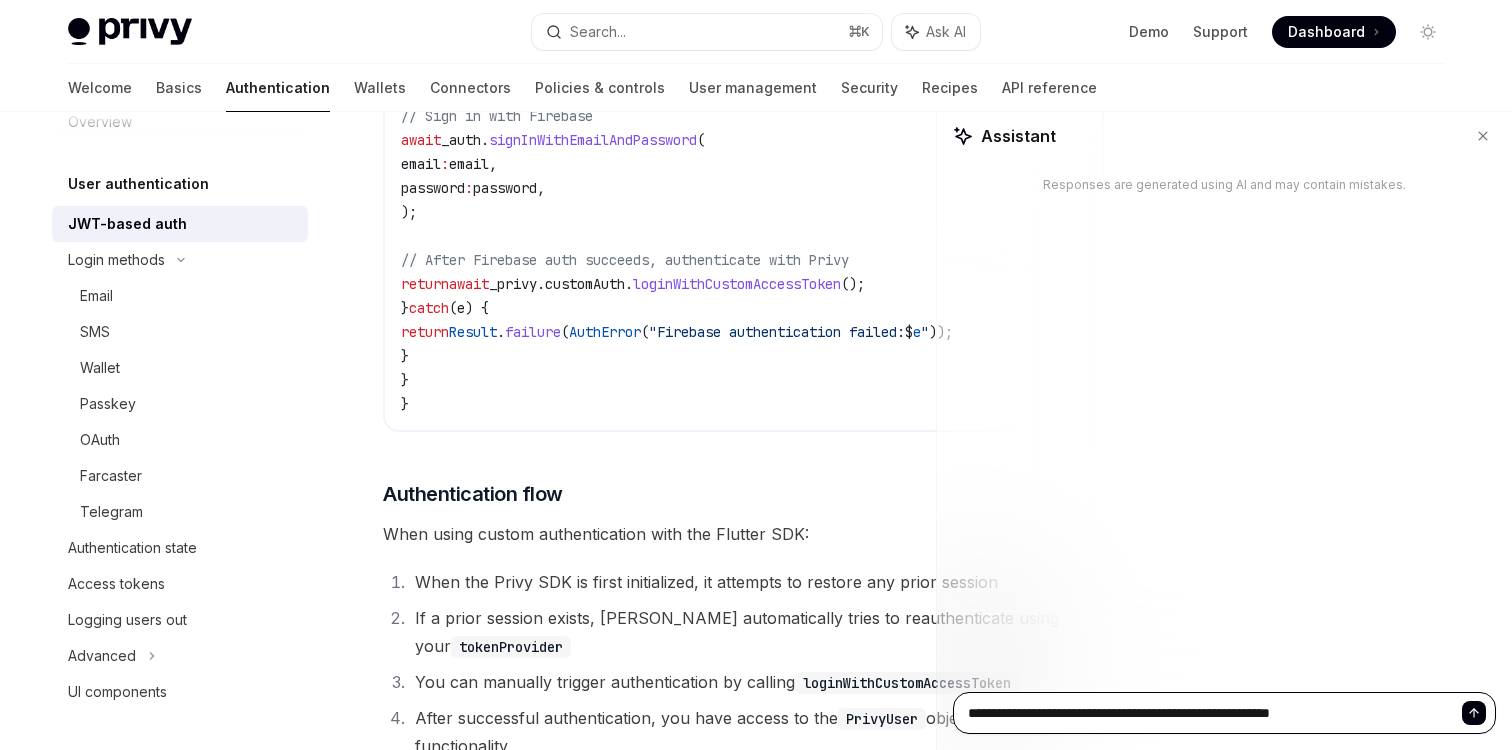 type on "**********" 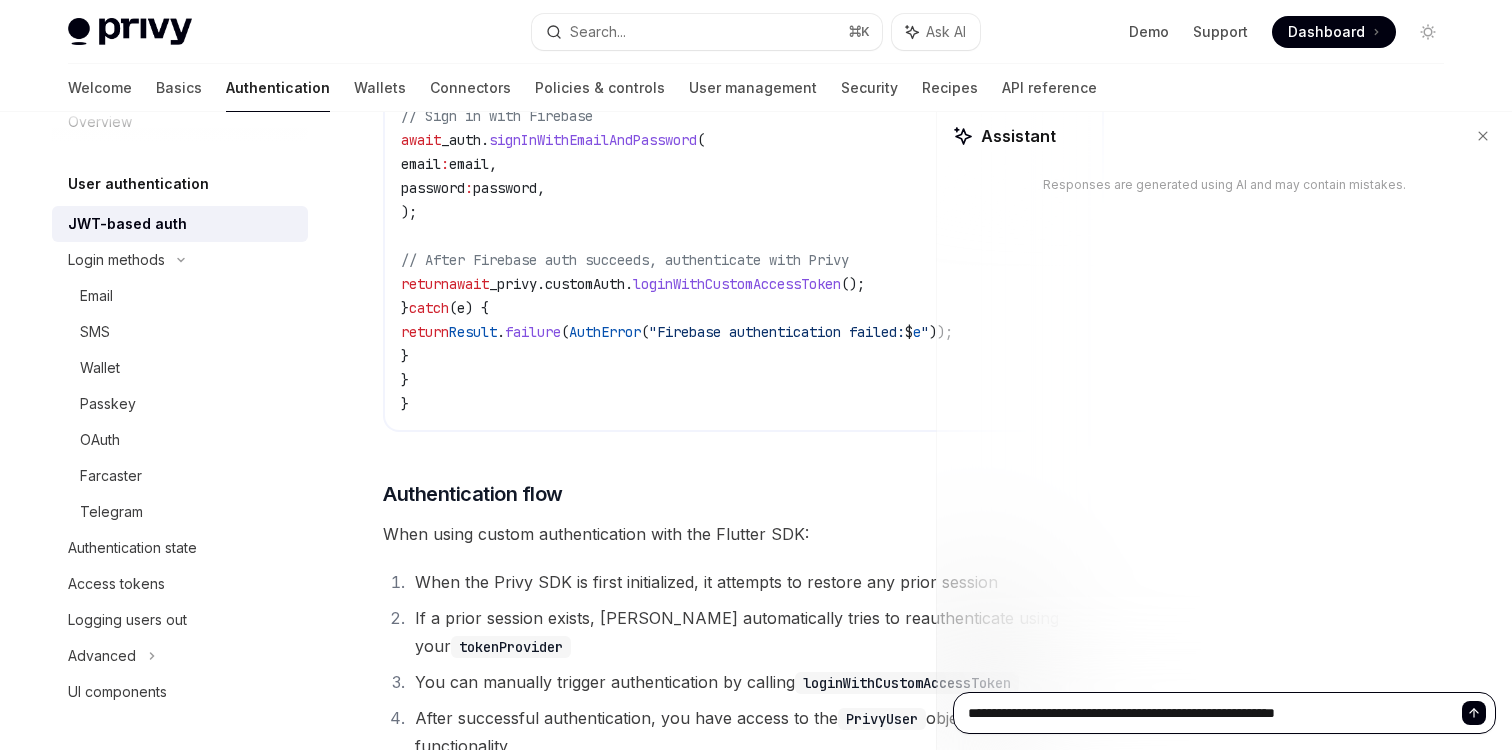 type on "**********" 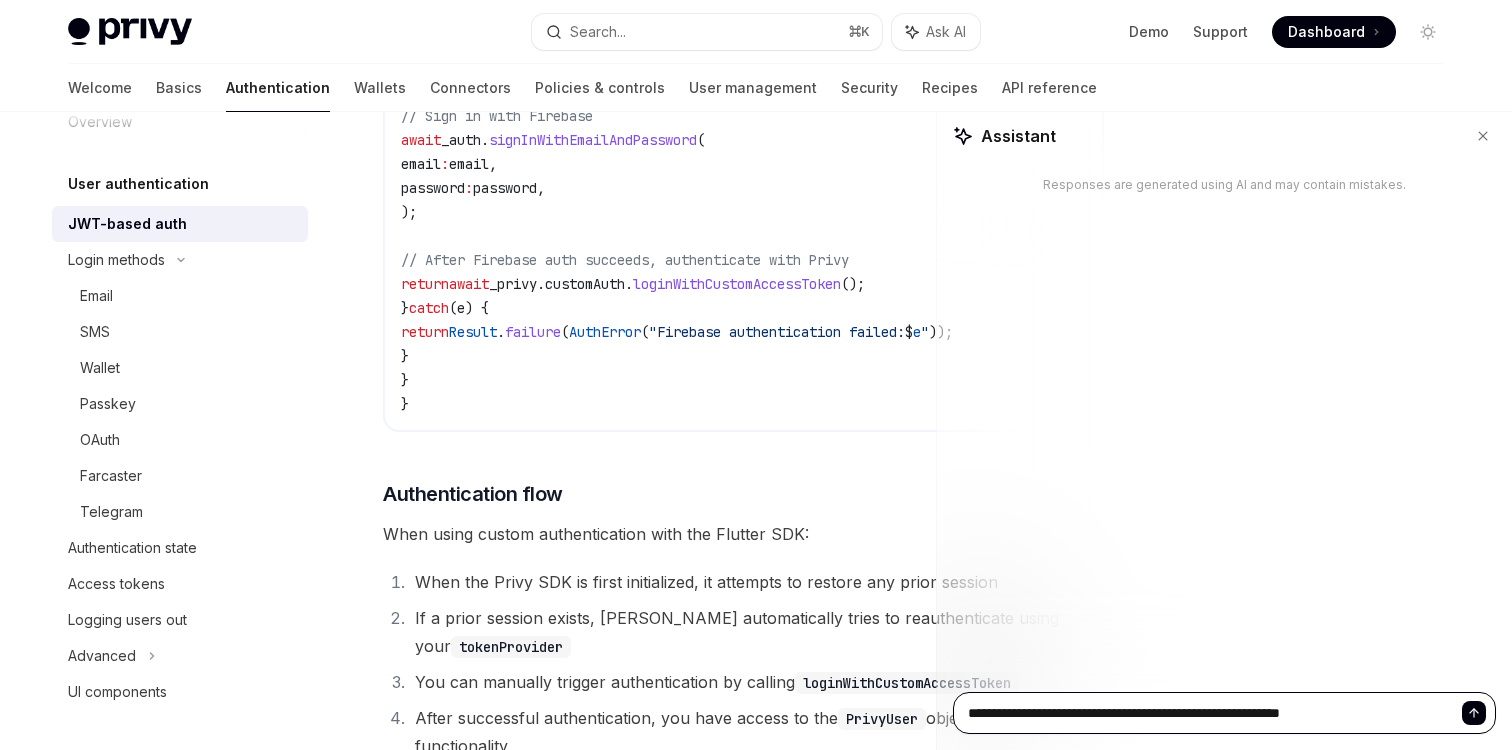 type on "**********" 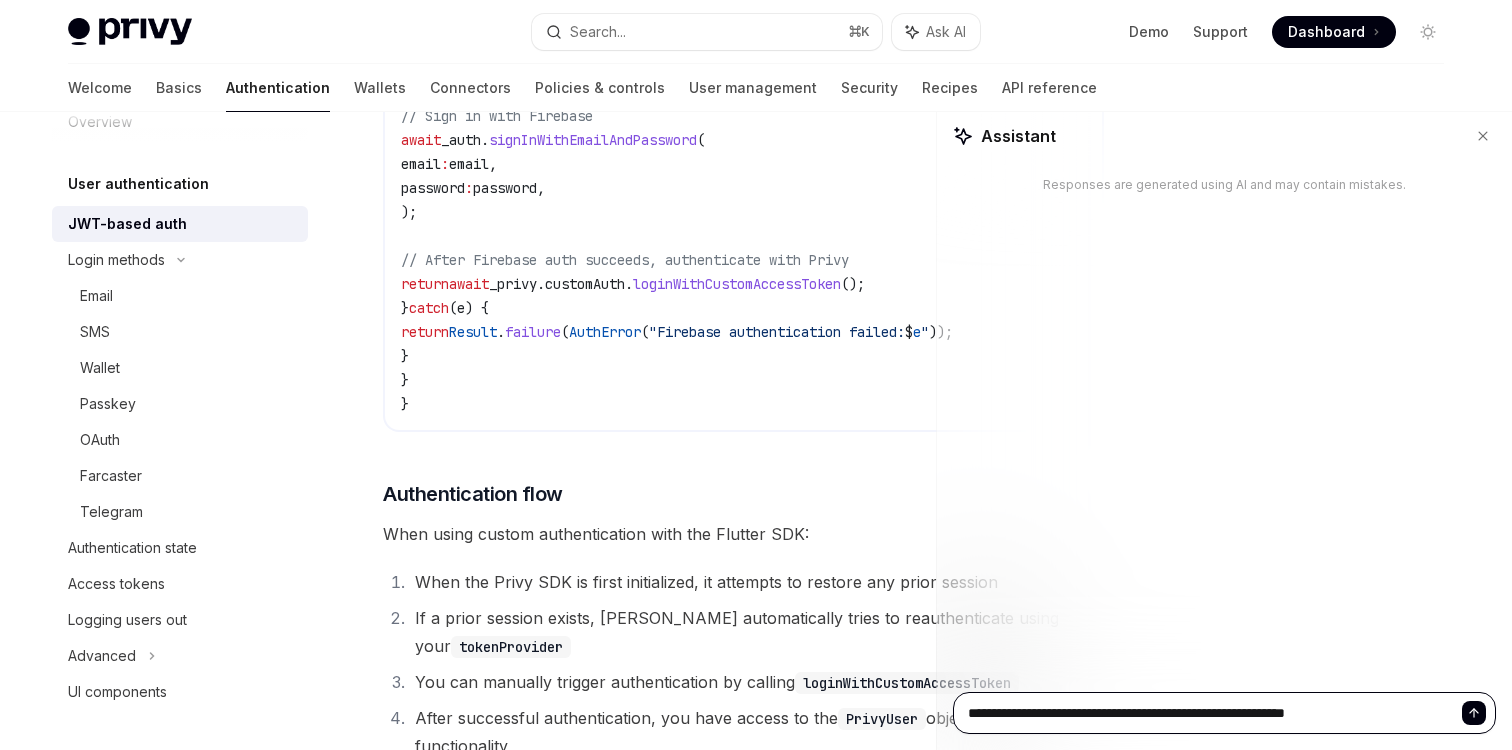 type on "**********" 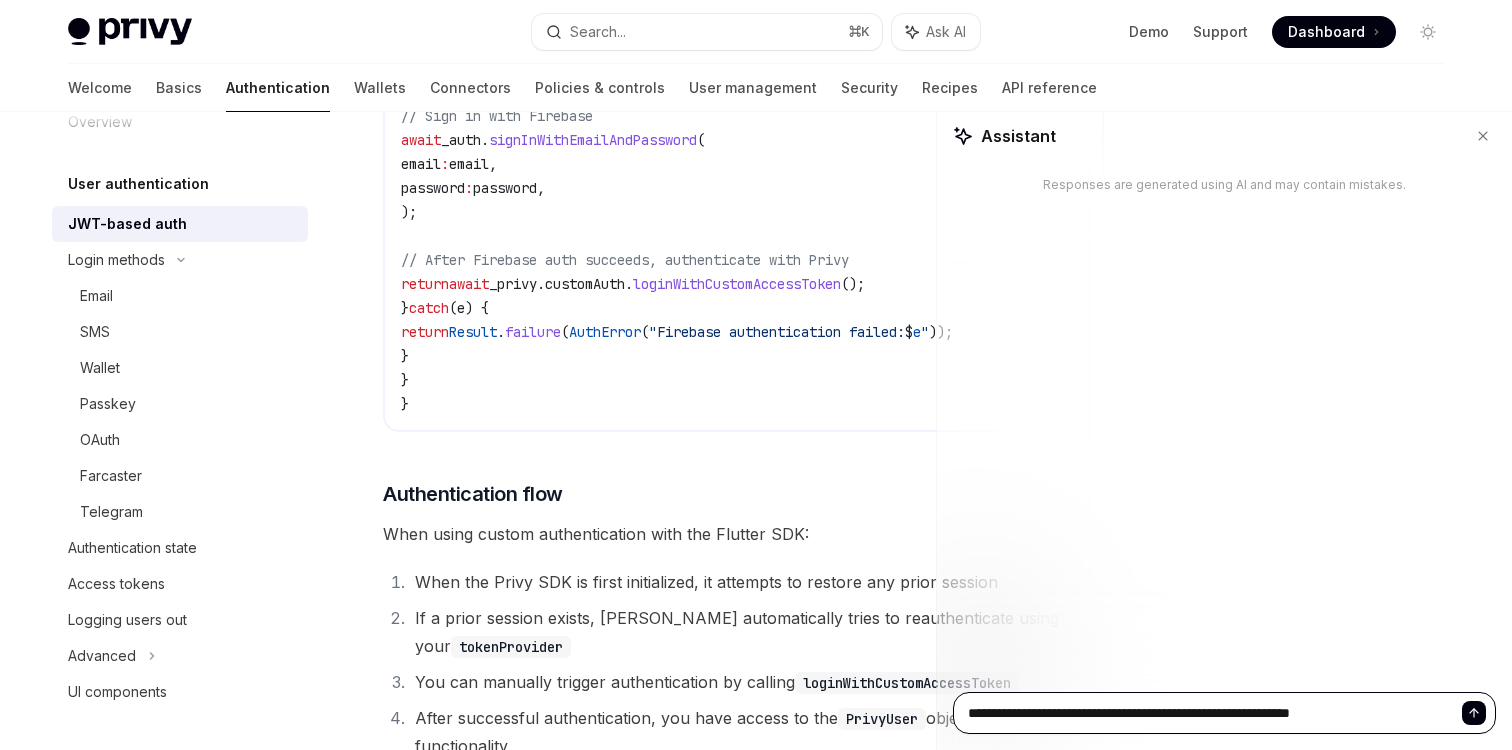 type on "**********" 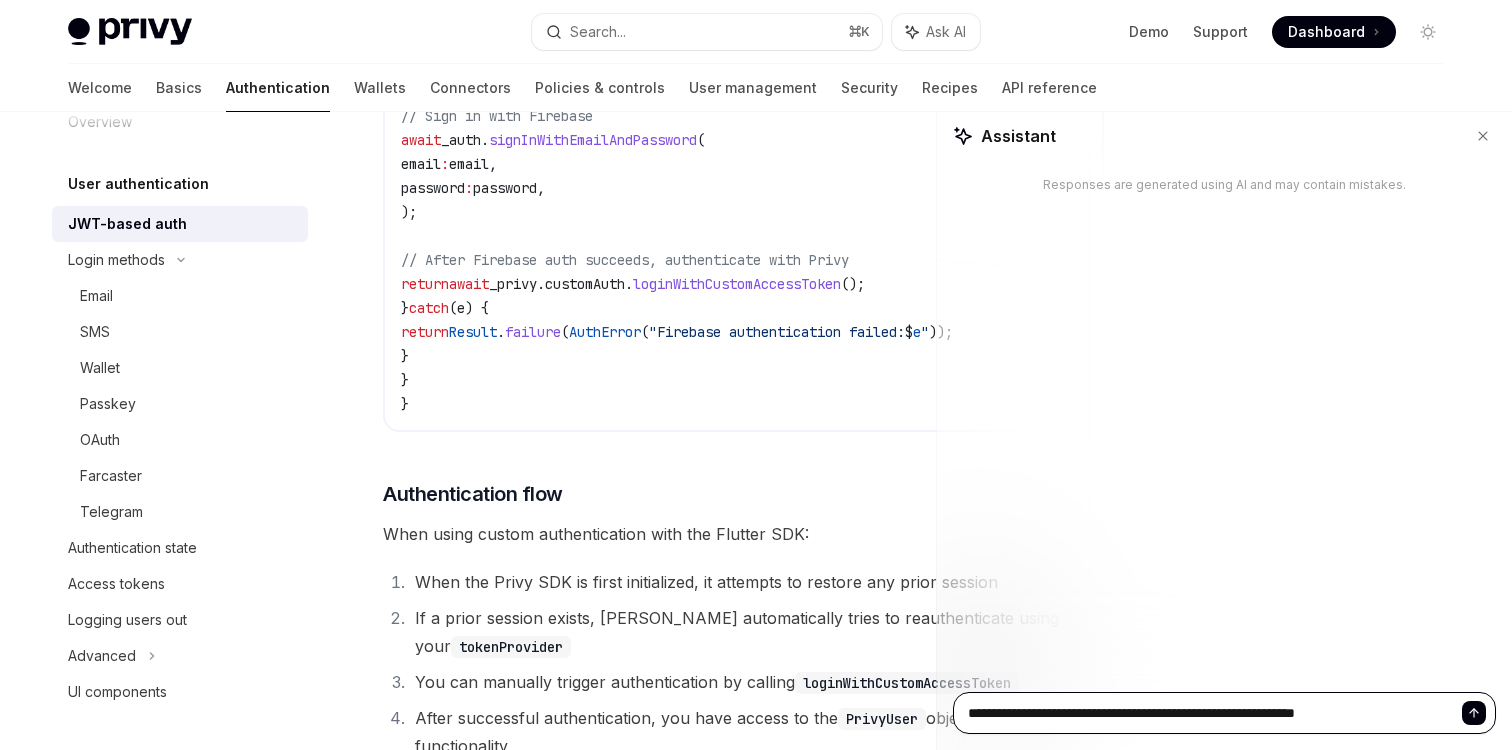 type on "**********" 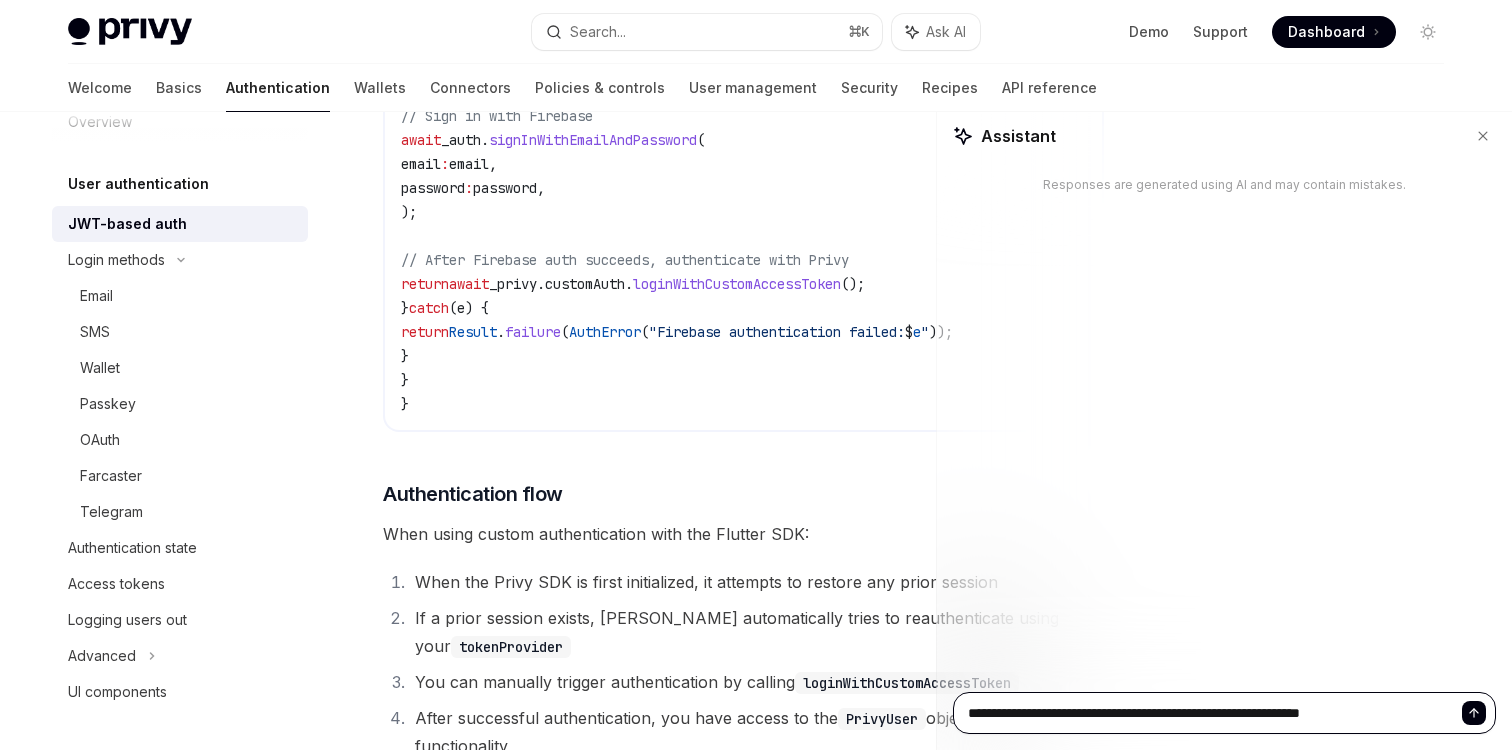 type on "*" 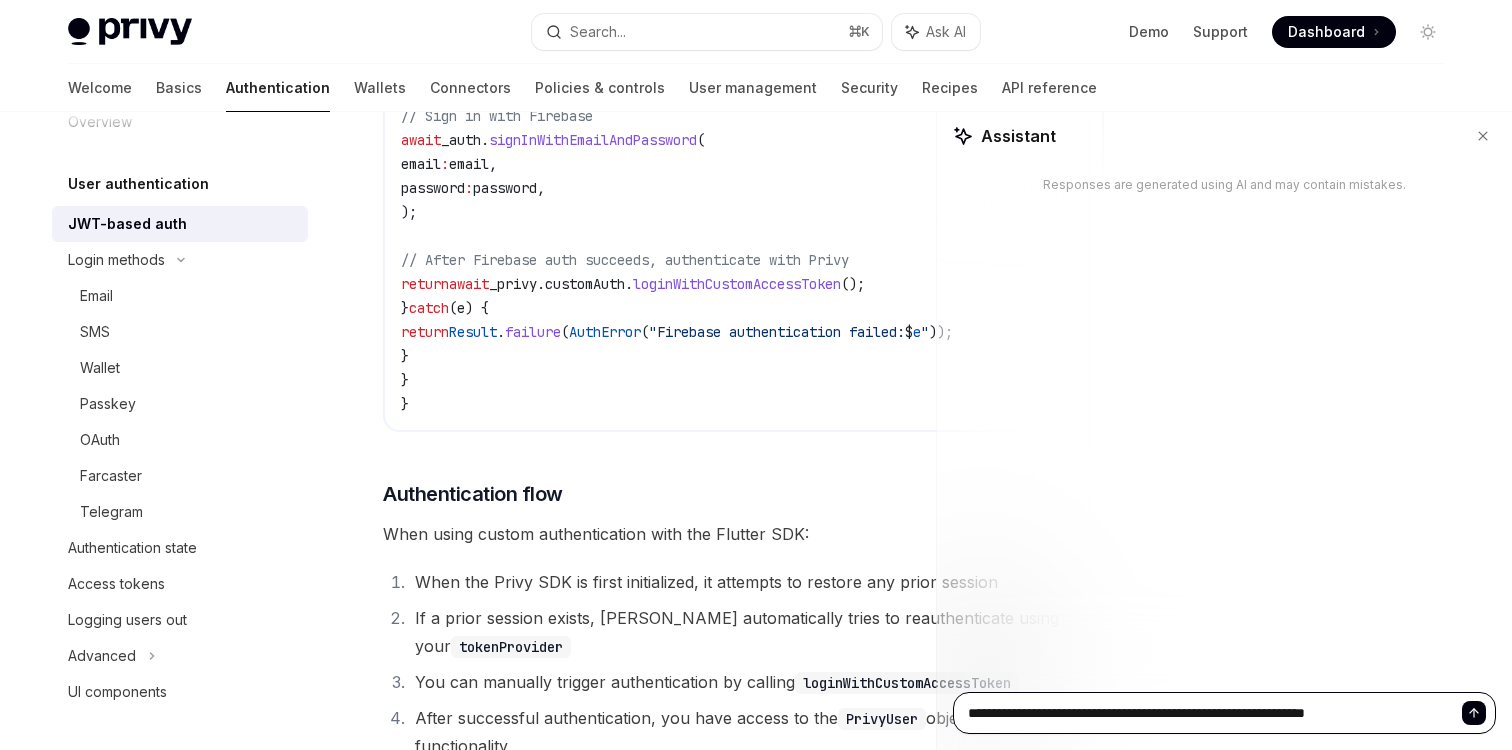 type on "**********" 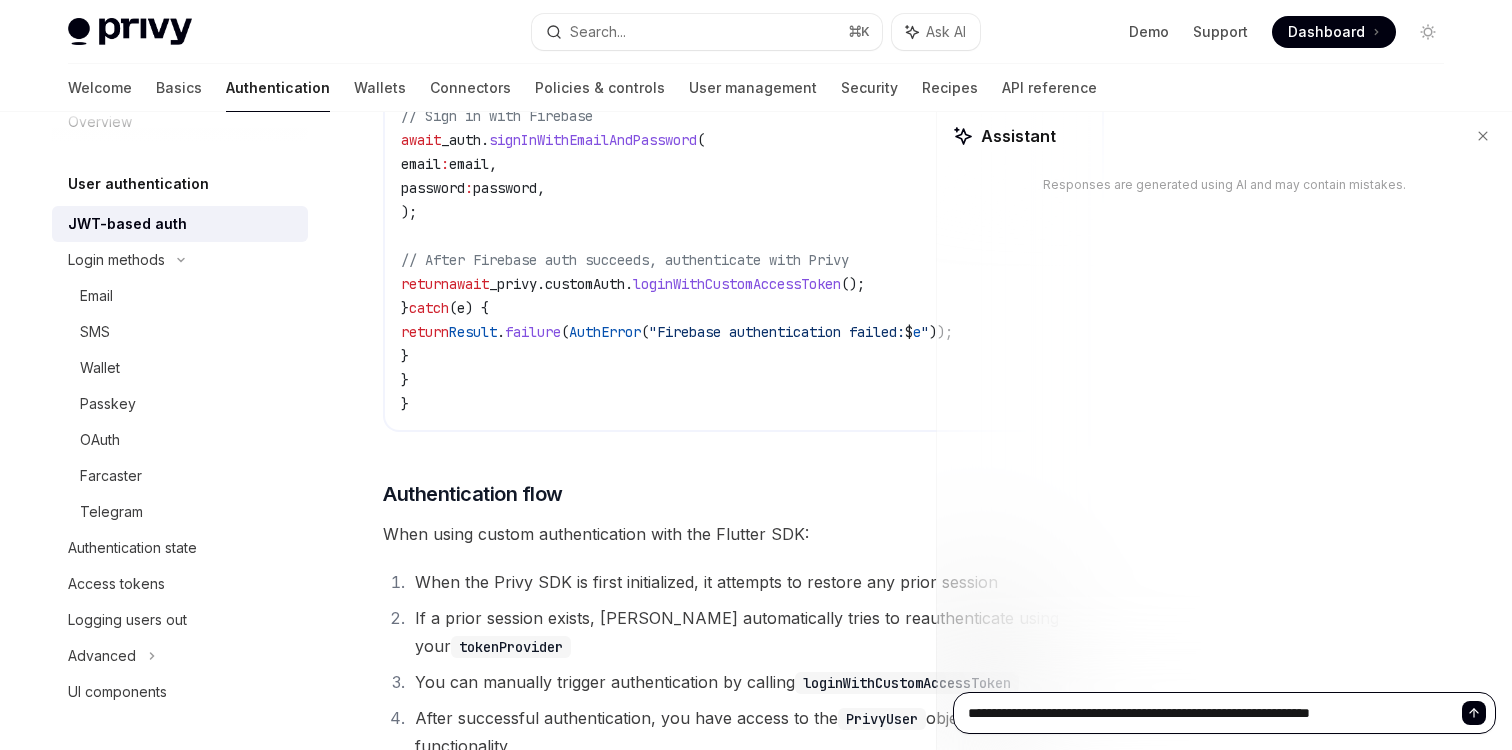 type on "*" 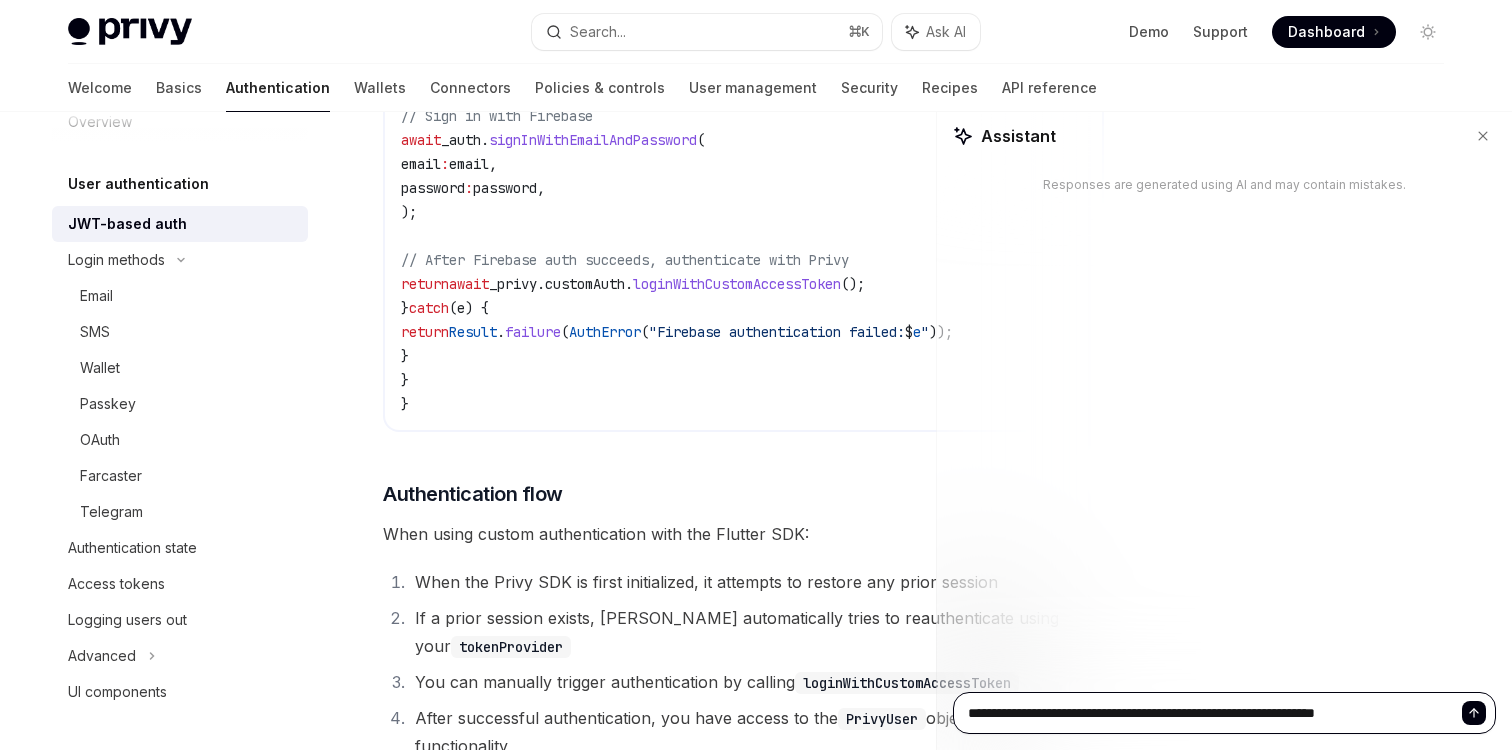 type on "**********" 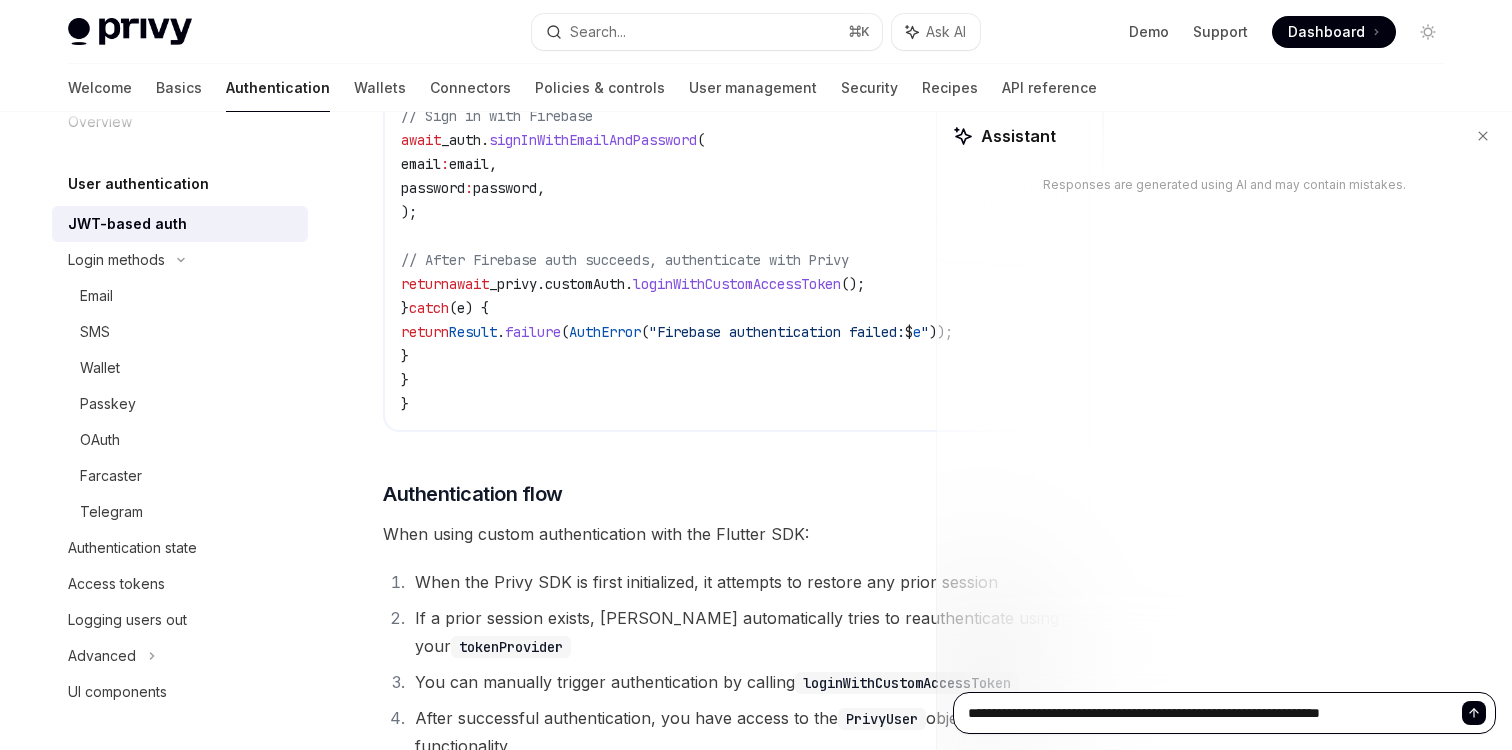 type on "**********" 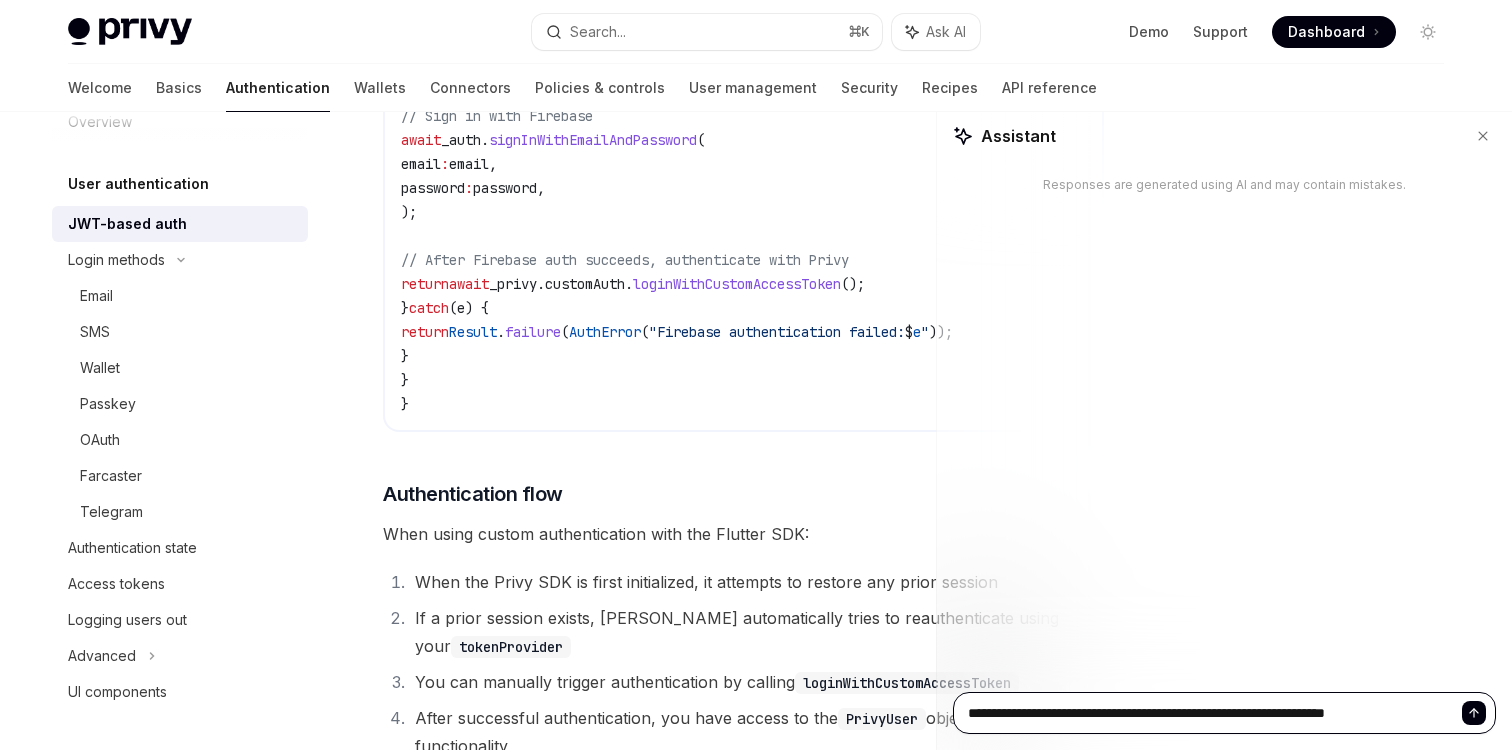 type on "**********" 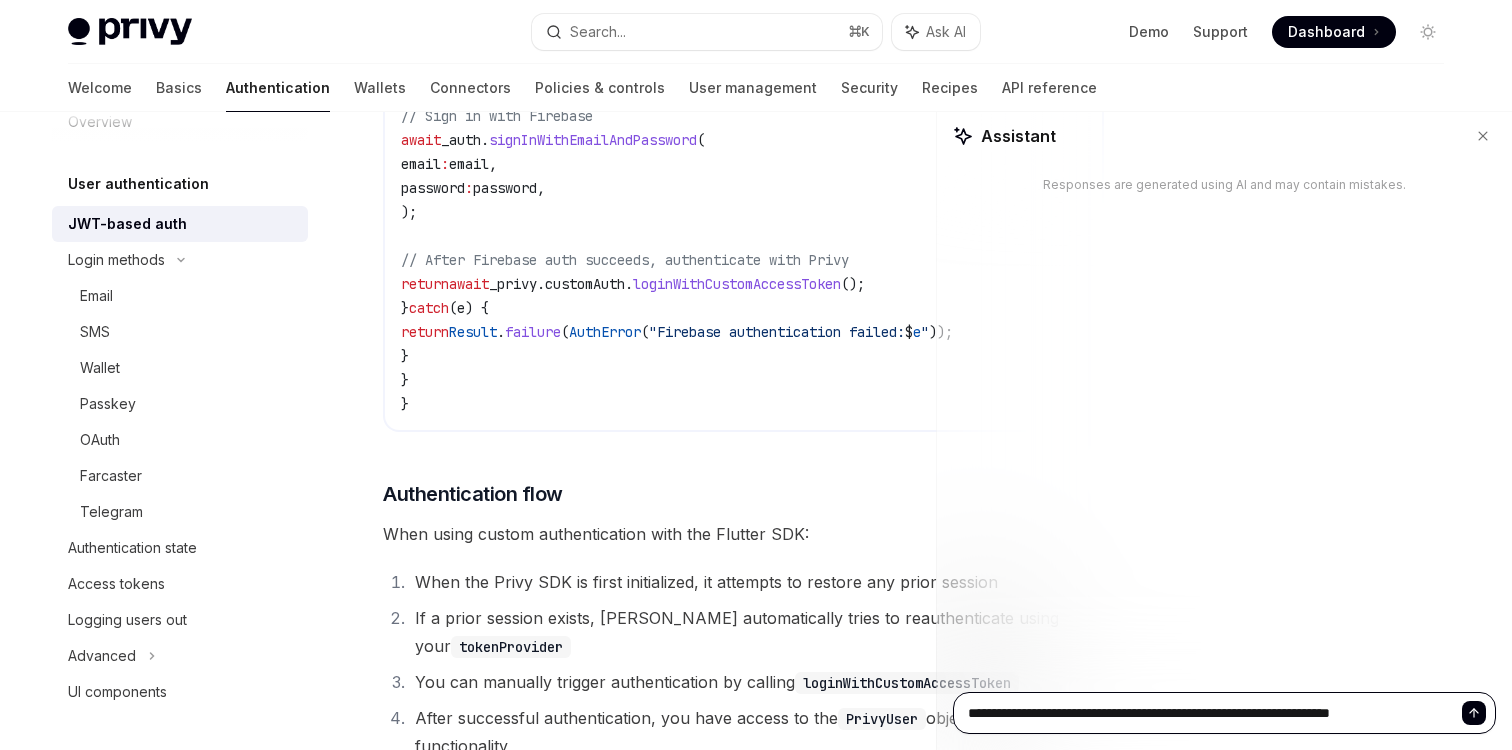 type on "*" 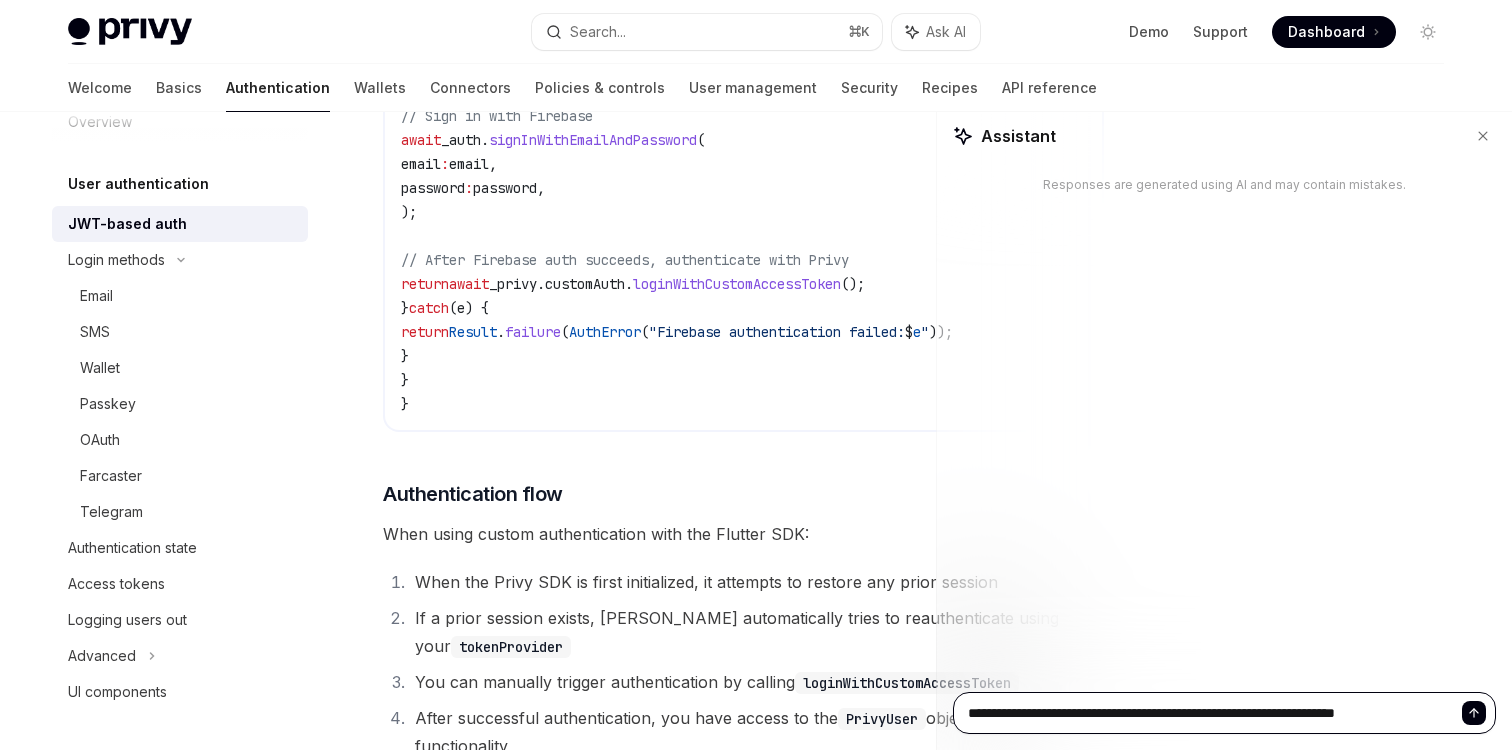 type on "**********" 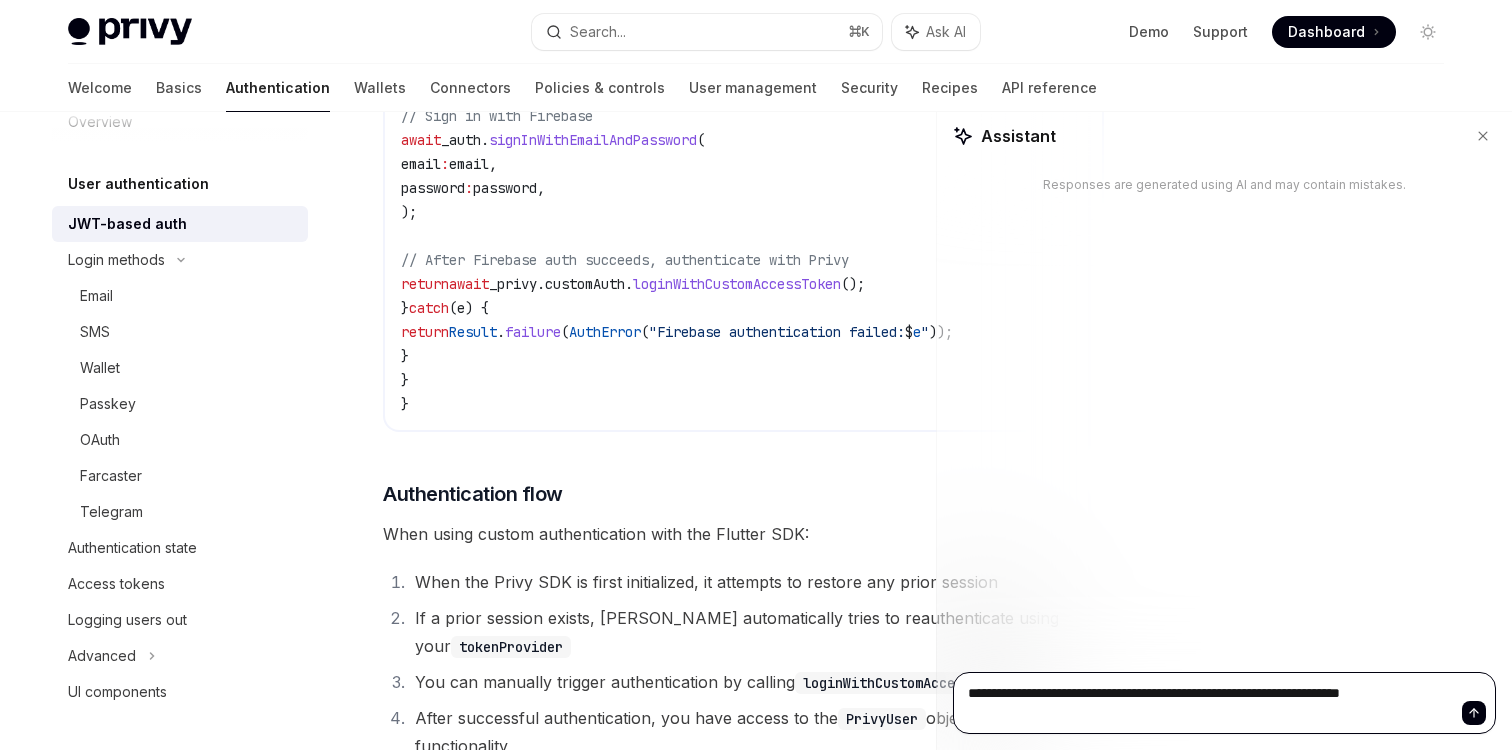 type on "**********" 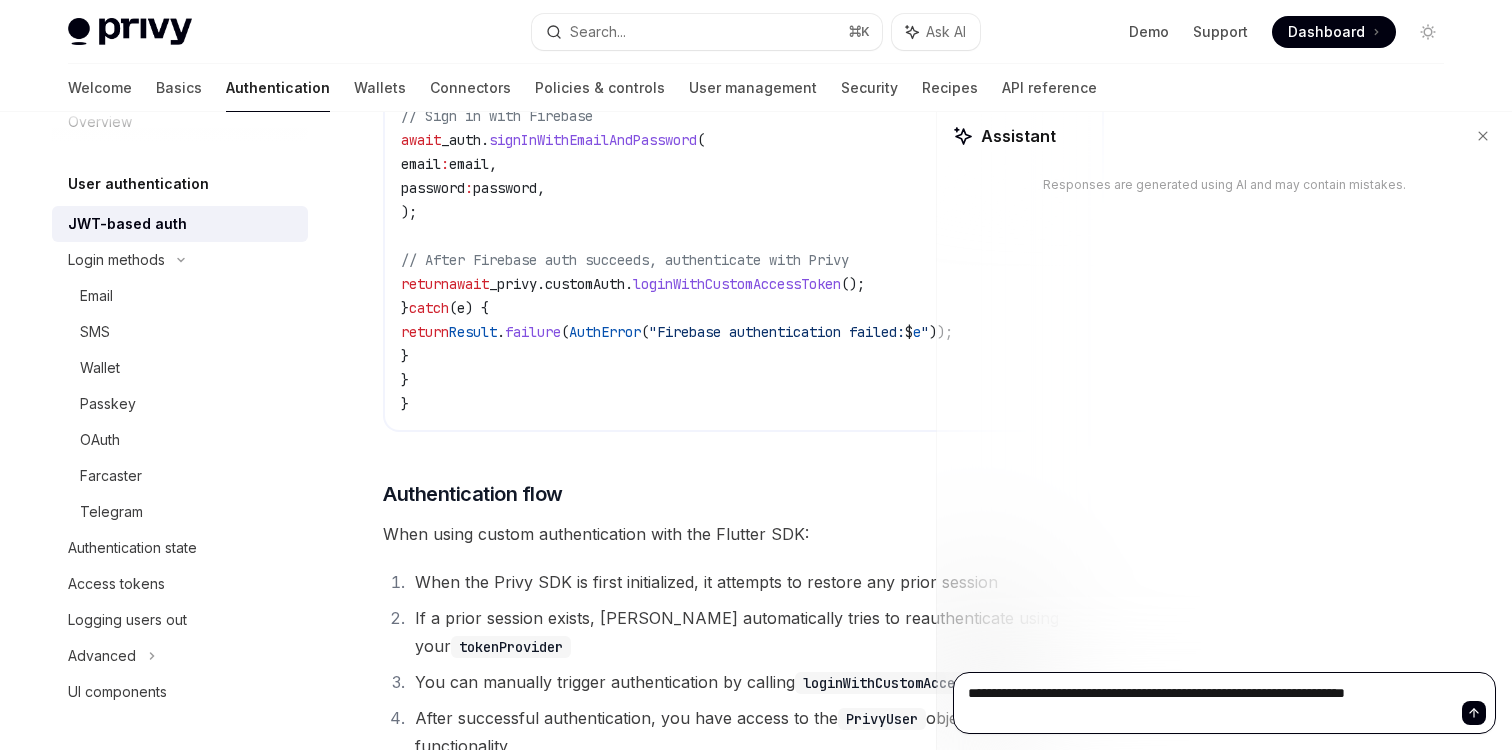 type on "**********" 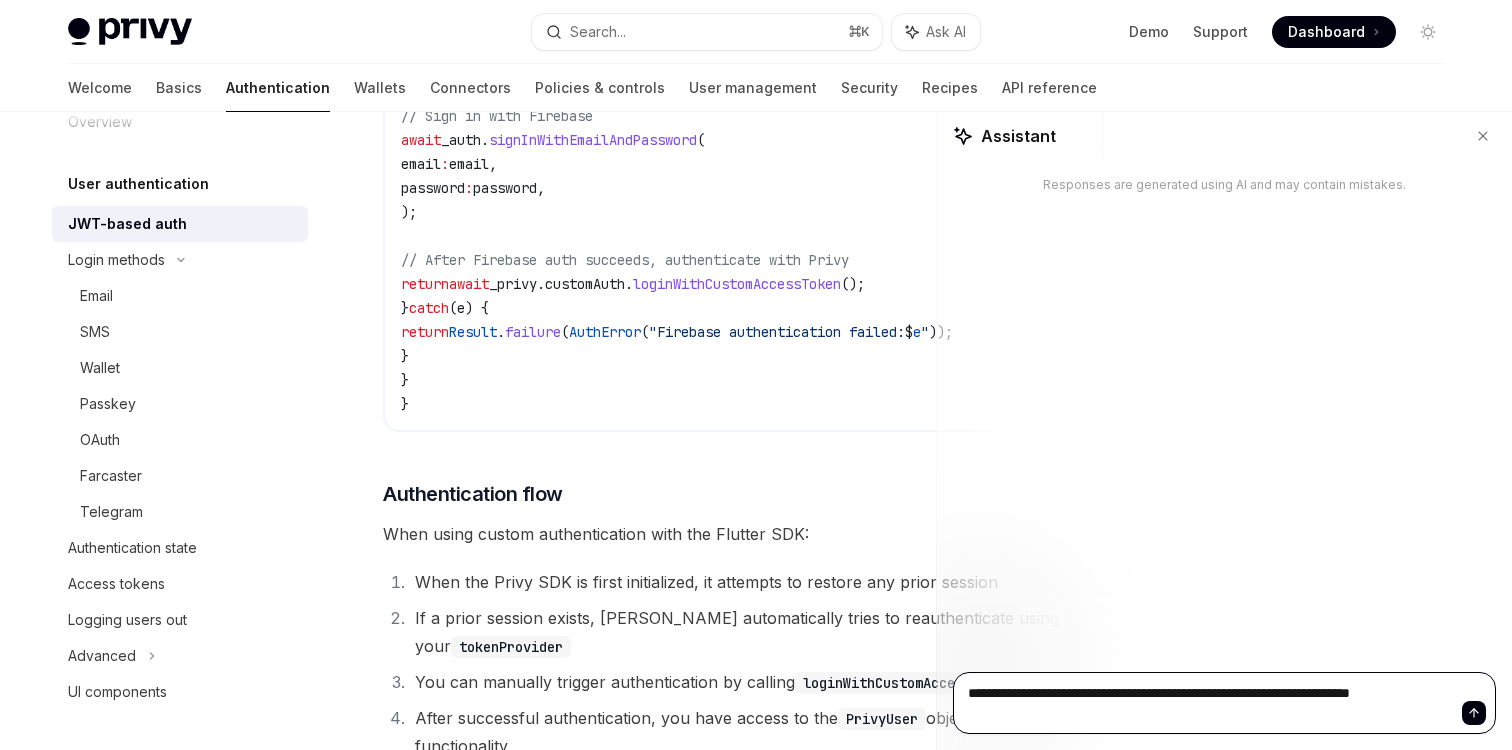 type on "**********" 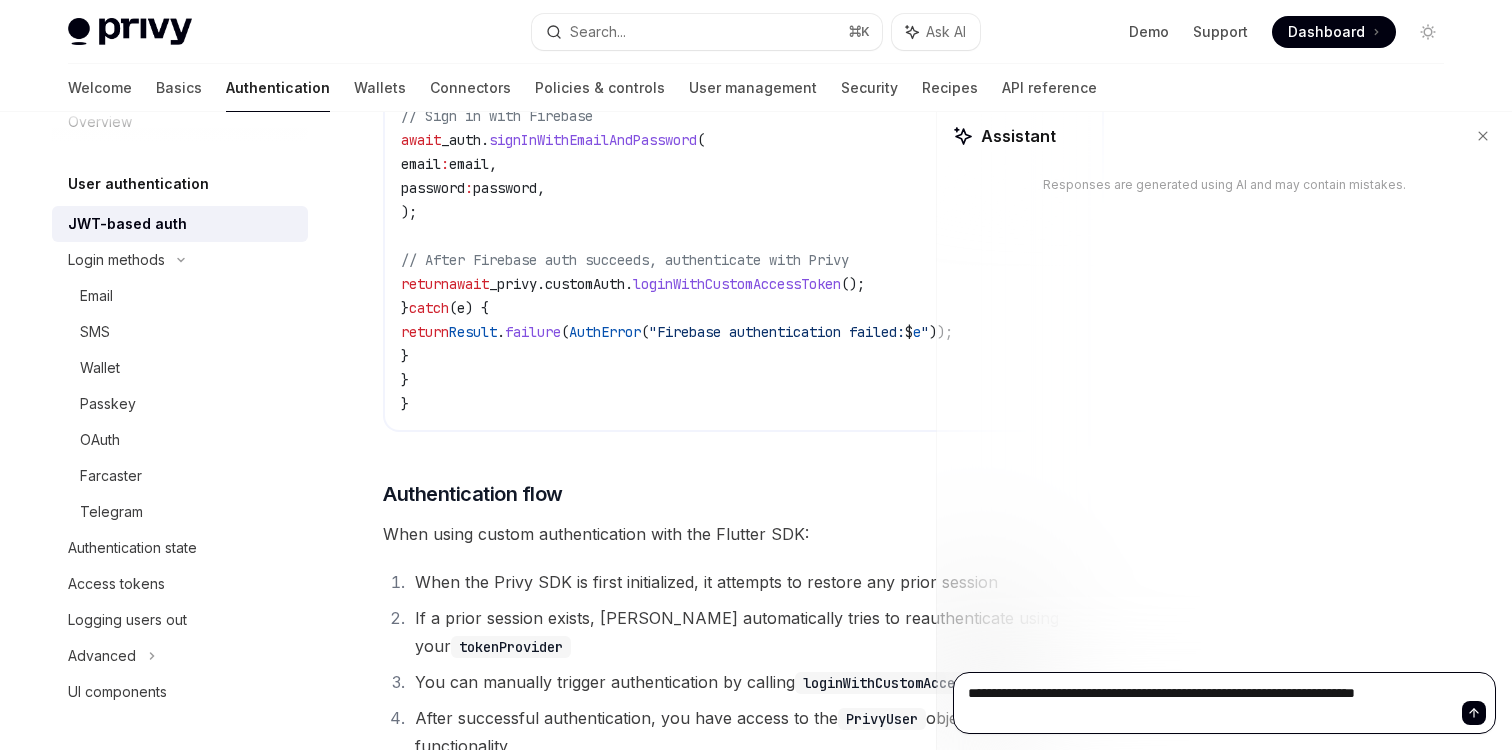 type on "**********" 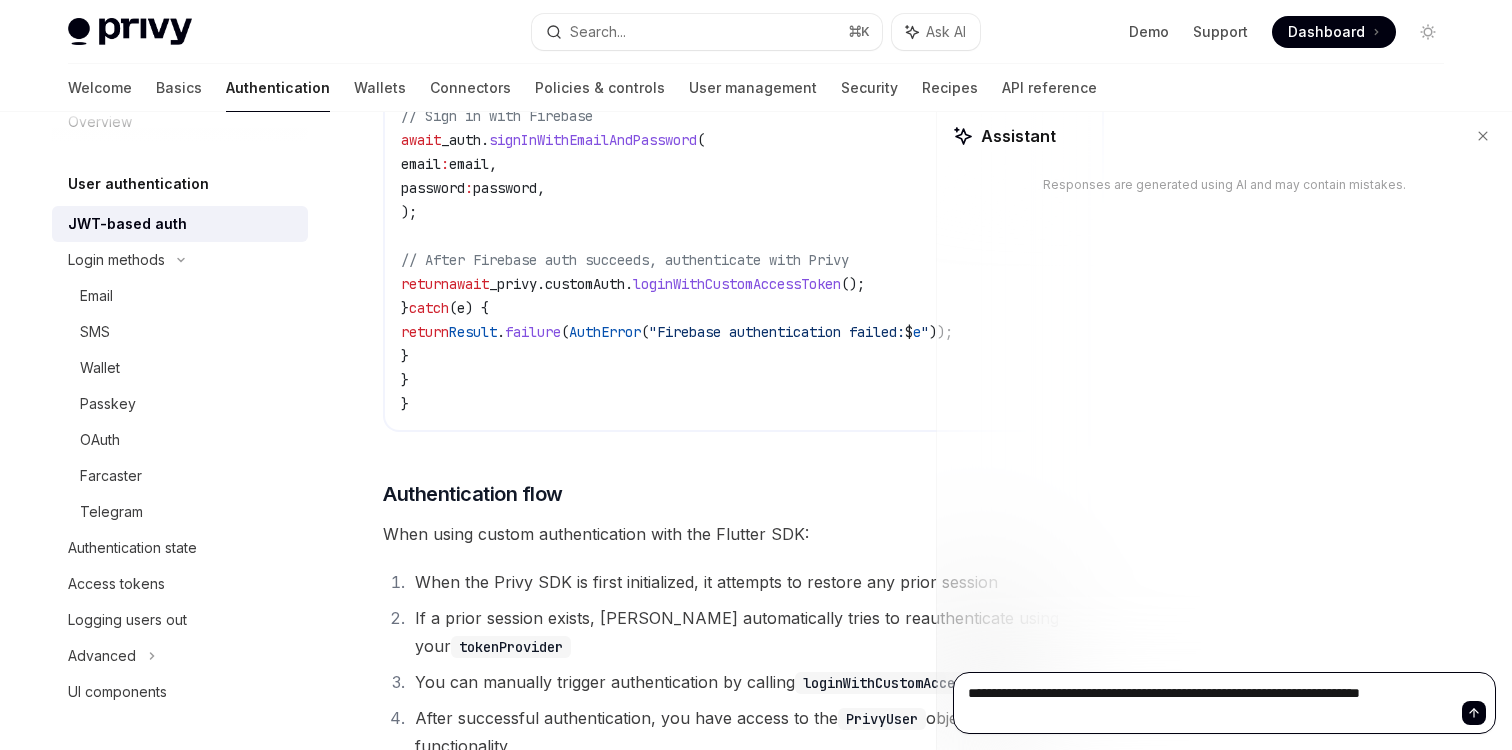 type on "**********" 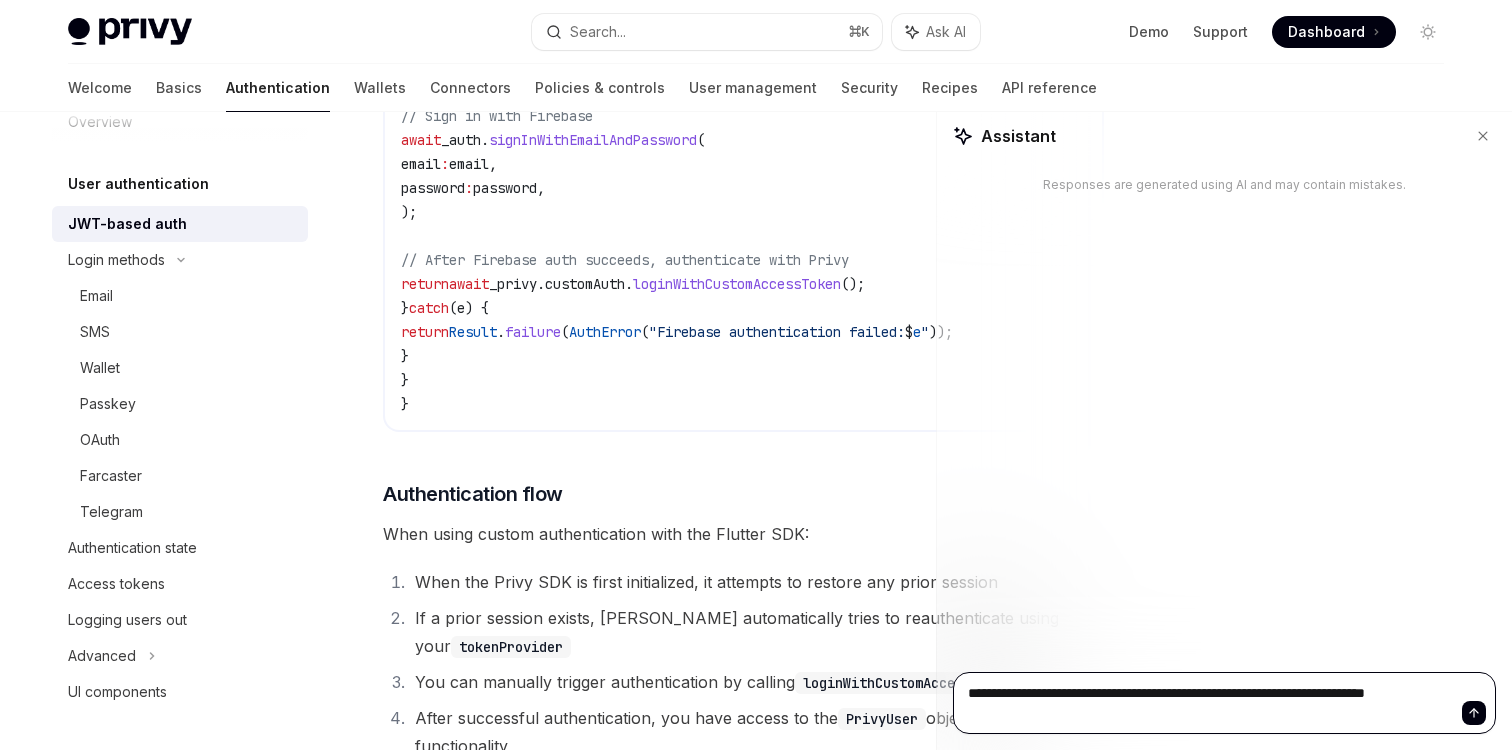 type 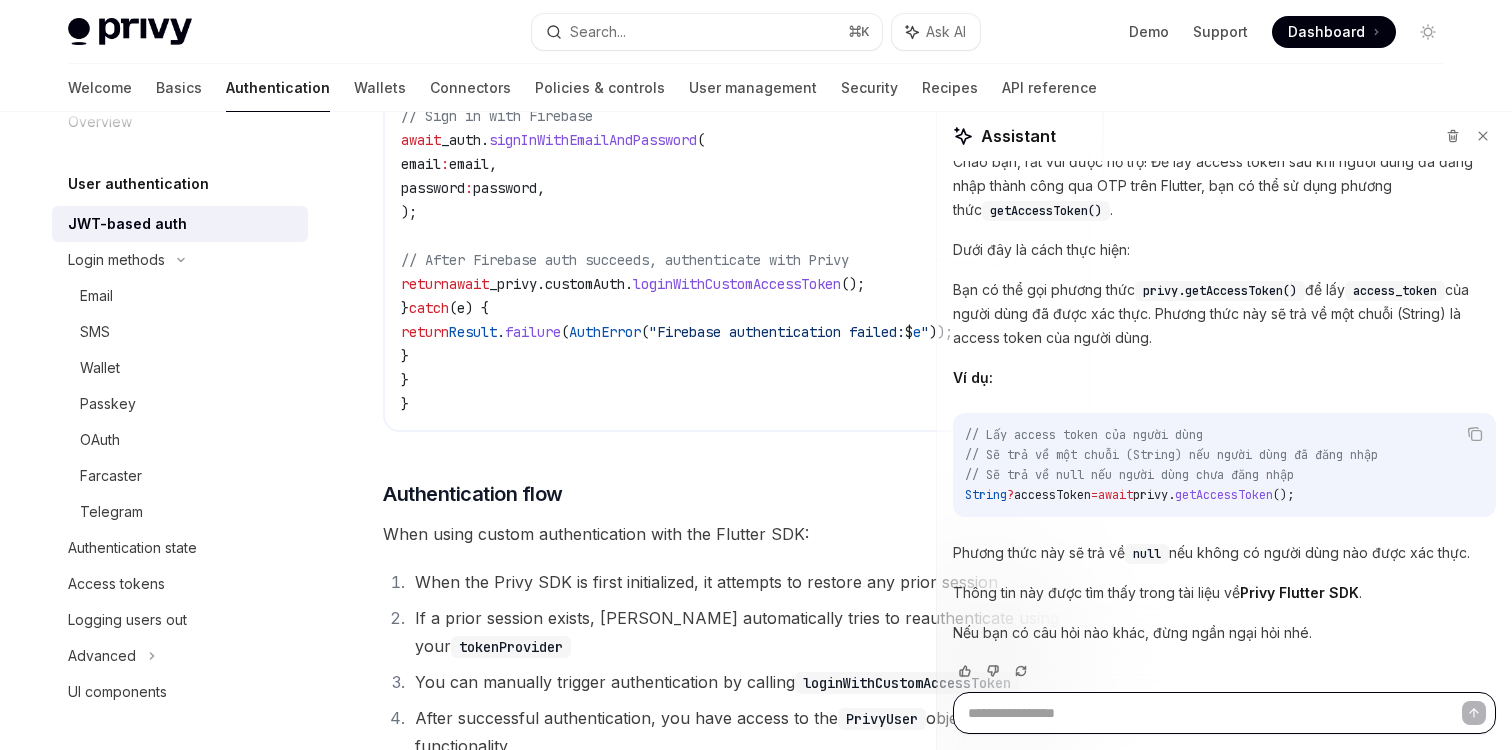 scroll, scrollTop: 95, scrollLeft: 0, axis: vertical 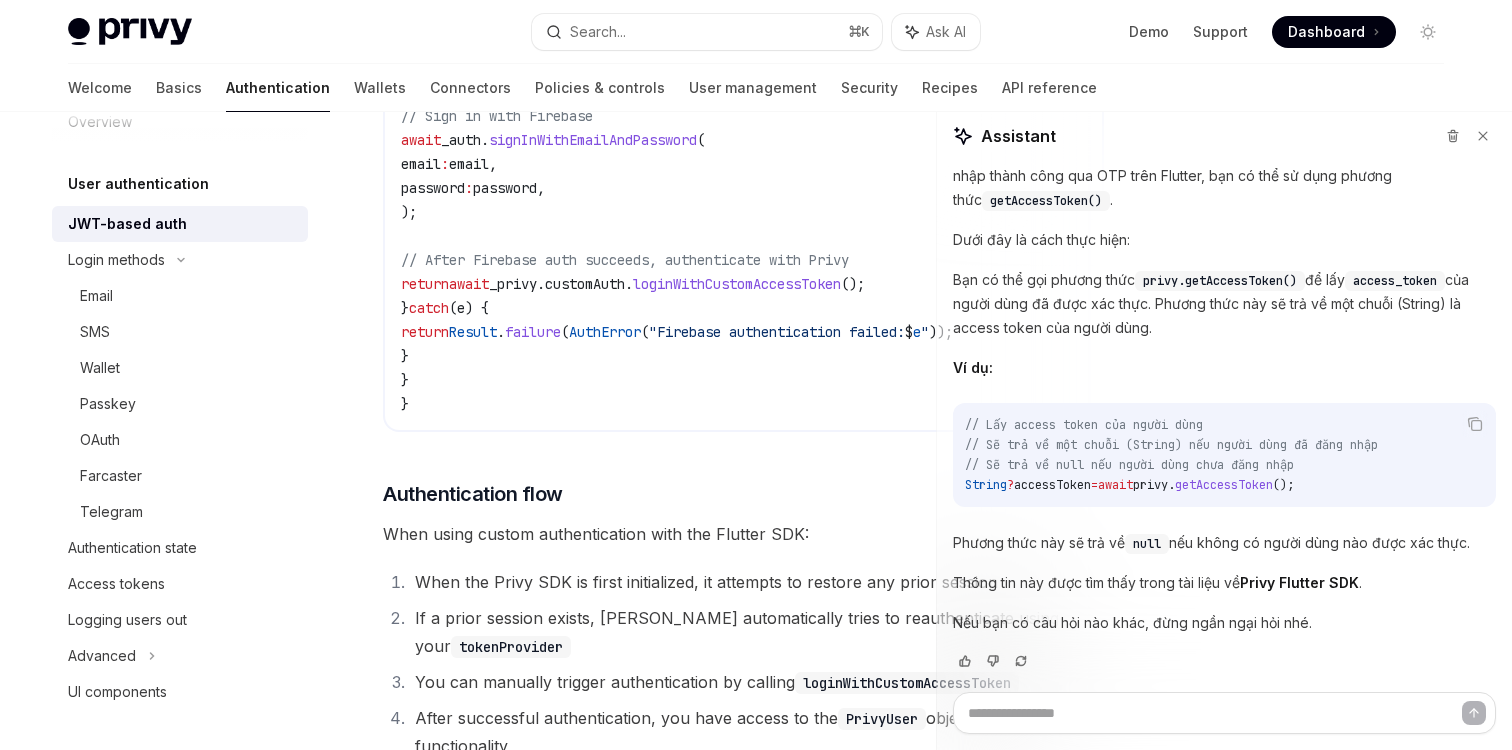 click on "getAccessToken" at bounding box center (1224, 485) 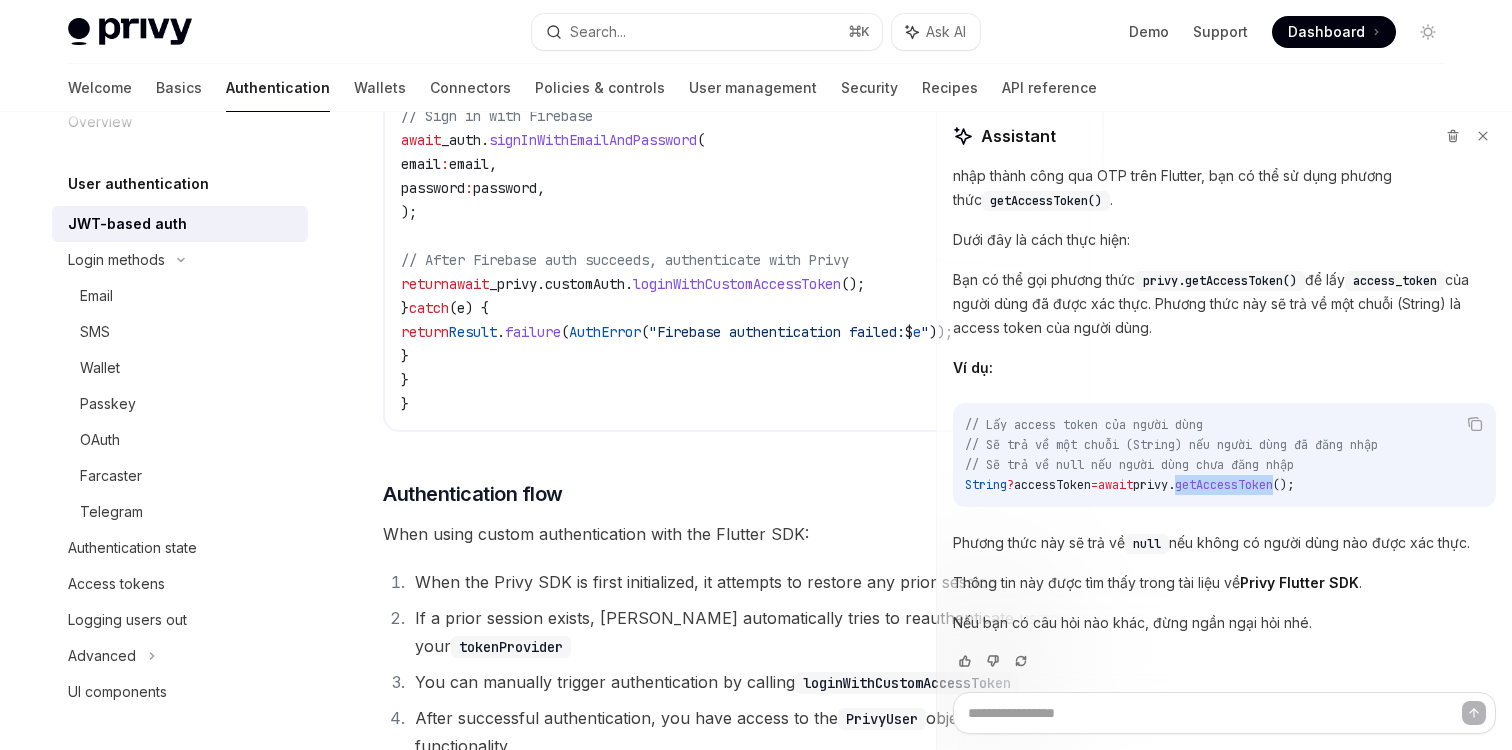 copy on "getAccessToken" 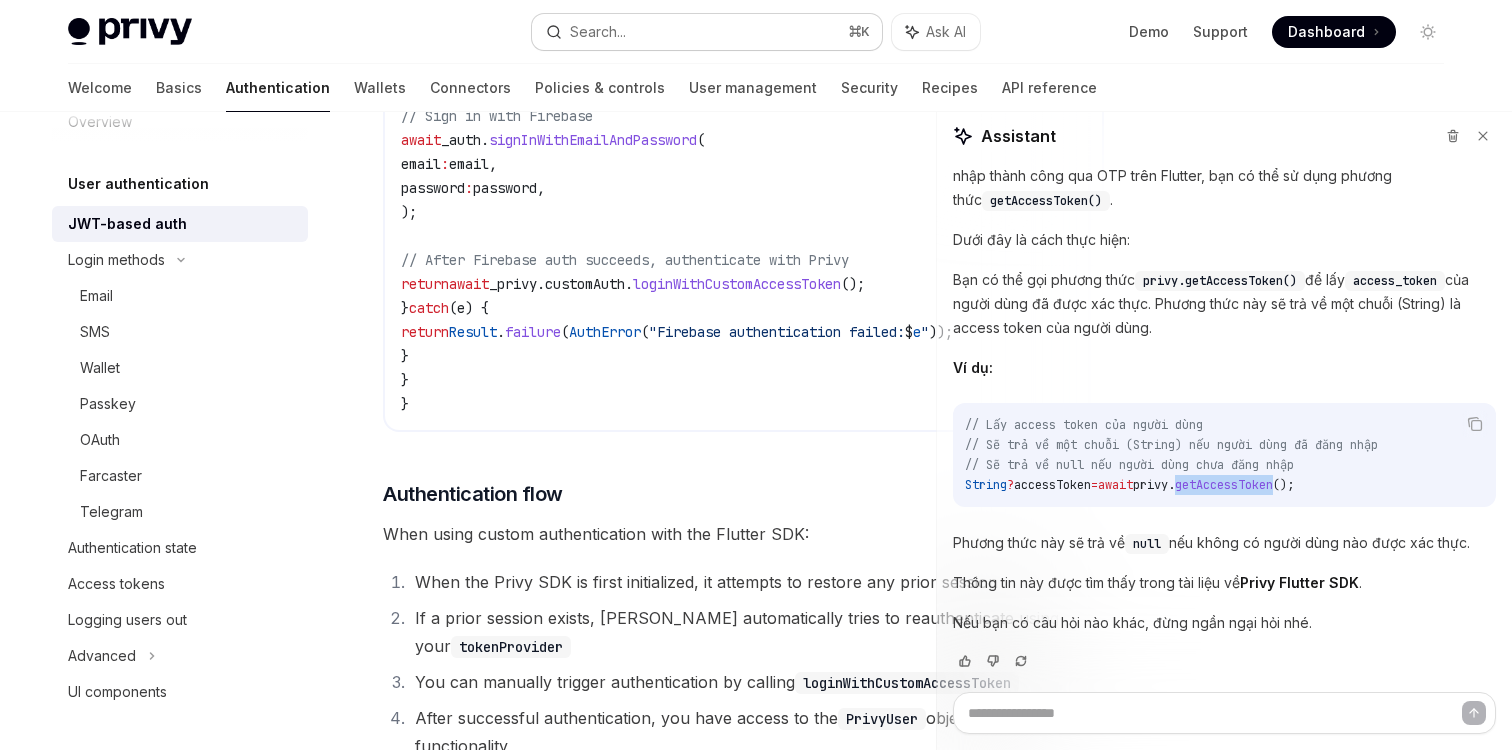 click on "Search... ⌘ K" at bounding box center [707, 32] 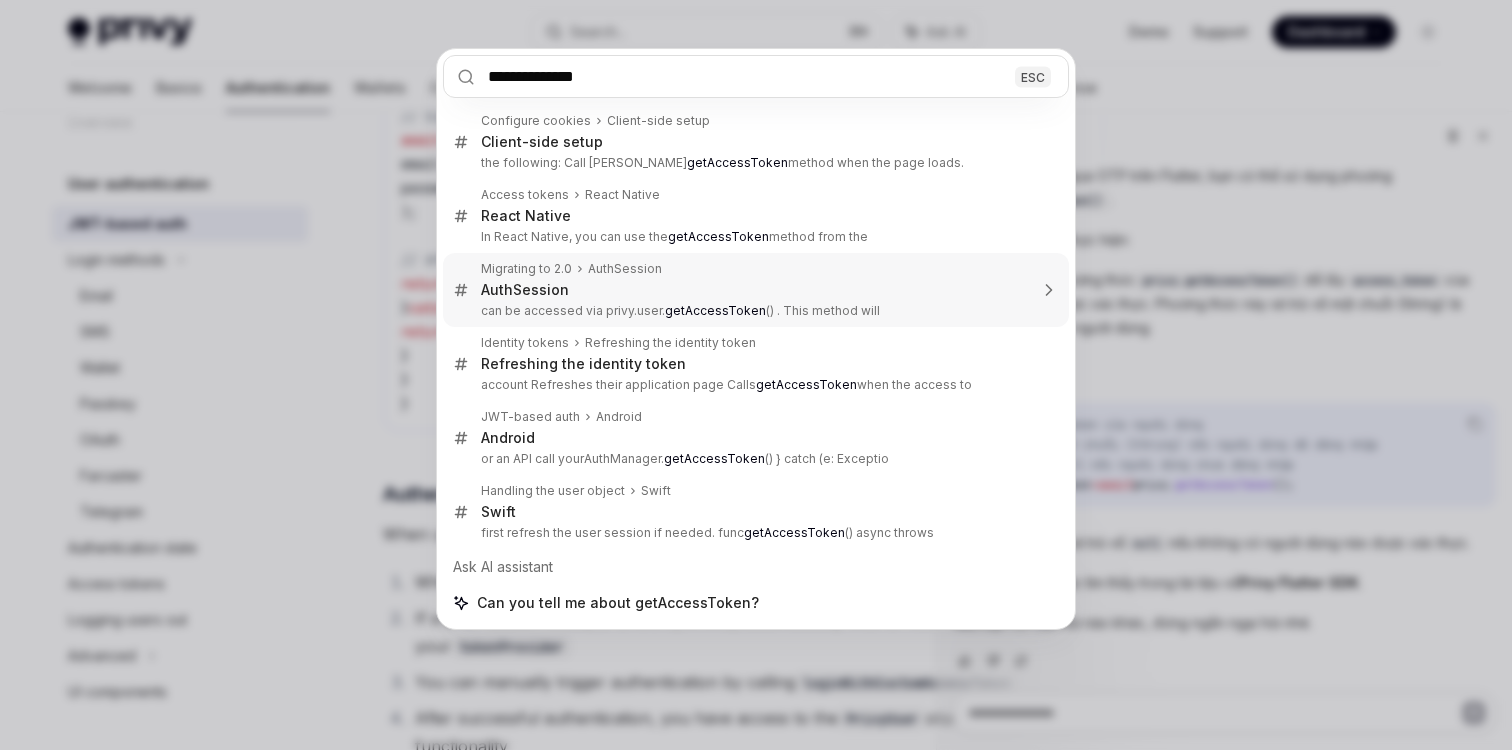 click 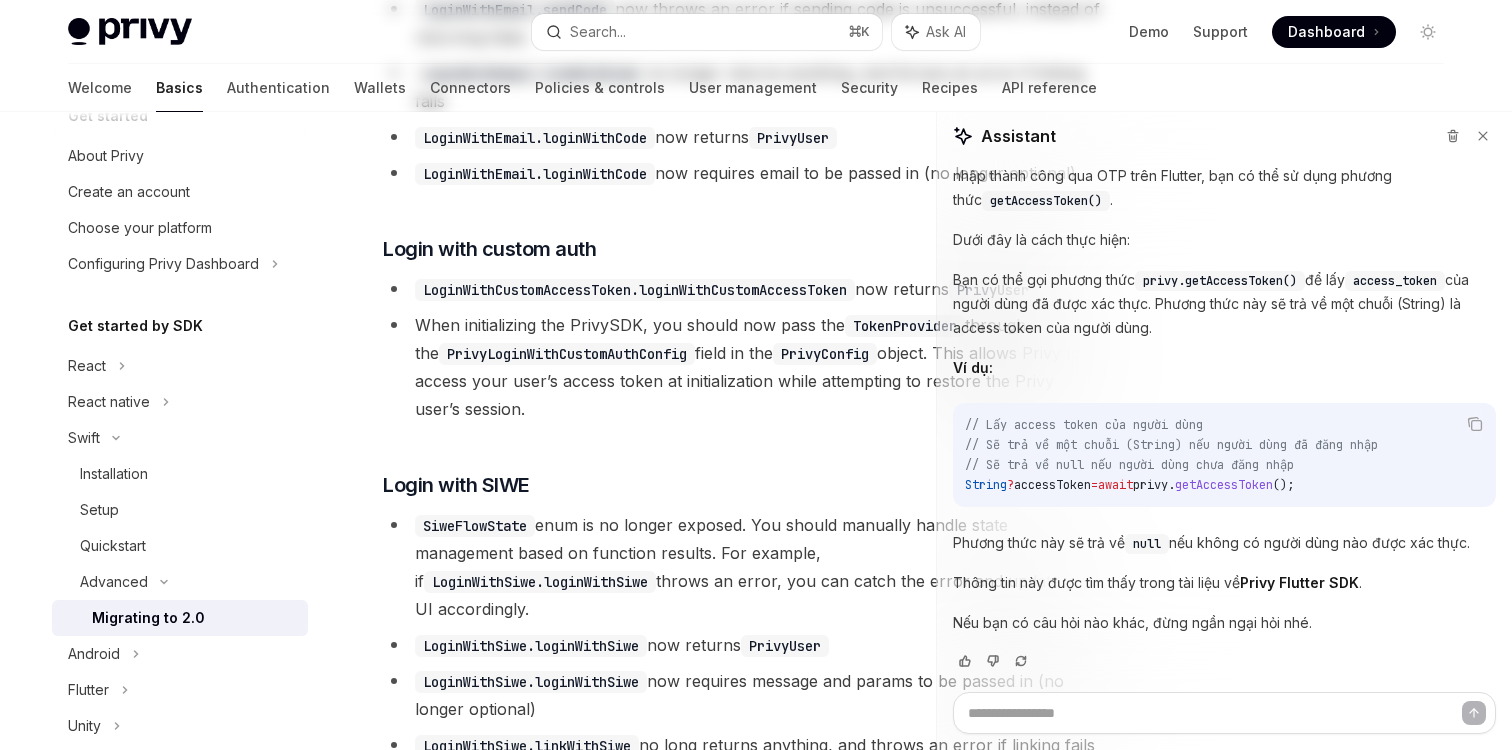 scroll, scrollTop: 343, scrollLeft: 0, axis: vertical 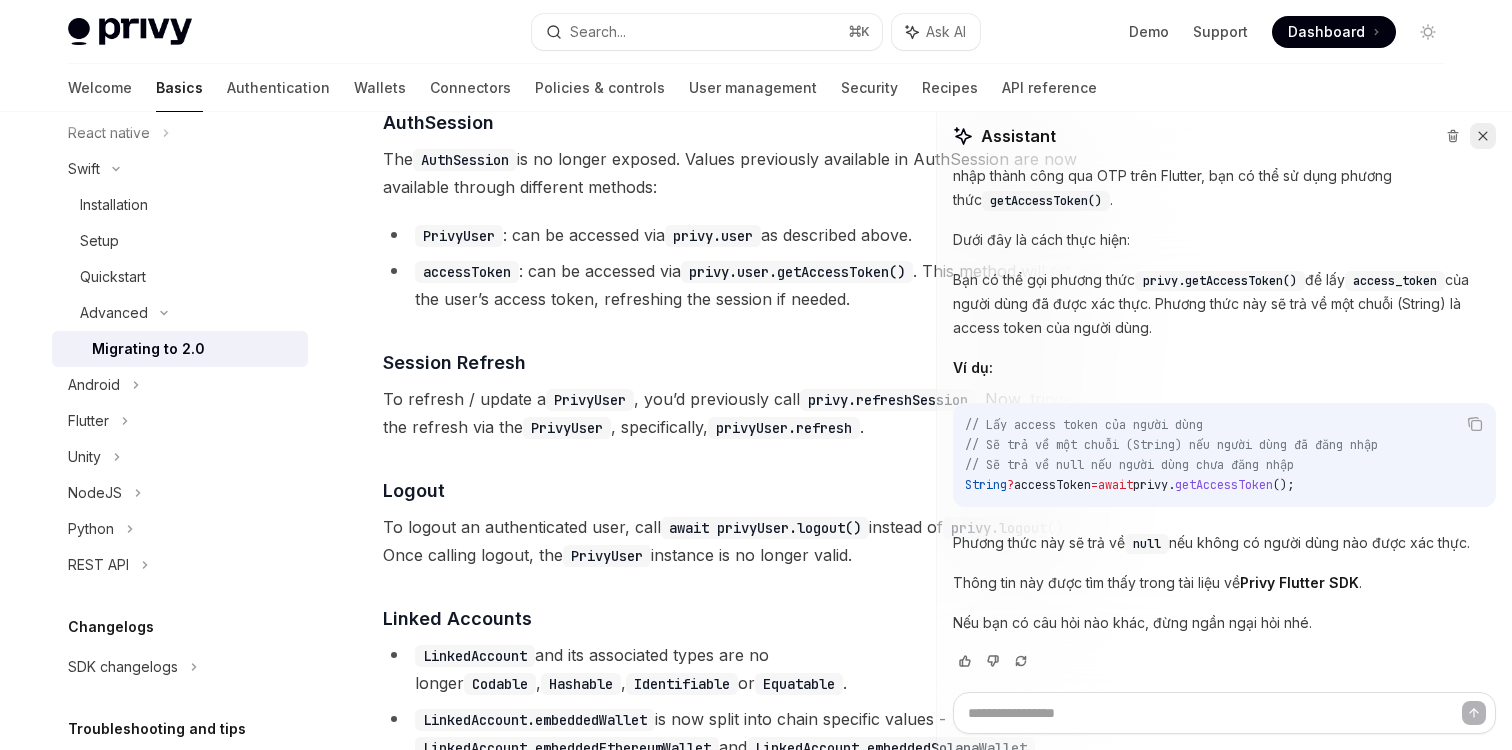 click at bounding box center (1483, 136) 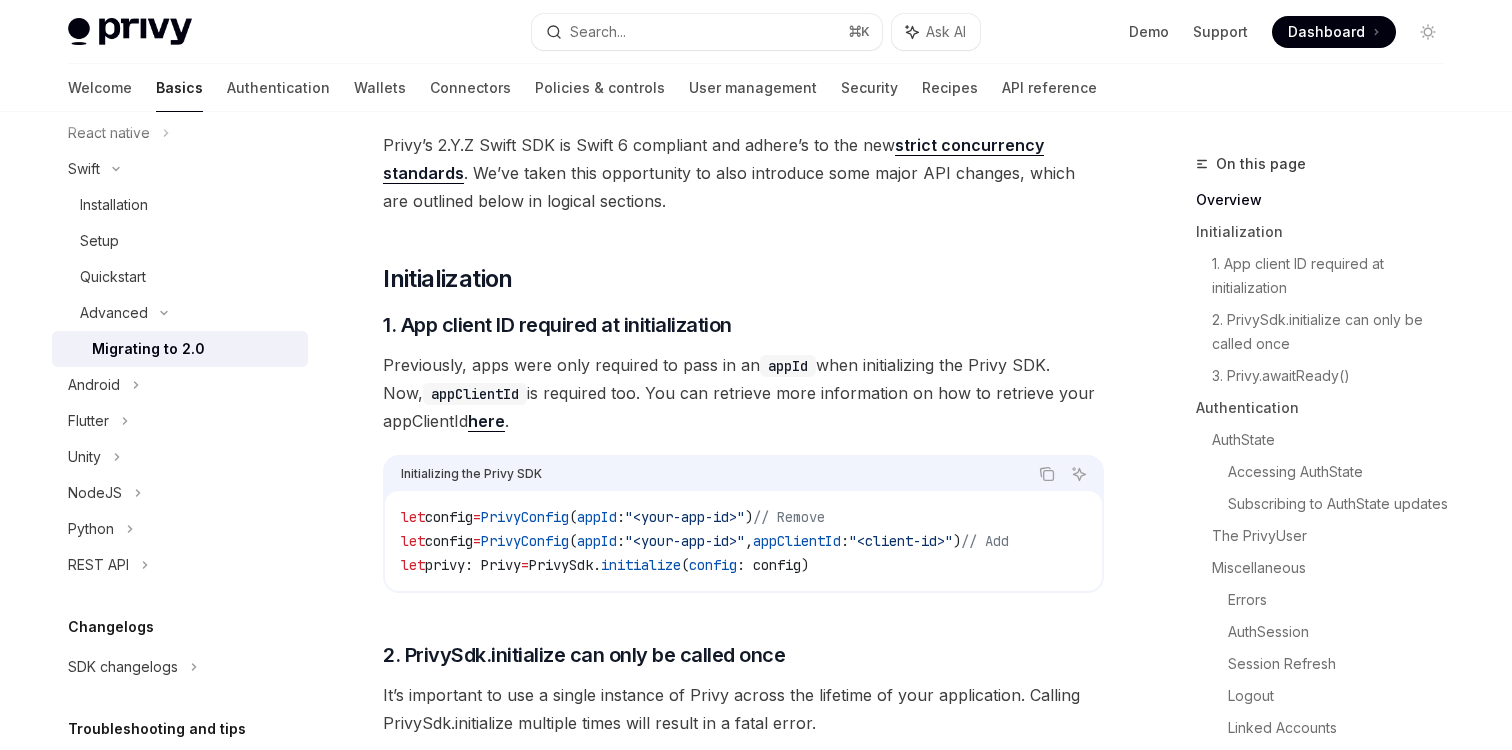 scroll, scrollTop: 254, scrollLeft: 0, axis: vertical 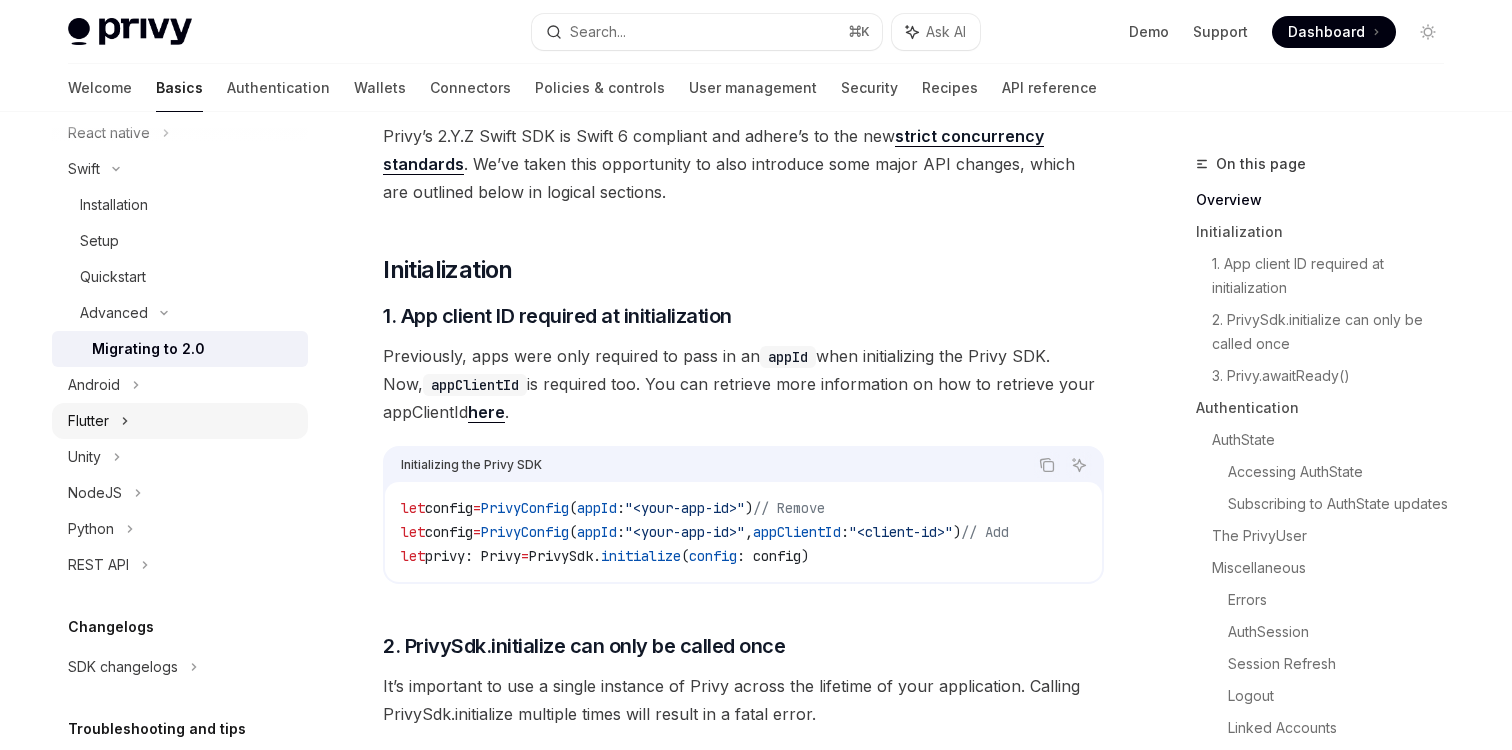 click on "Flutter" at bounding box center (180, 421) 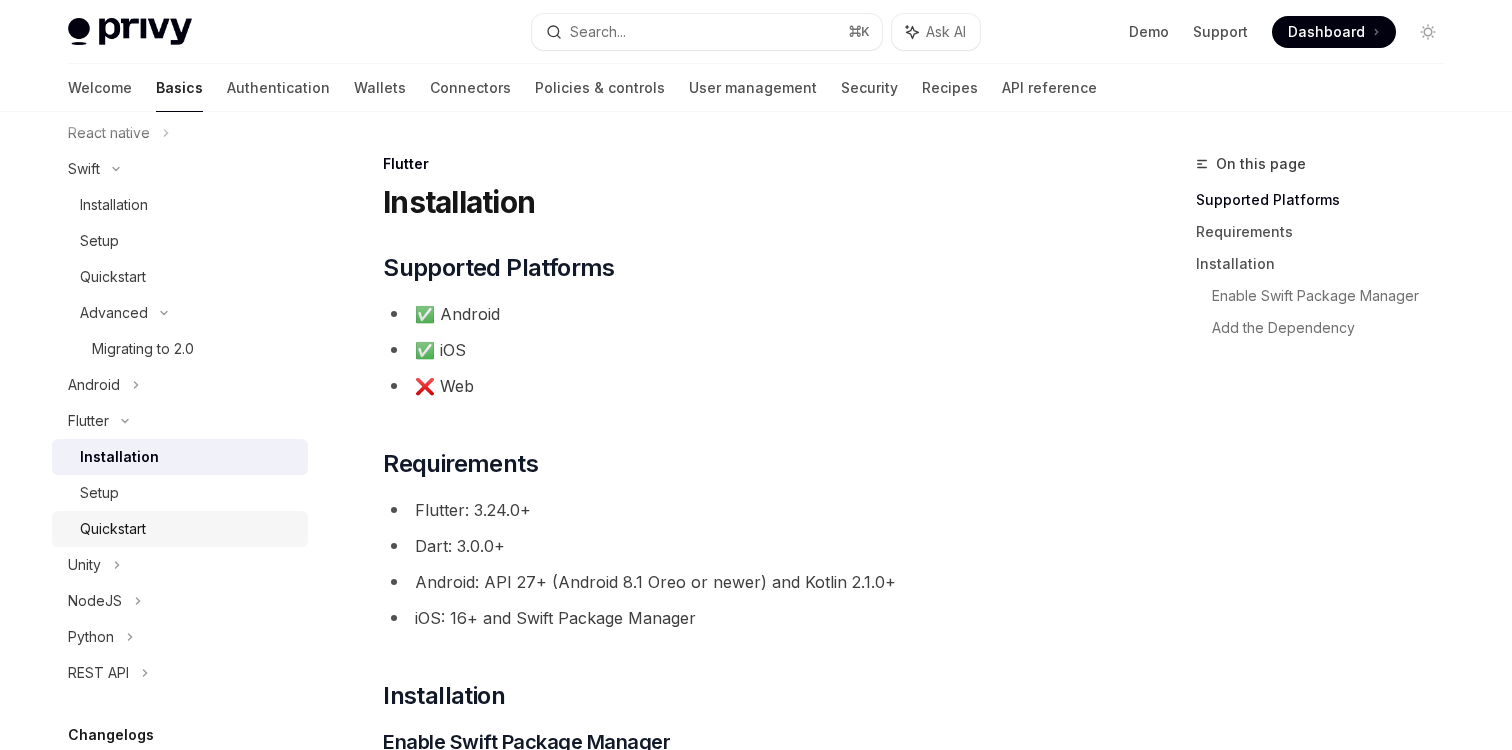 click on "Quickstart" at bounding box center (188, 529) 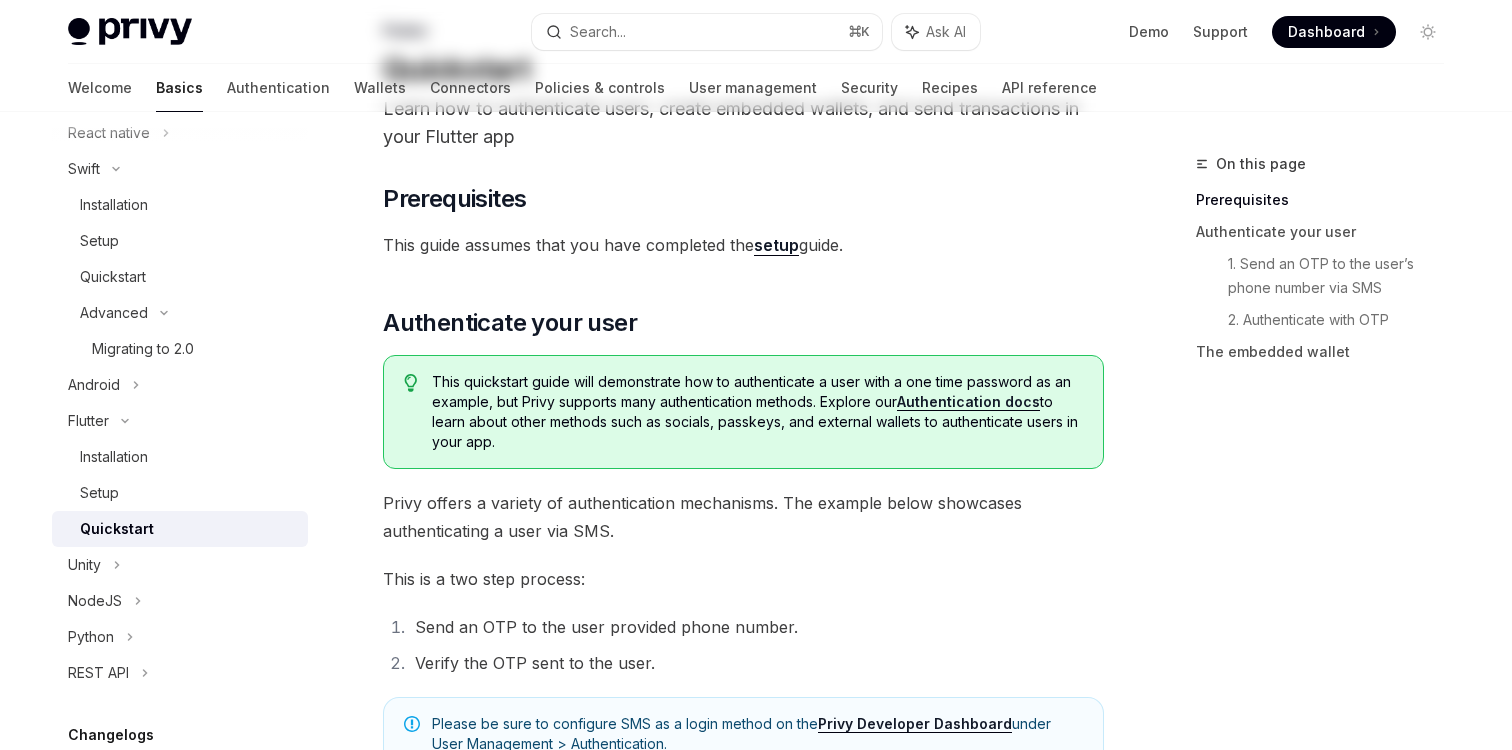 scroll, scrollTop: 0, scrollLeft: 0, axis: both 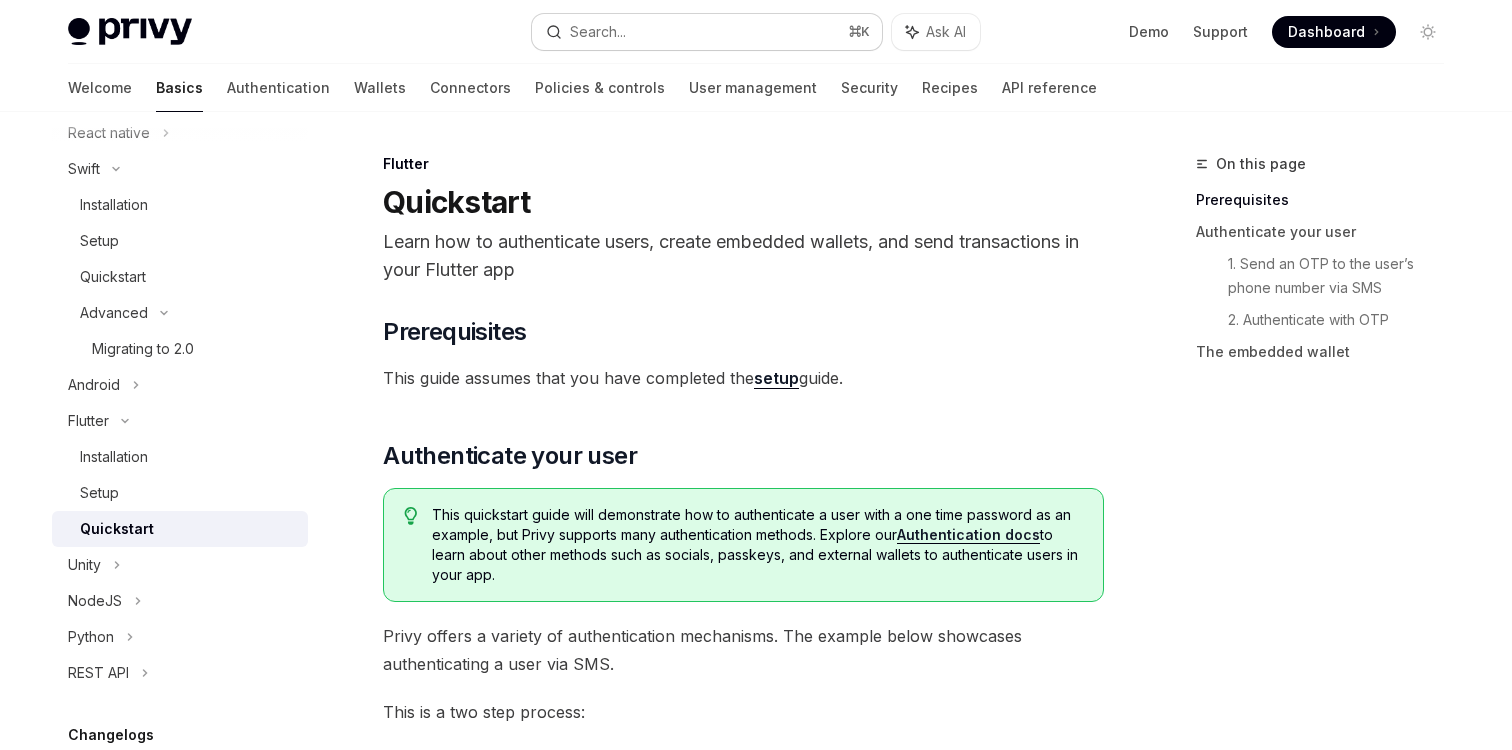 click on "Search... ⌘ K" at bounding box center [707, 32] 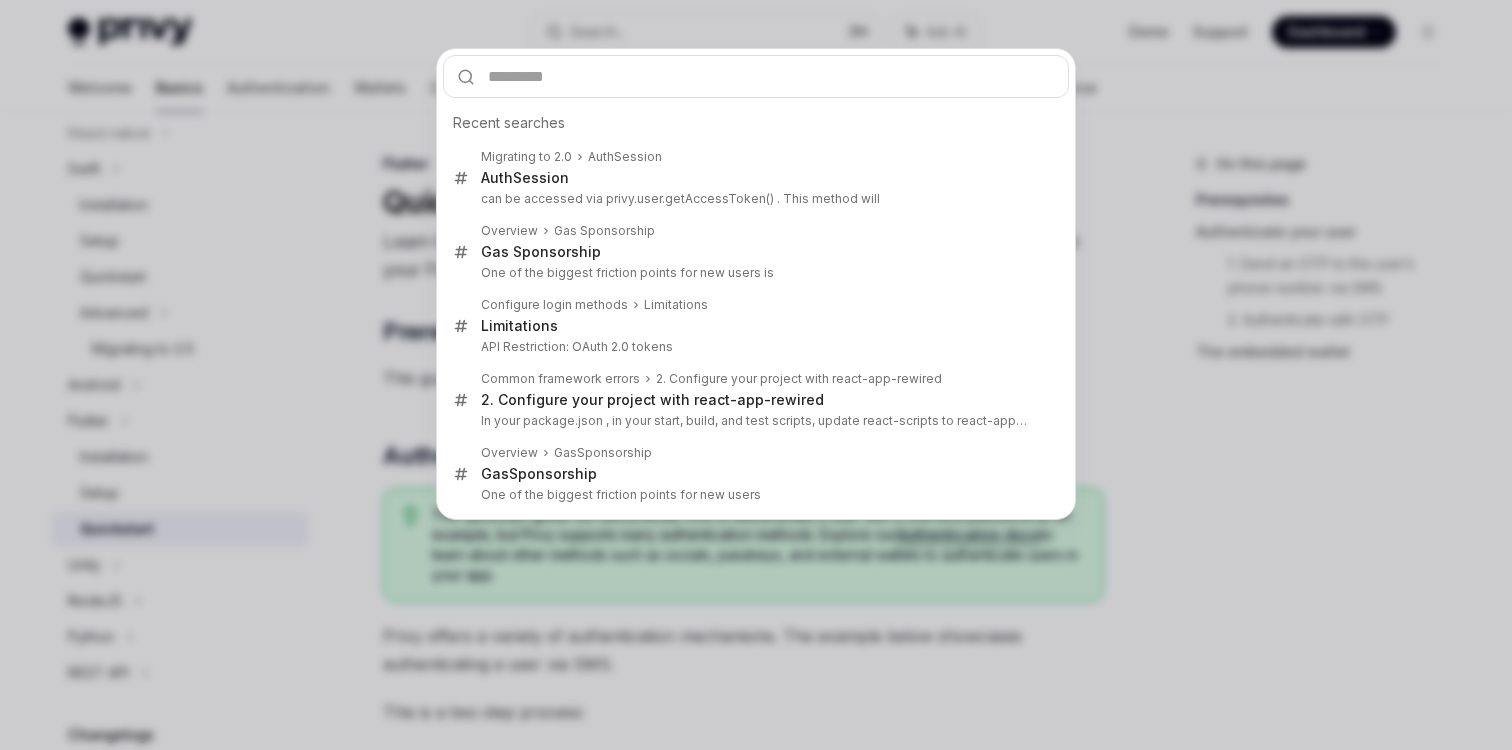 click on "Recent searches Migrating to 2.0 AuthSession AuthSession can be accessed via privy.user. getAccessToken () . This method will  Overview Gas Spons orship Gas Spons orship
One of the biggest friction points for new users is  Configure login methods Limitations Limitations
API Restriction  : OAuth 2.0 tokens  Common framework errors 2. Configure your project with react-app-rewired 2. Configure your project with react-app-rewired In your package.json , in your start, build, and test scripts, update react-scripts to react-app-rew Overview Gas  Sponsor ship Gas  Sponsor ship
One of the biggest friction points for new users" at bounding box center [756, 375] 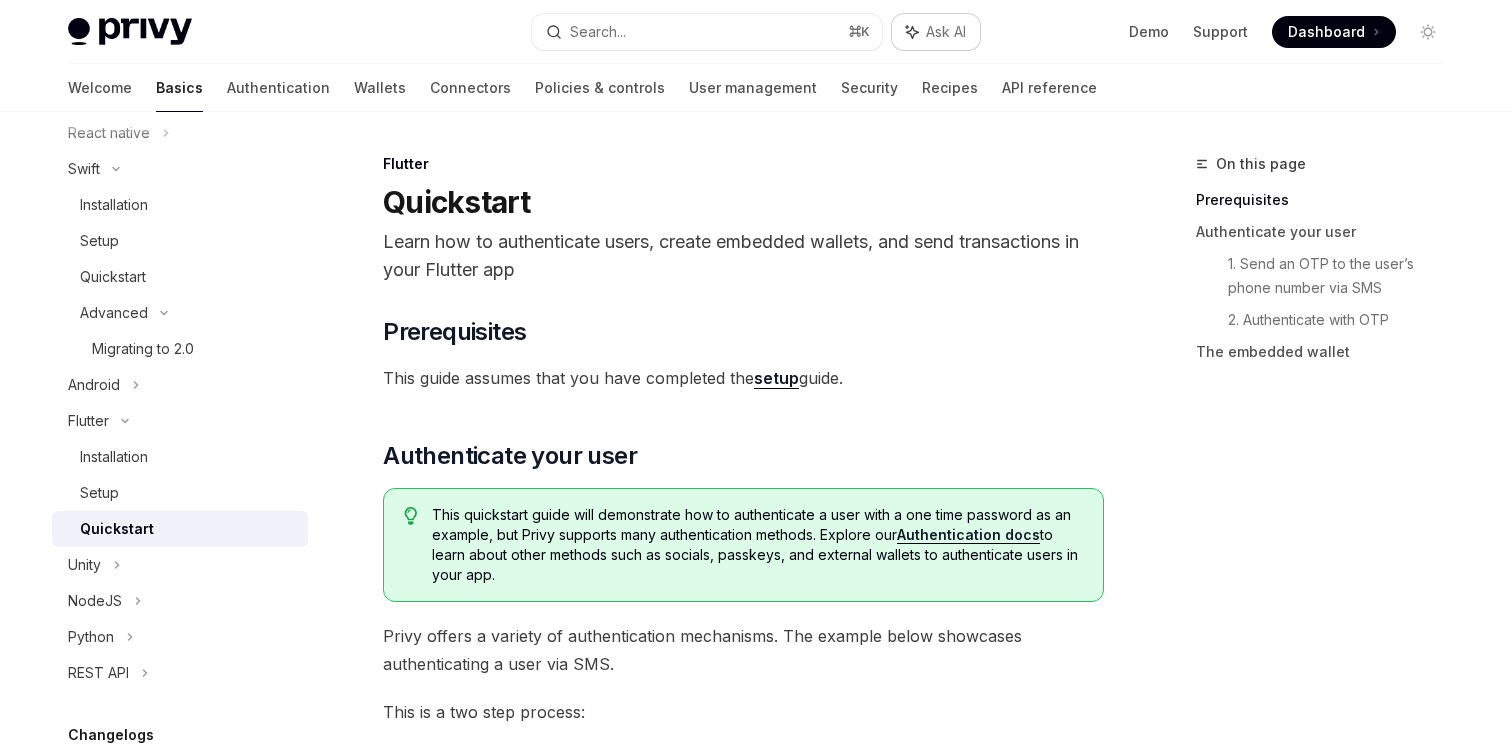 click on "Ask AI" at bounding box center (936, 32) 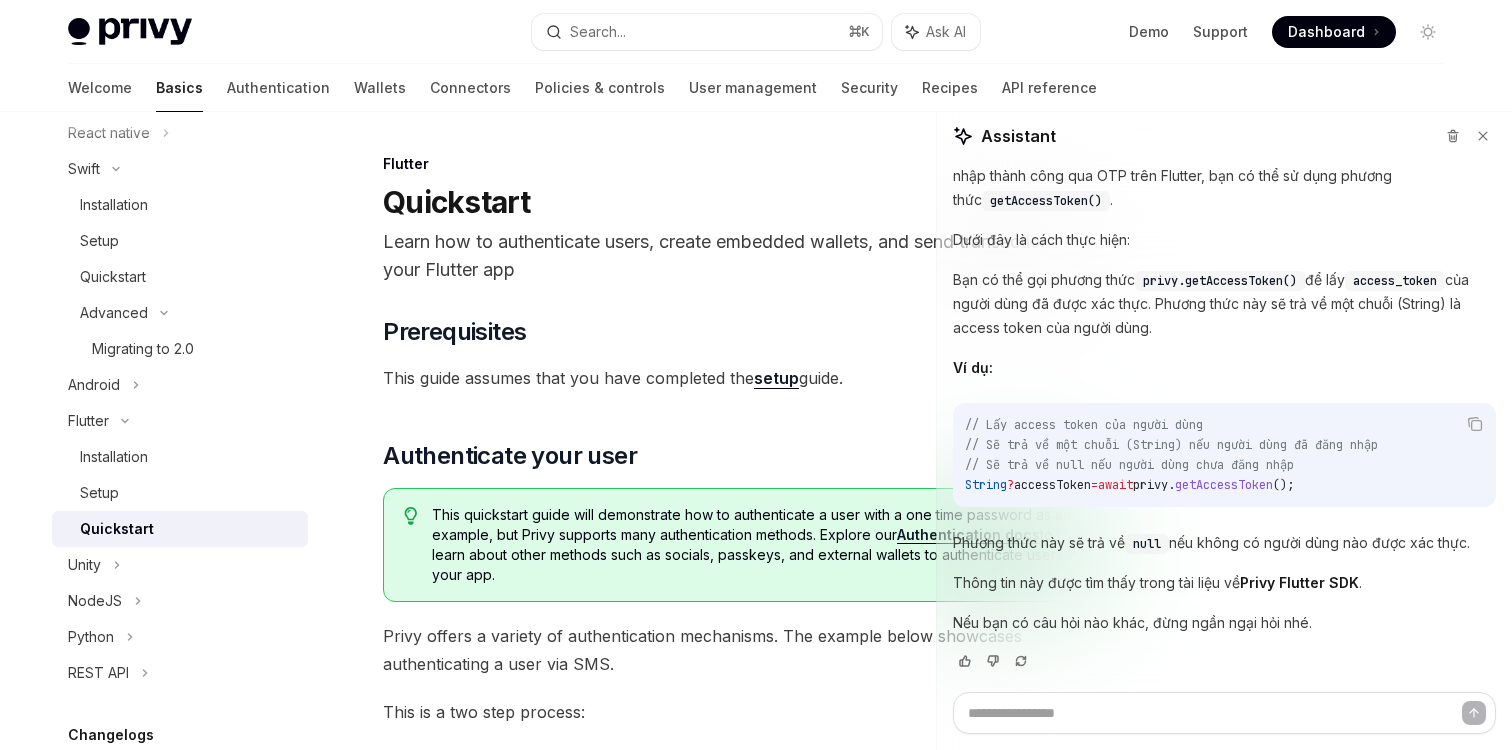 click on "Thông tin này được tìm thấy trong tài liệu về  Privy Flutter SDK ." at bounding box center (1224, 583) 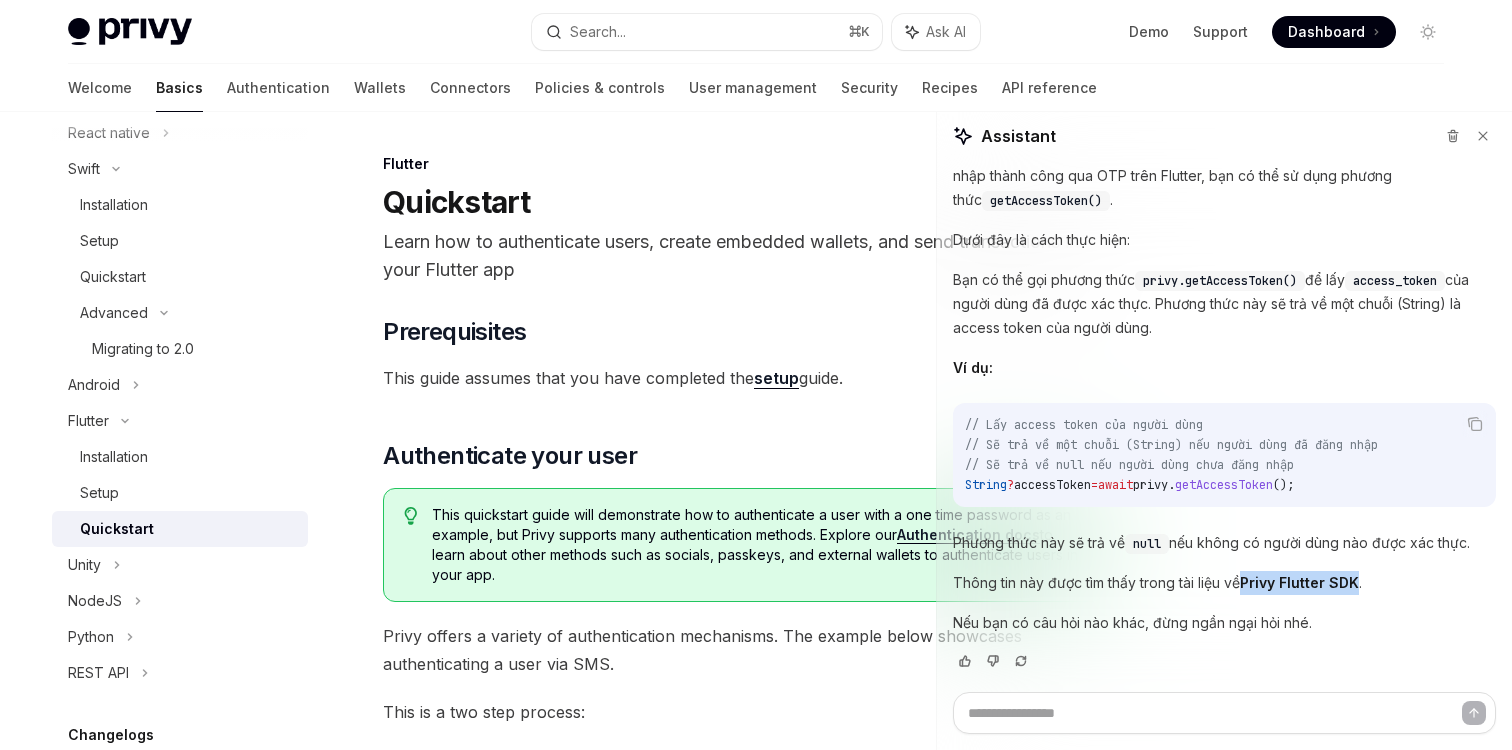 drag, startPoint x: 1246, startPoint y: 584, endPoint x: 1359, endPoint y: 578, distance: 113.15918 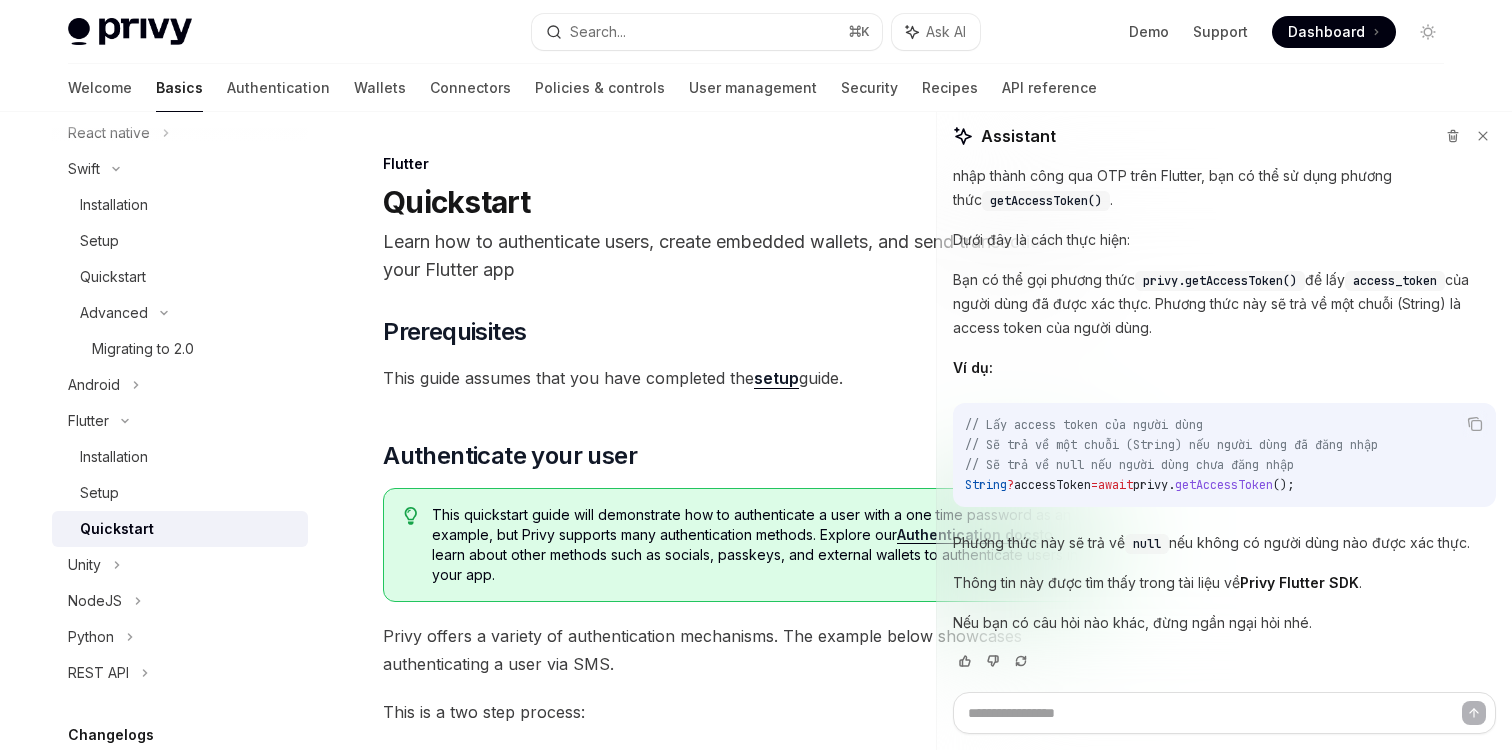 click on "// Lấy access token của người dùng // Sẽ trả về một chuỗi (String) nếu người dùng đã đăng nhập // Sẽ trả về null nếu người dùng chưa đăng nhập String ?  accessToken  =  await  privy. getAccessToken ();" at bounding box center [1224, 455] 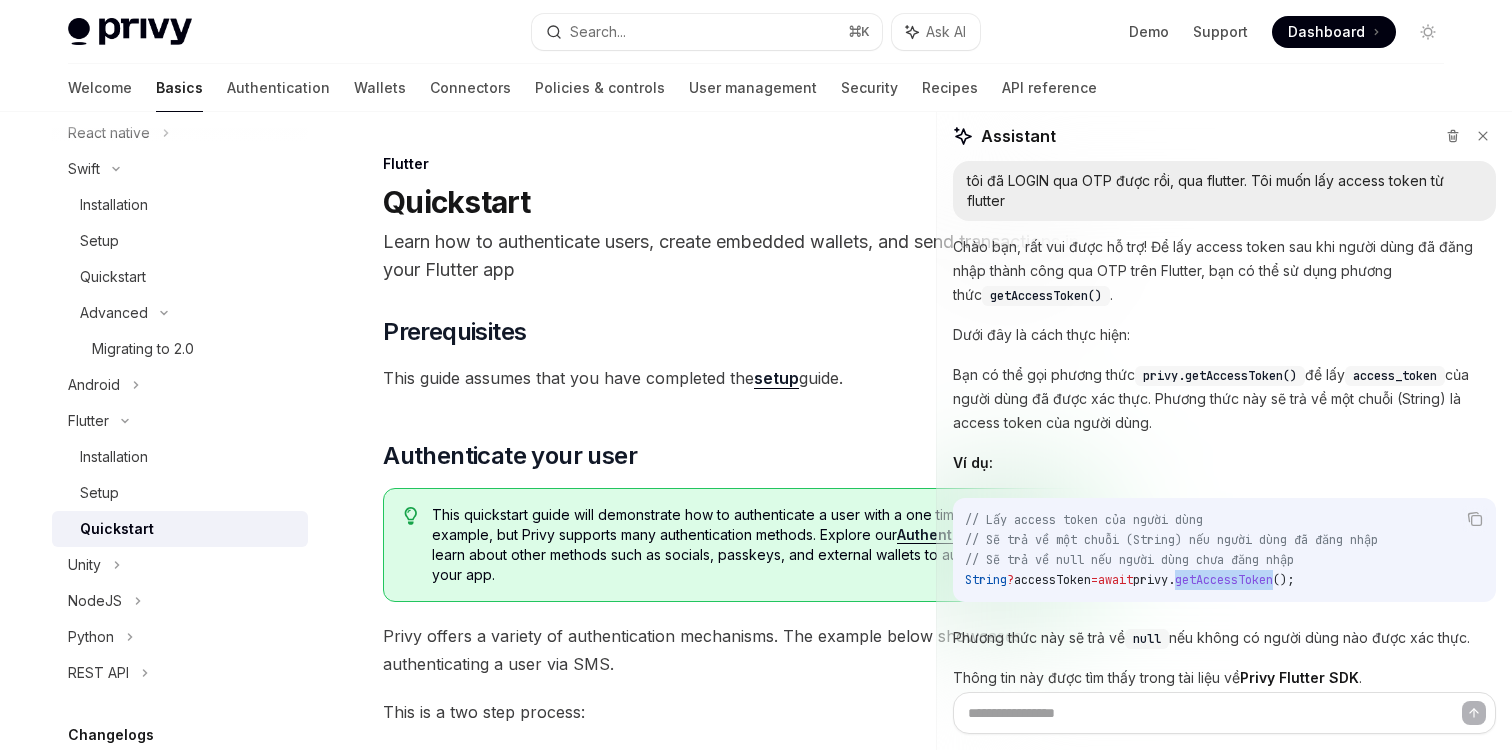 scroll, scrollTop: 95, scrollLeft: 0, axis: vertical 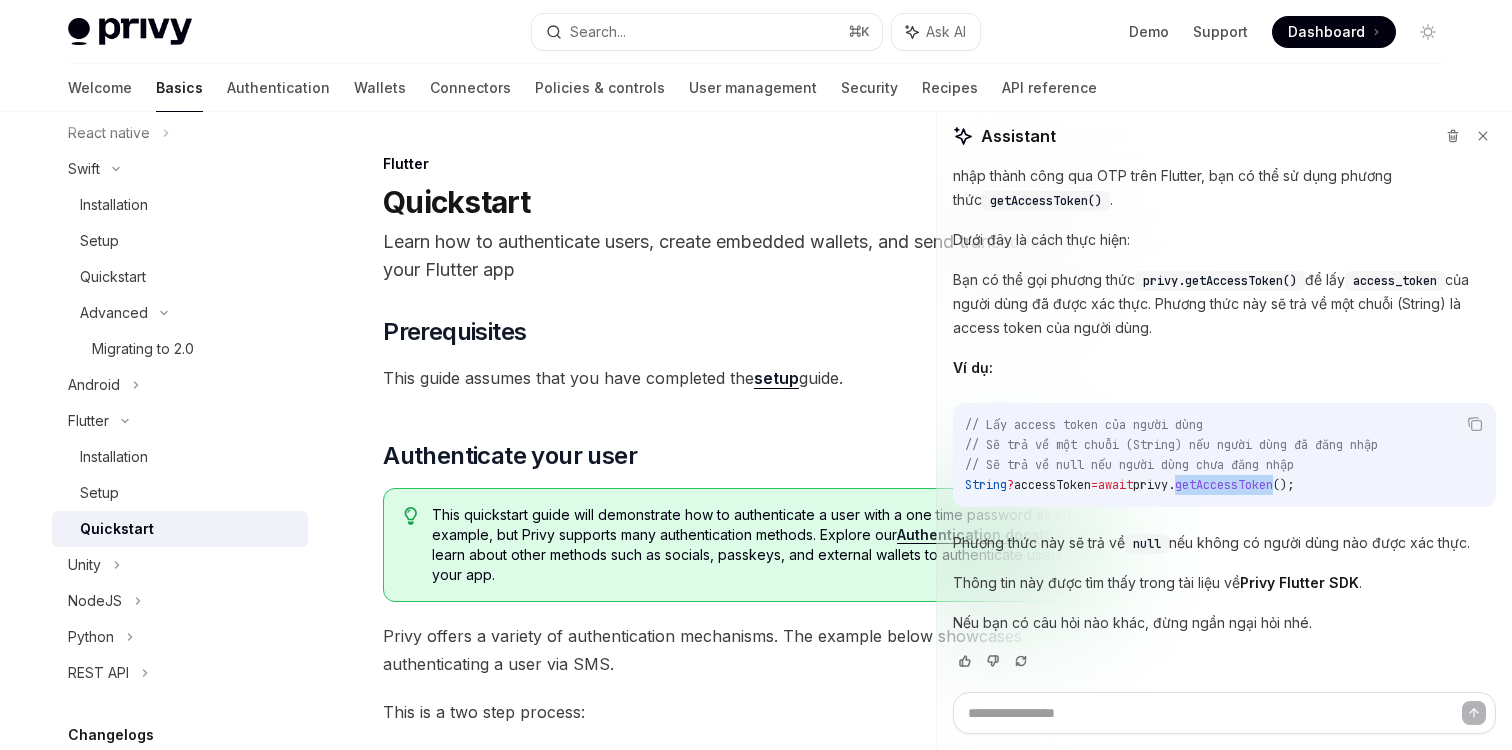 click on "getAccessToken" at bounding box center [1224, 485] 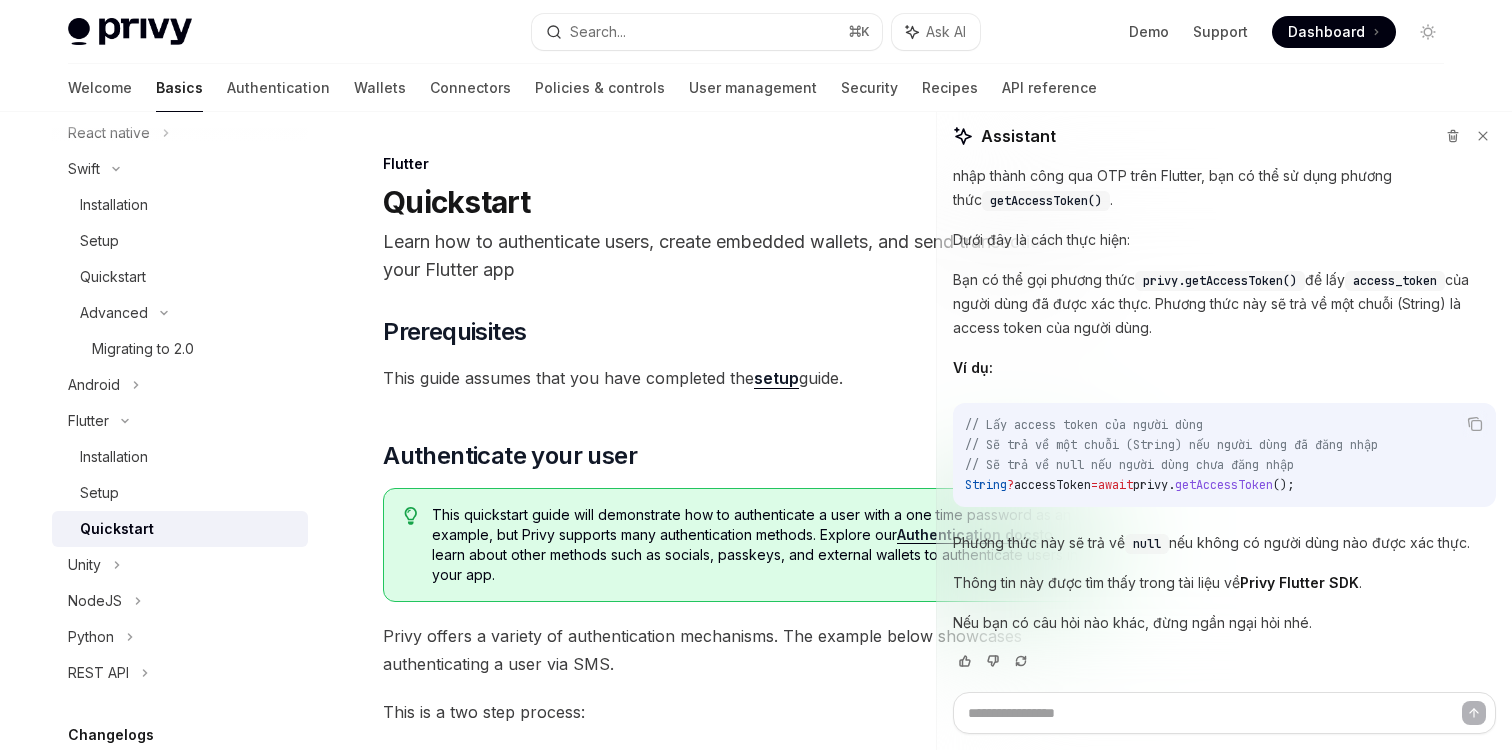 click on "getAccessToken" at bounding box center (1224, 485) 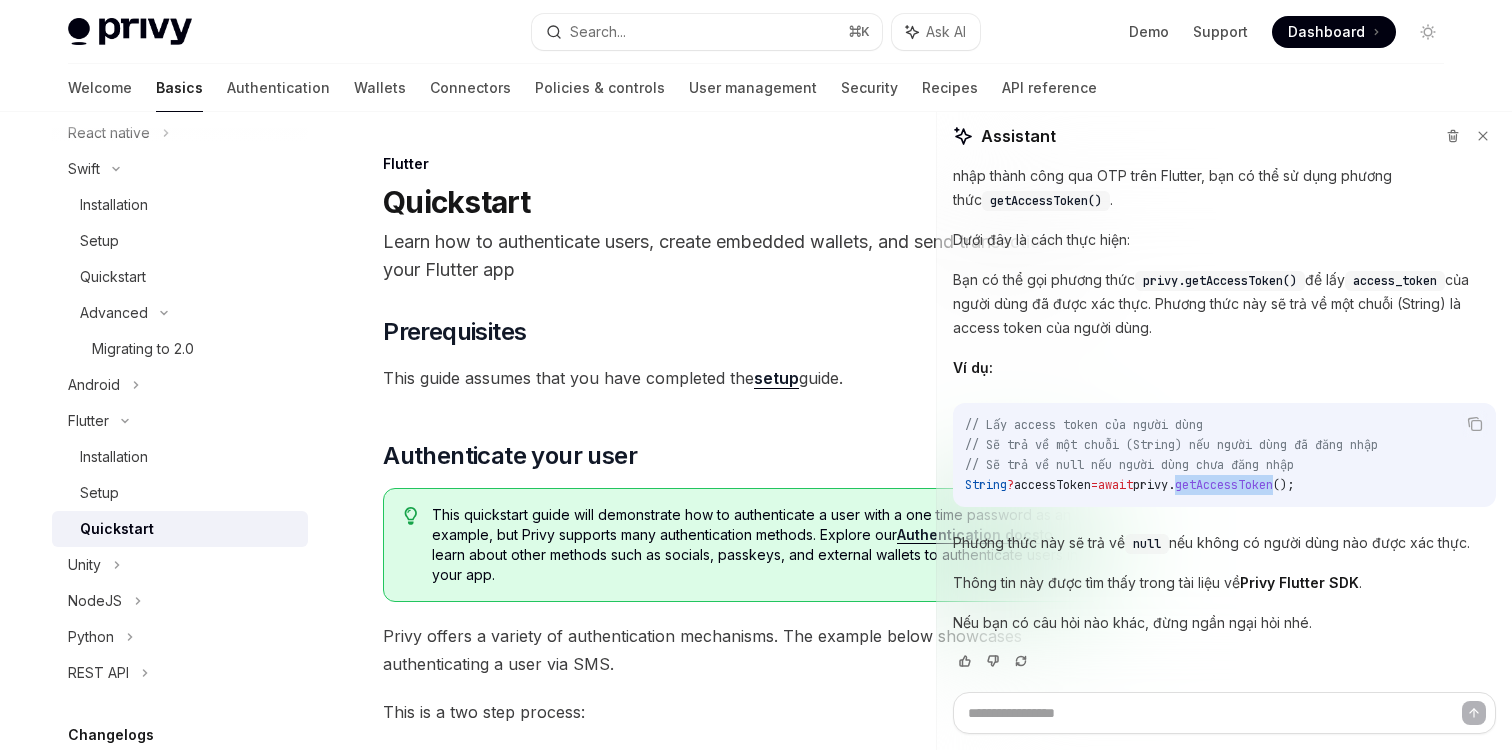 click on "getAccessToken" at bounding box center (1224, 485) 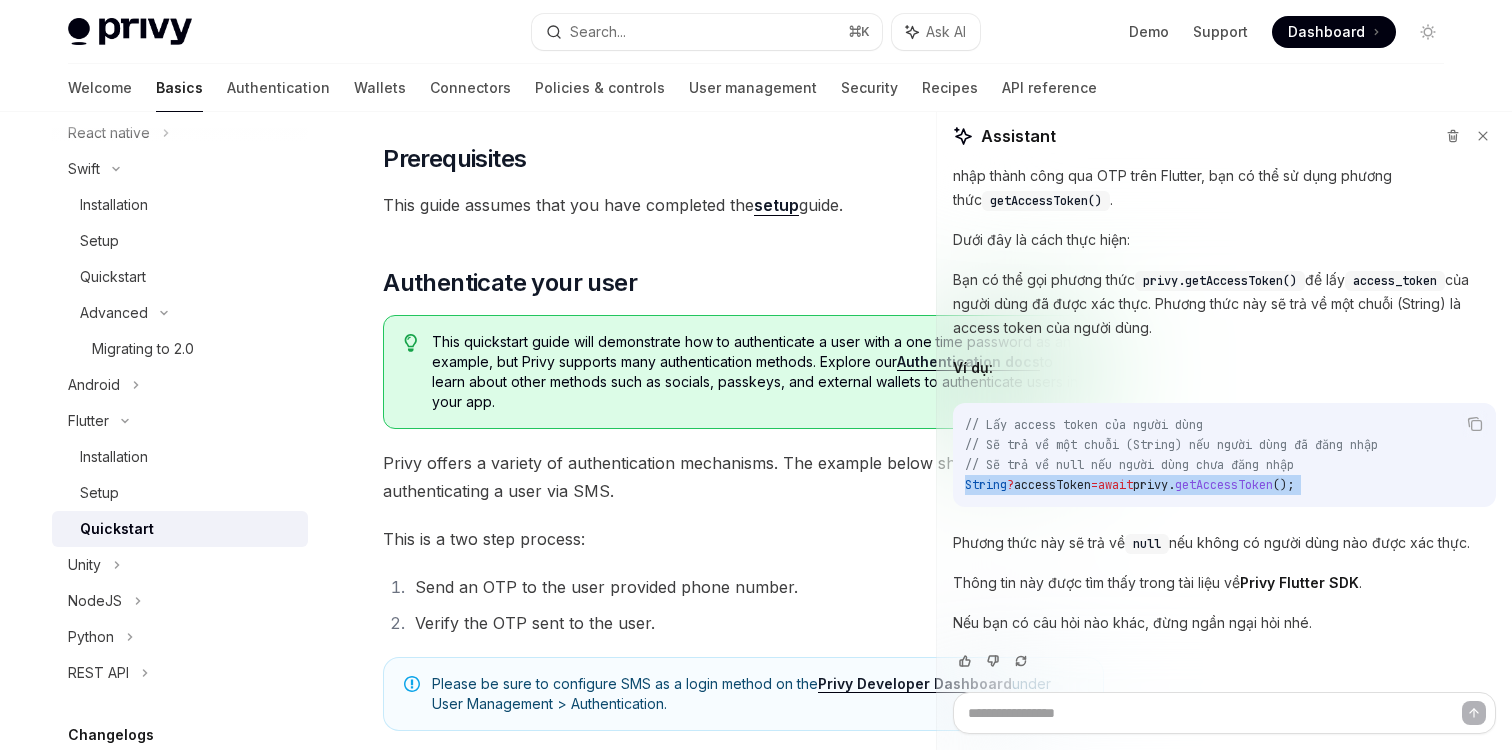 scroll, scrollTop: 179, scrollLeft: 0, axis: vertical 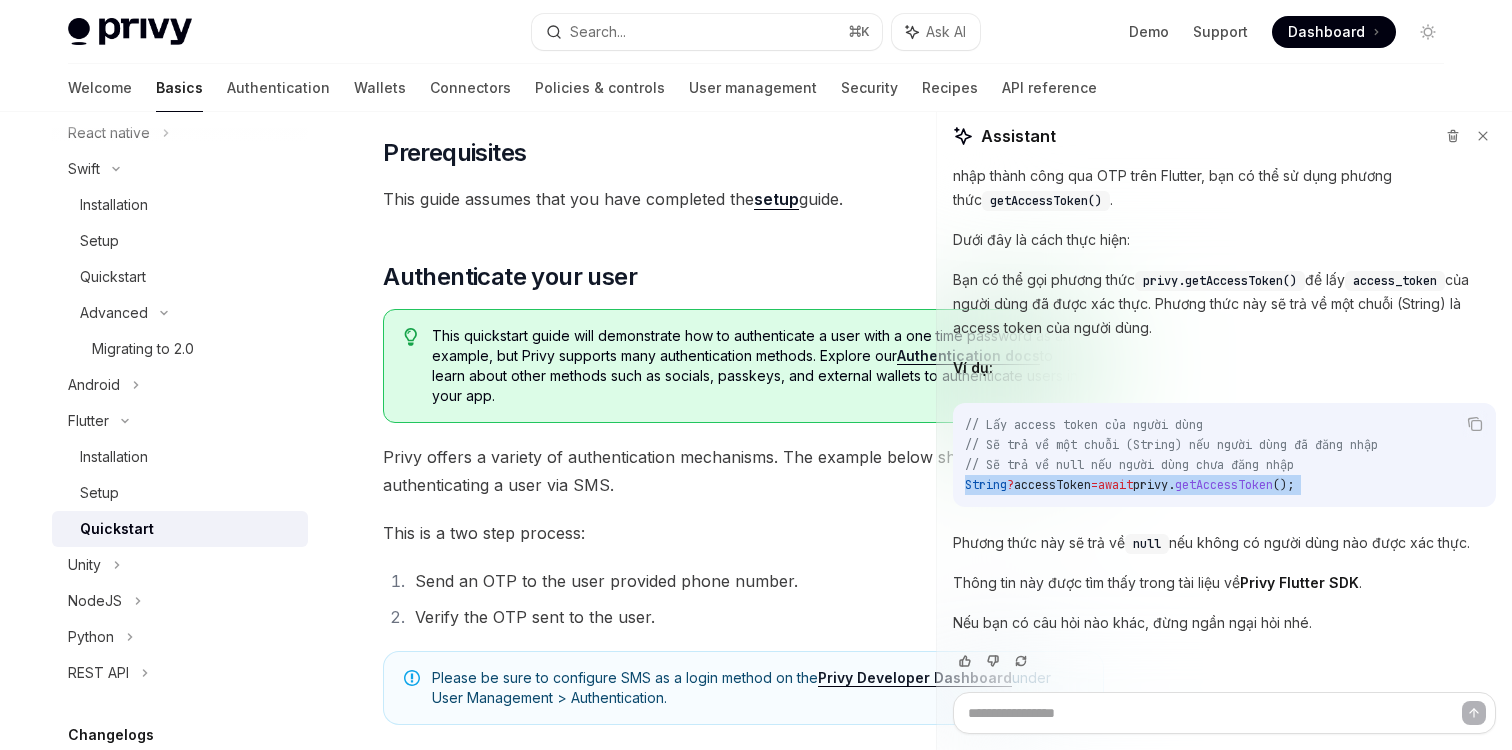 click on "Thông tin này được tìm thấy trong tài liệu về  Privy Flutter SDK ." at bounding box center (1224, 583) 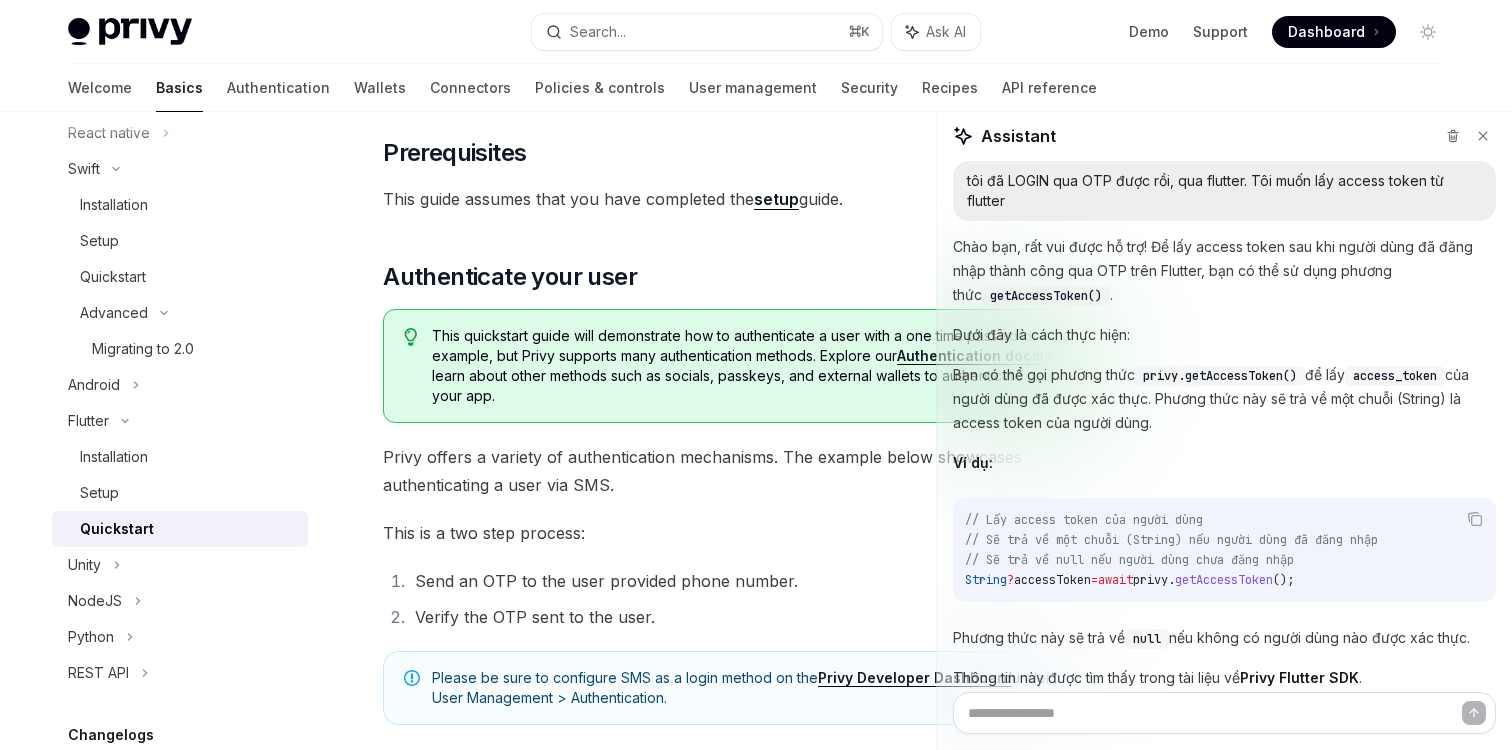 scroll, scrollTop: 95, scrollLeft: 0, axis: vertical 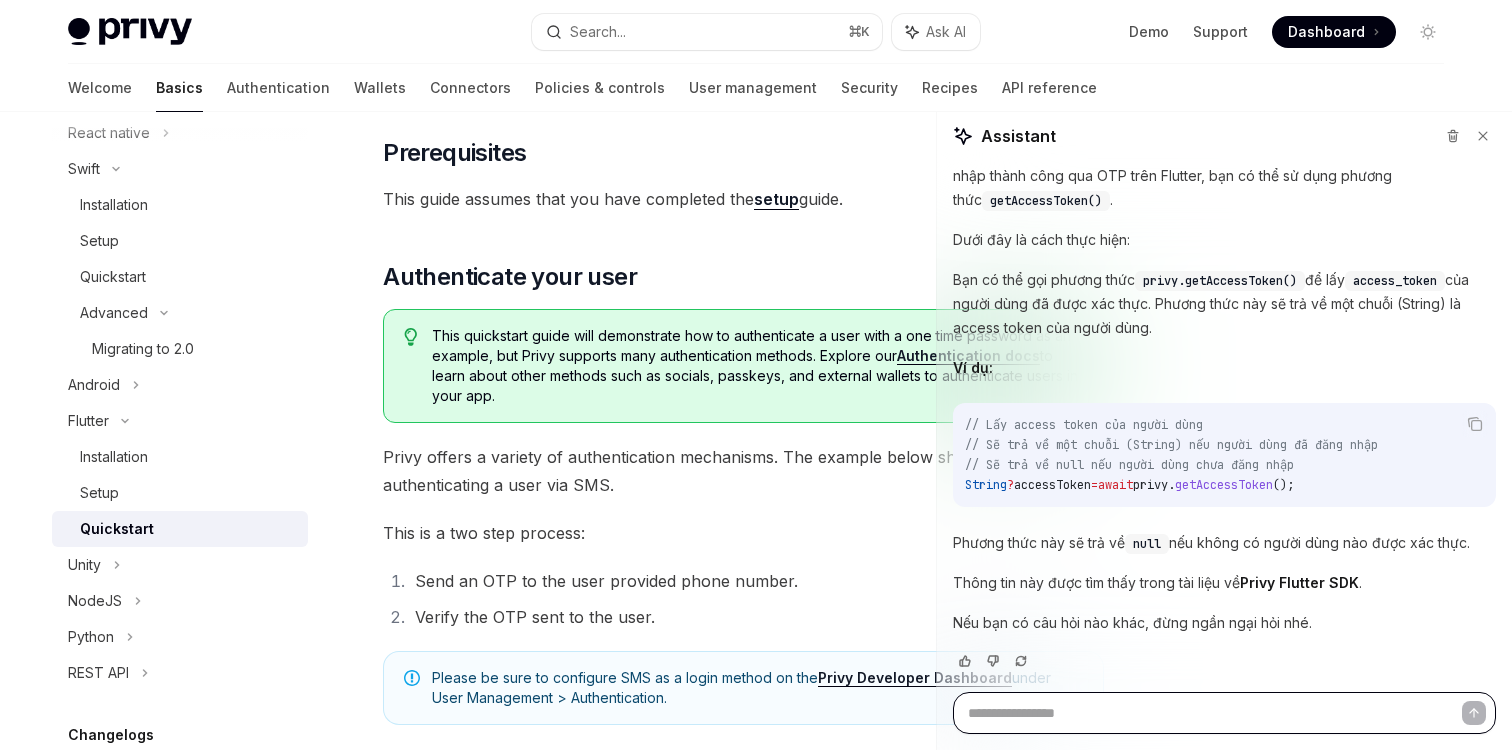 click at bounding box center [1224, 713] 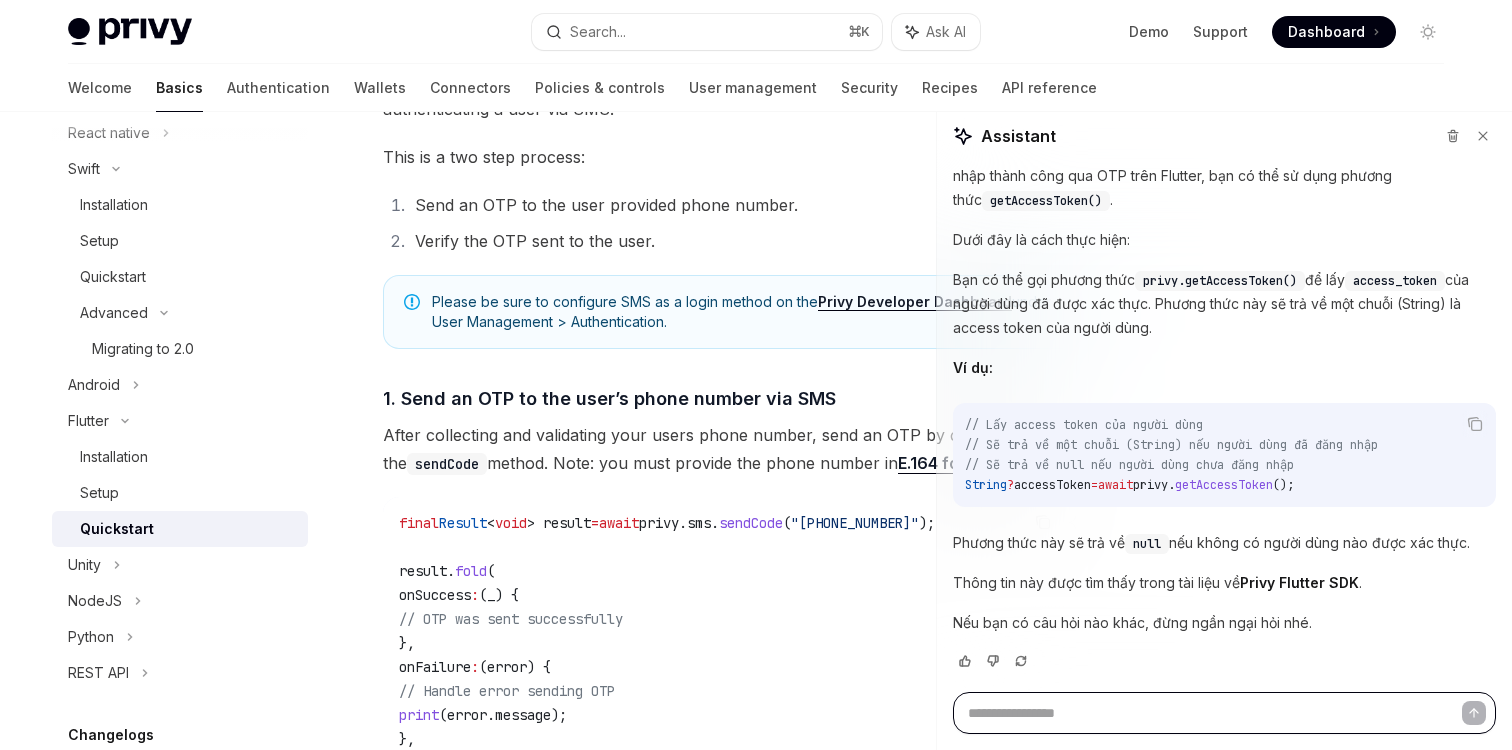 scroll, scrollTop: 613, scrollLeft: 0, axis: vertical 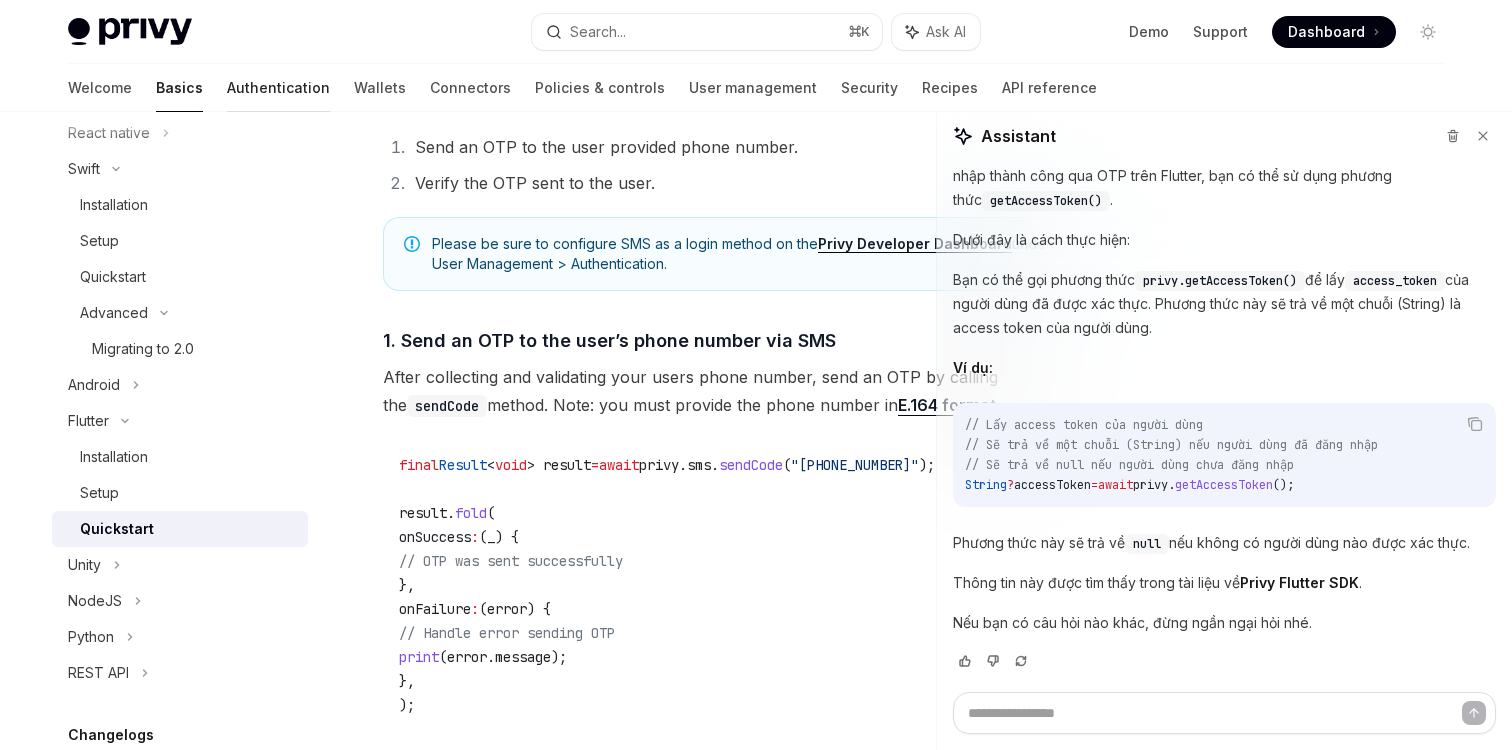click on "Authentication" at bounding box center [278, 88] 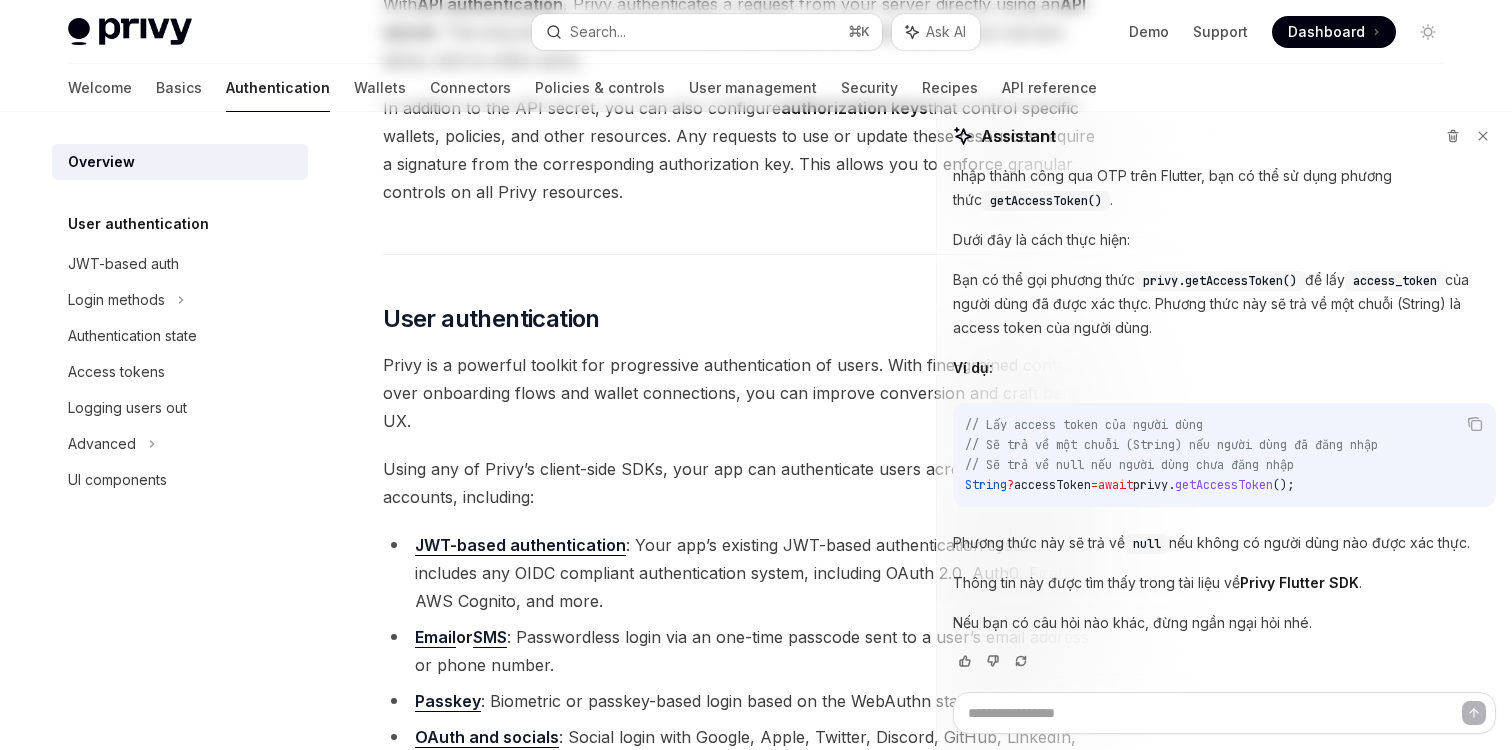 scroll, scrollTop: 0, scrollLeft: 0, axis: both 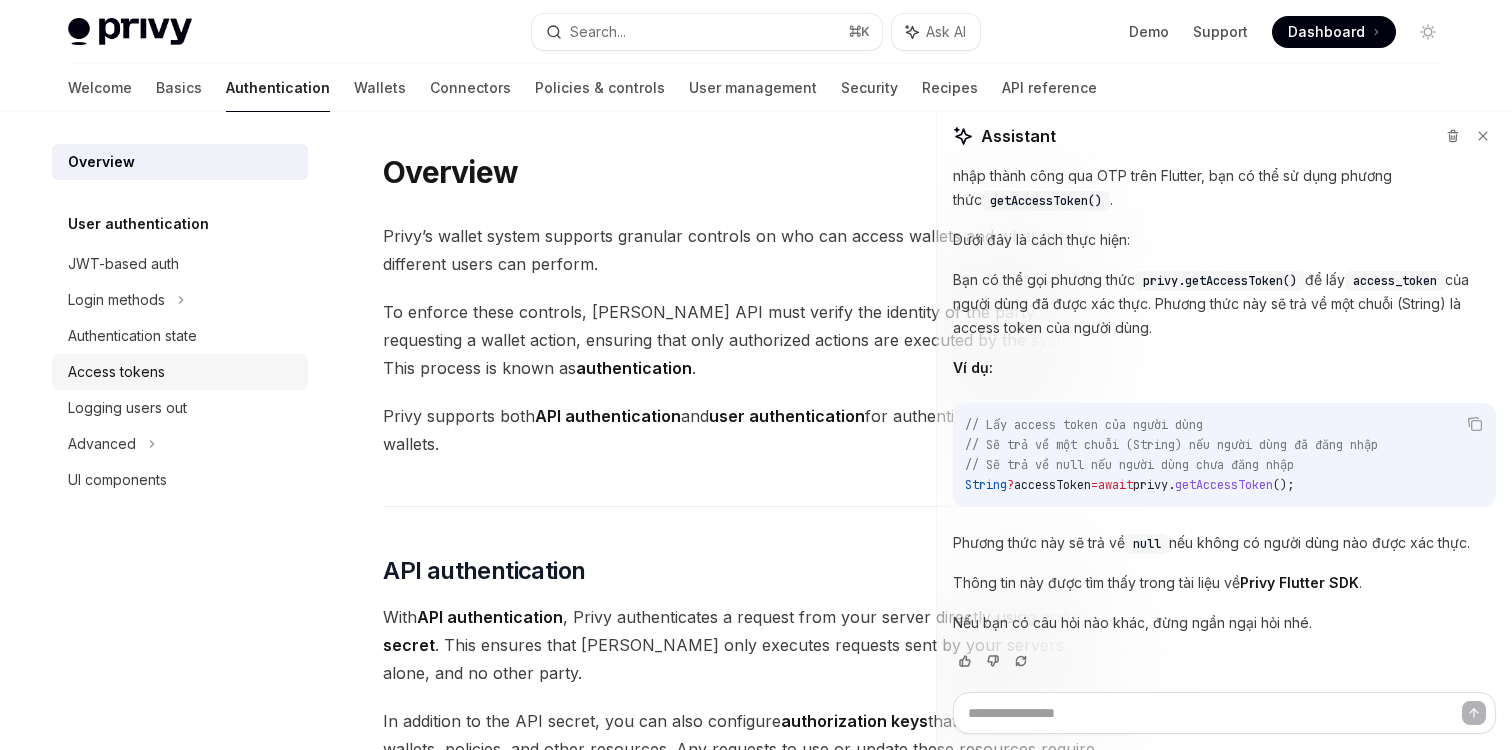click on "Access tokens" at bounding box center (182, 372) 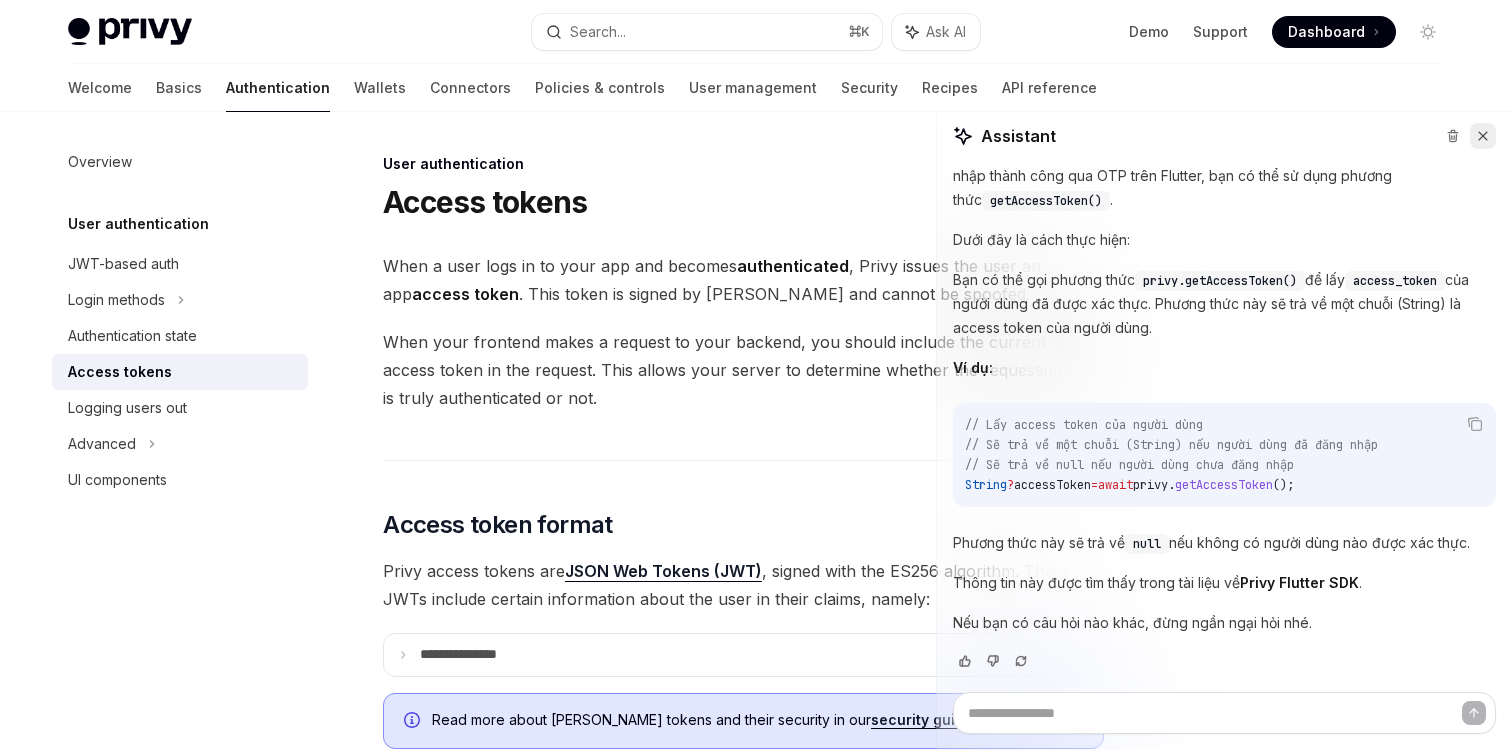 click 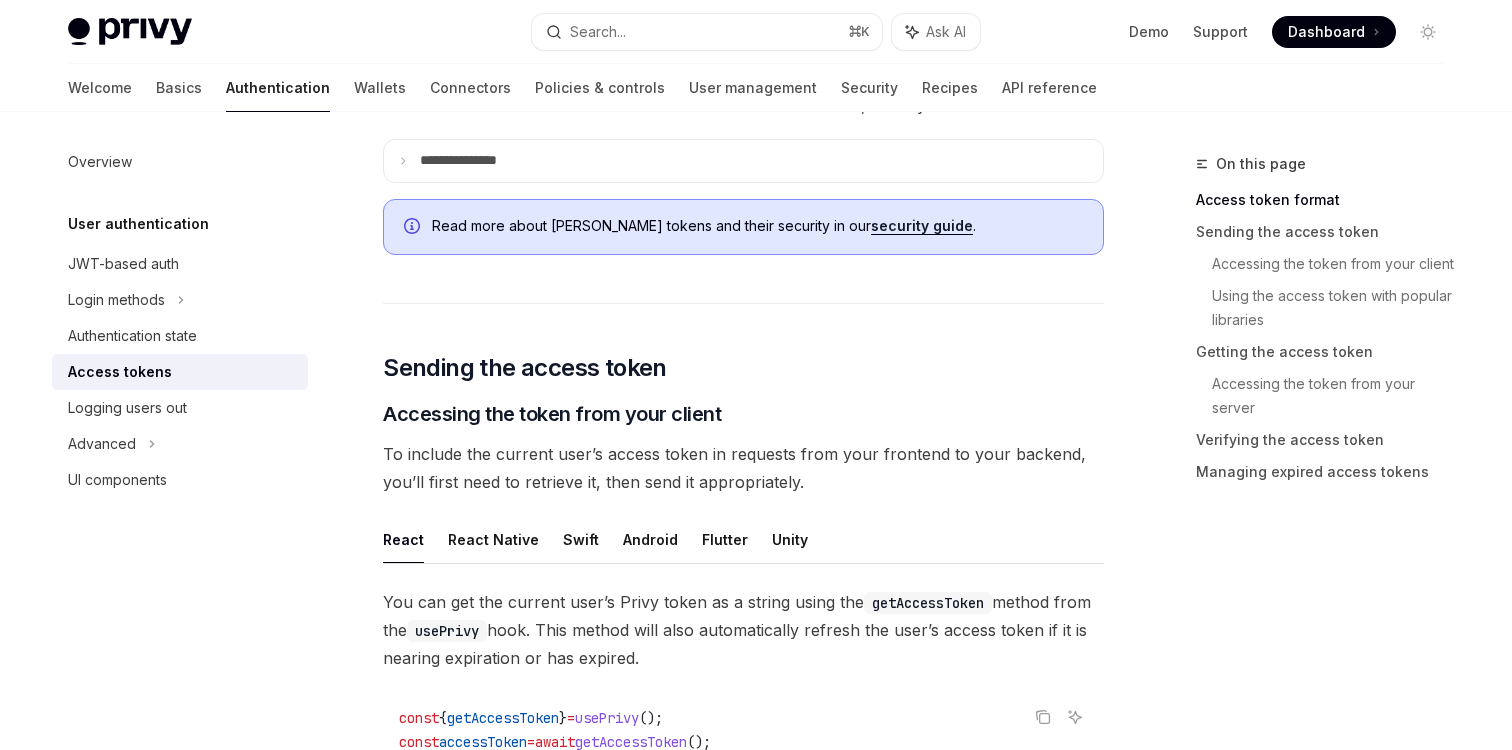 scroll, scrollTop: 553, scrollLeft: 0, axis: vertical 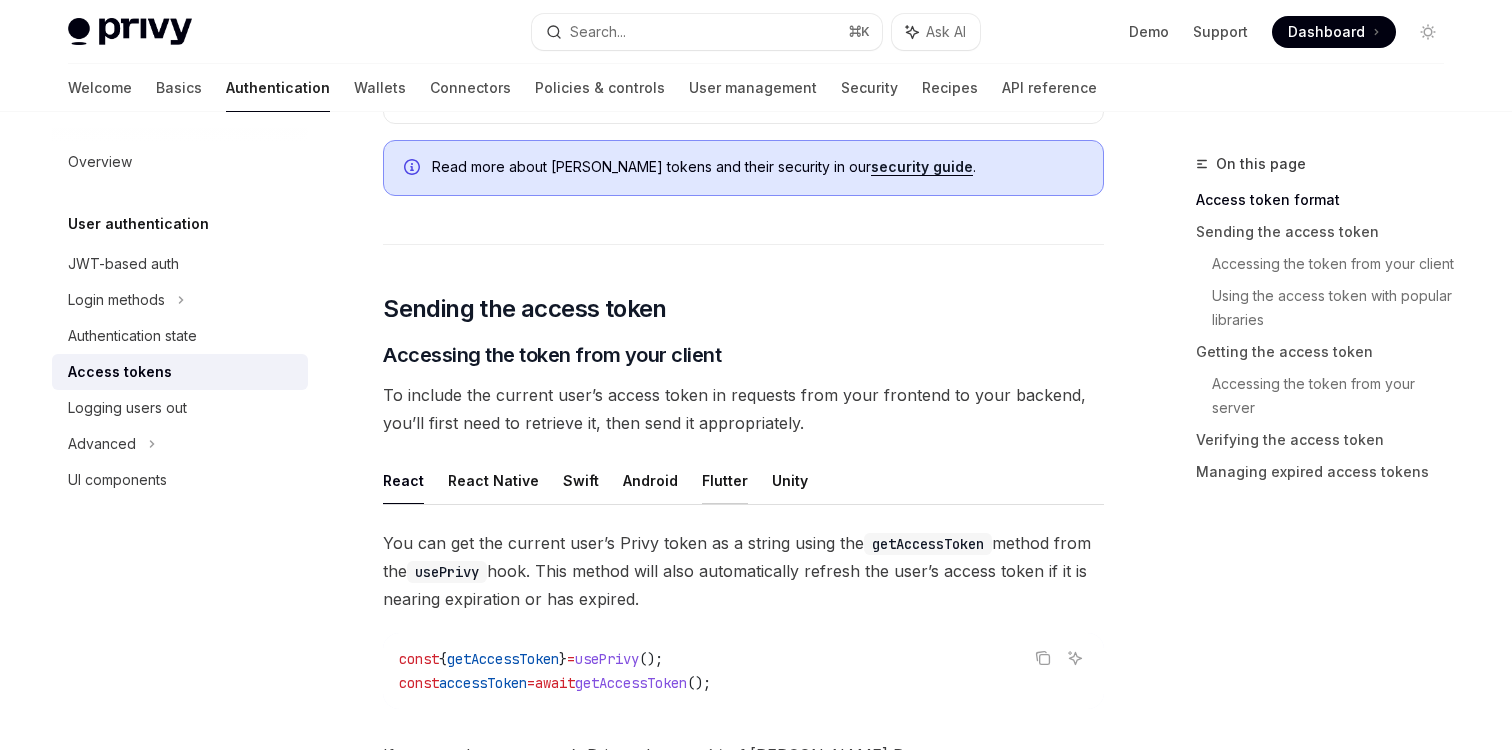 click on "Flutter" at bounding box center (725, 480) 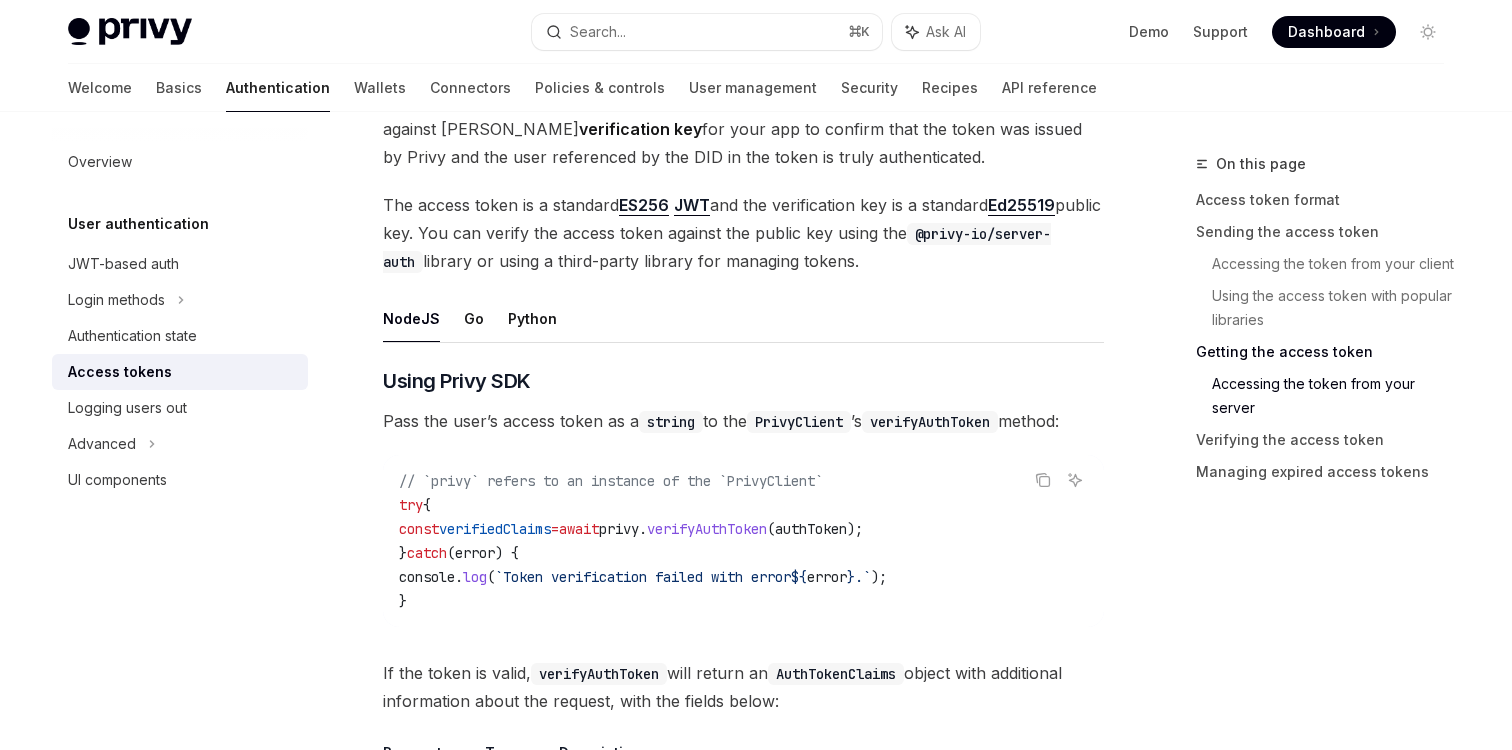 scroll, scrollTop: 2975, scrollLeft: 0, axis: vertical 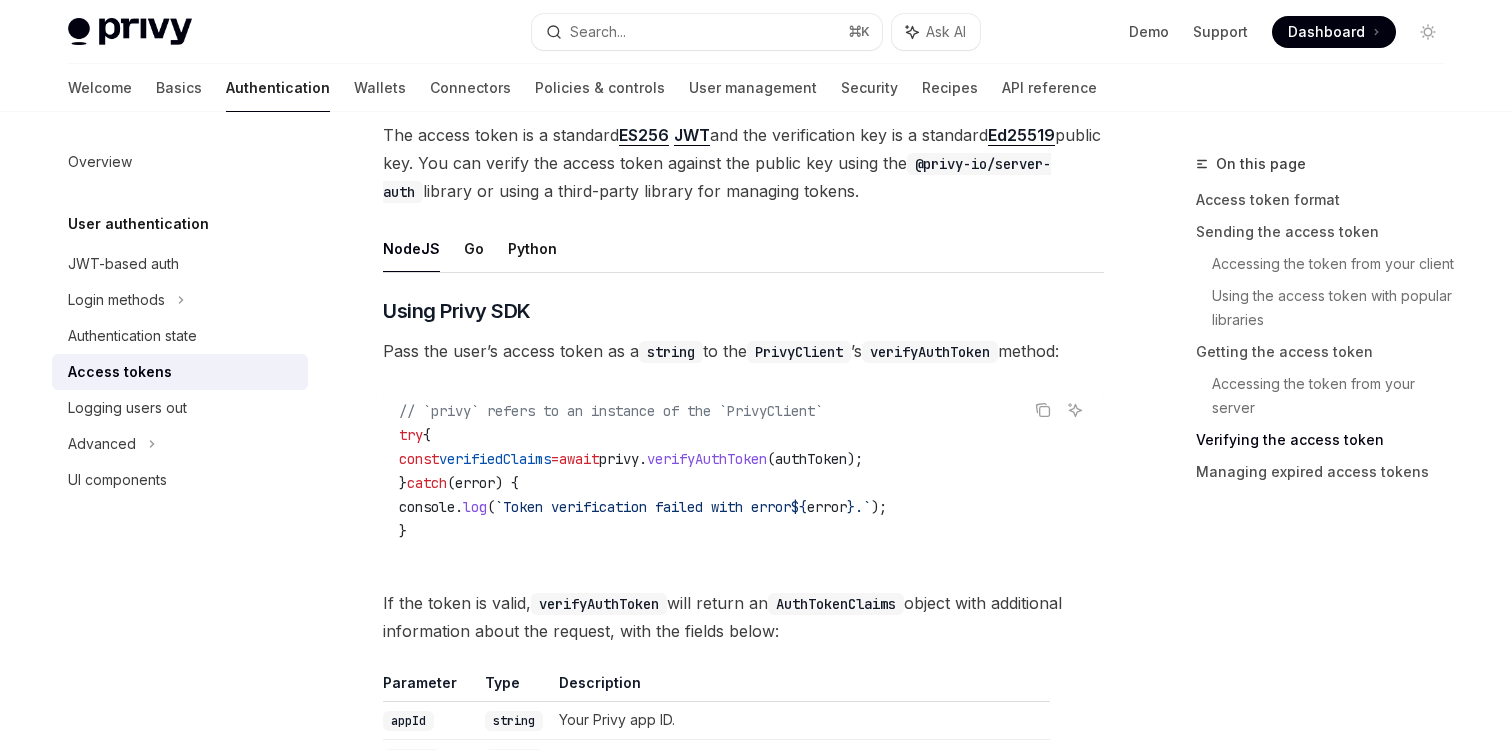 click on "NodeJS Go Python" at bounding box center (743, 9) 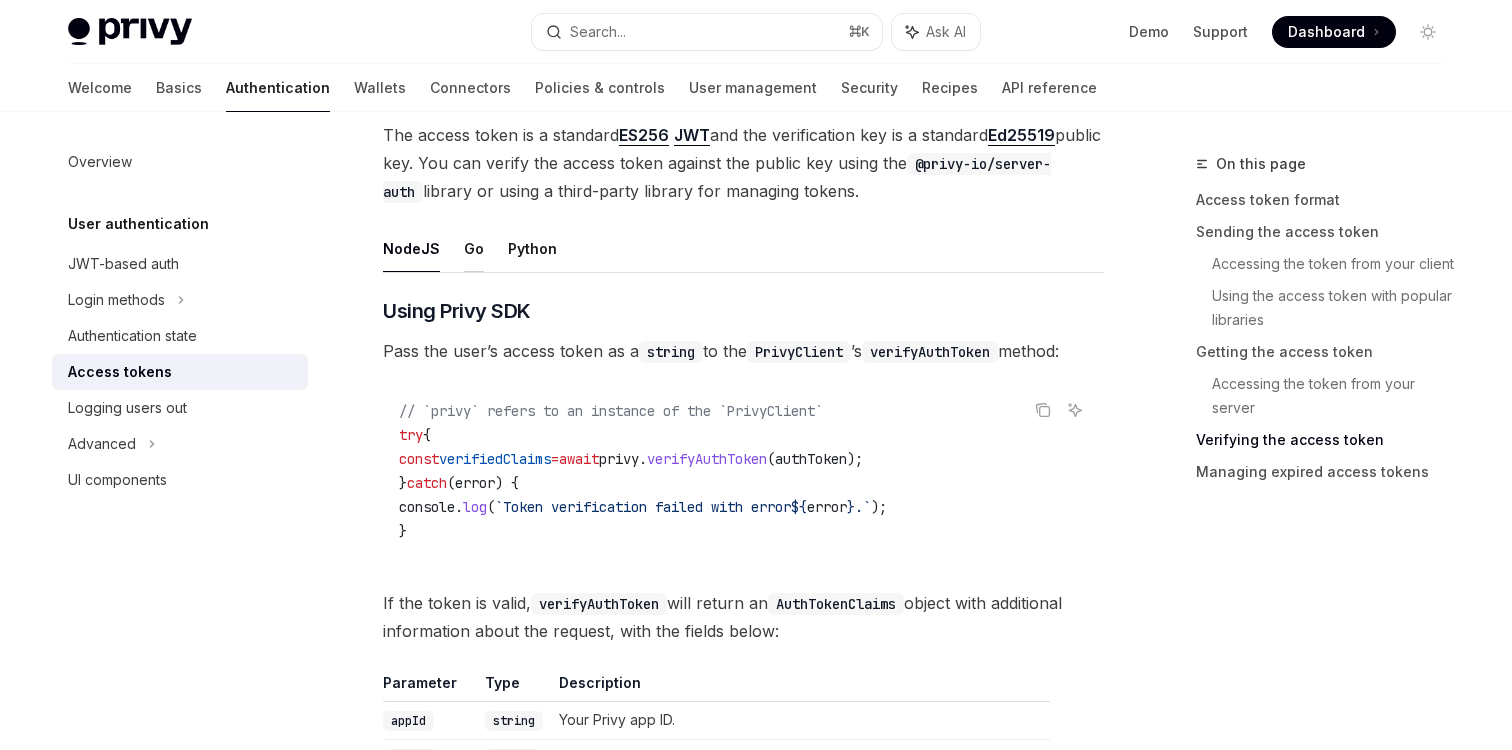 click on "Go" at bounding box center [495, 8] 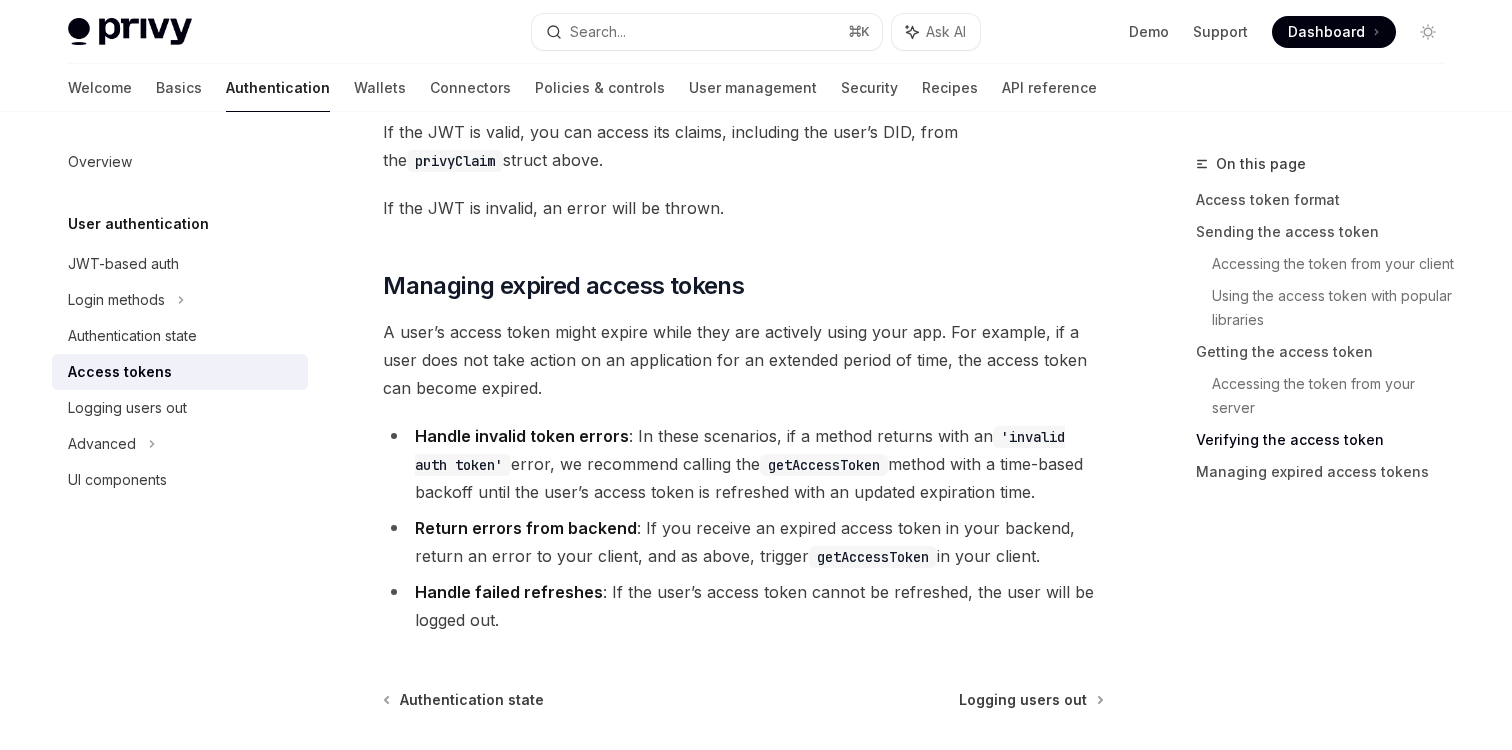 scroll, scrollTop: 5008, scrollLeft: 0, axis: vertical 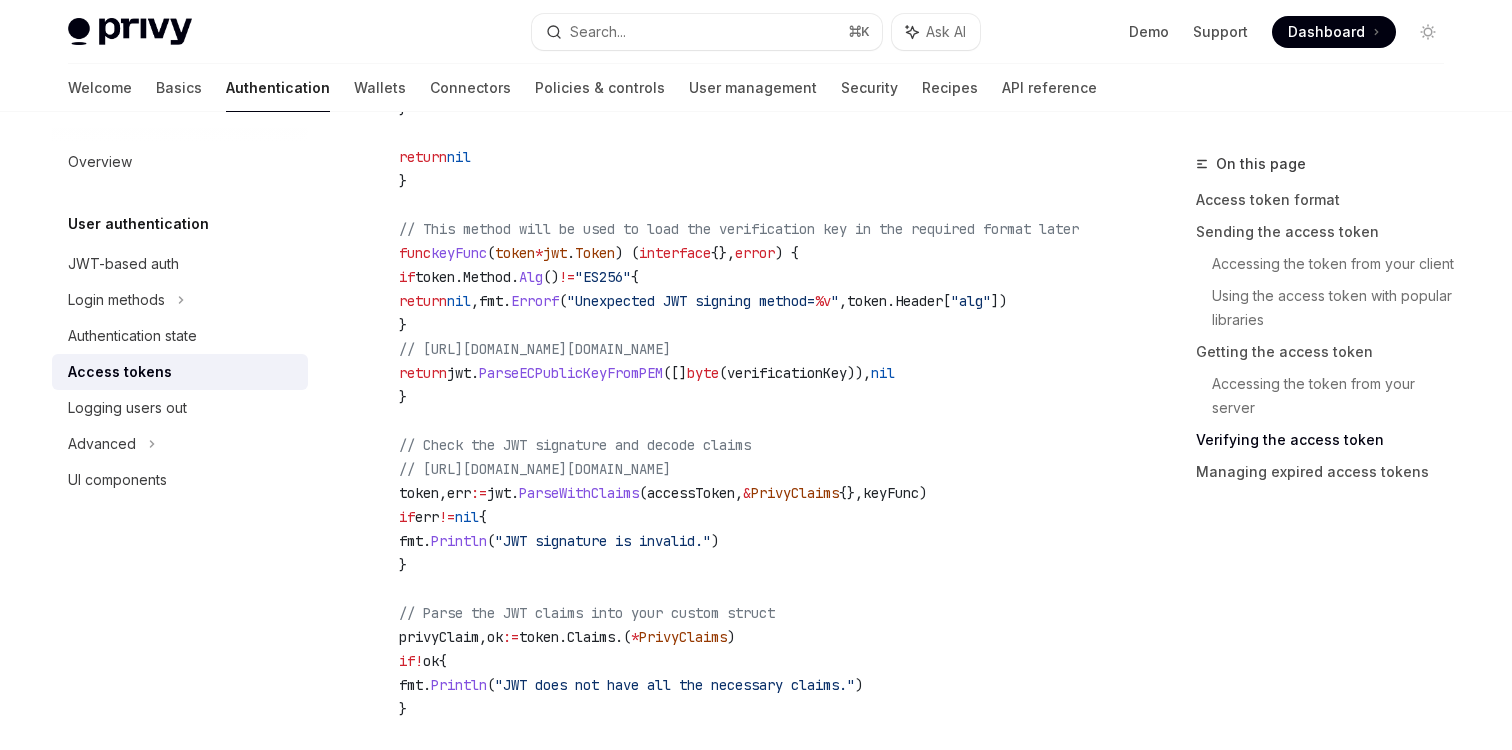 click on "accessToken" at bounding box center (691, 493) 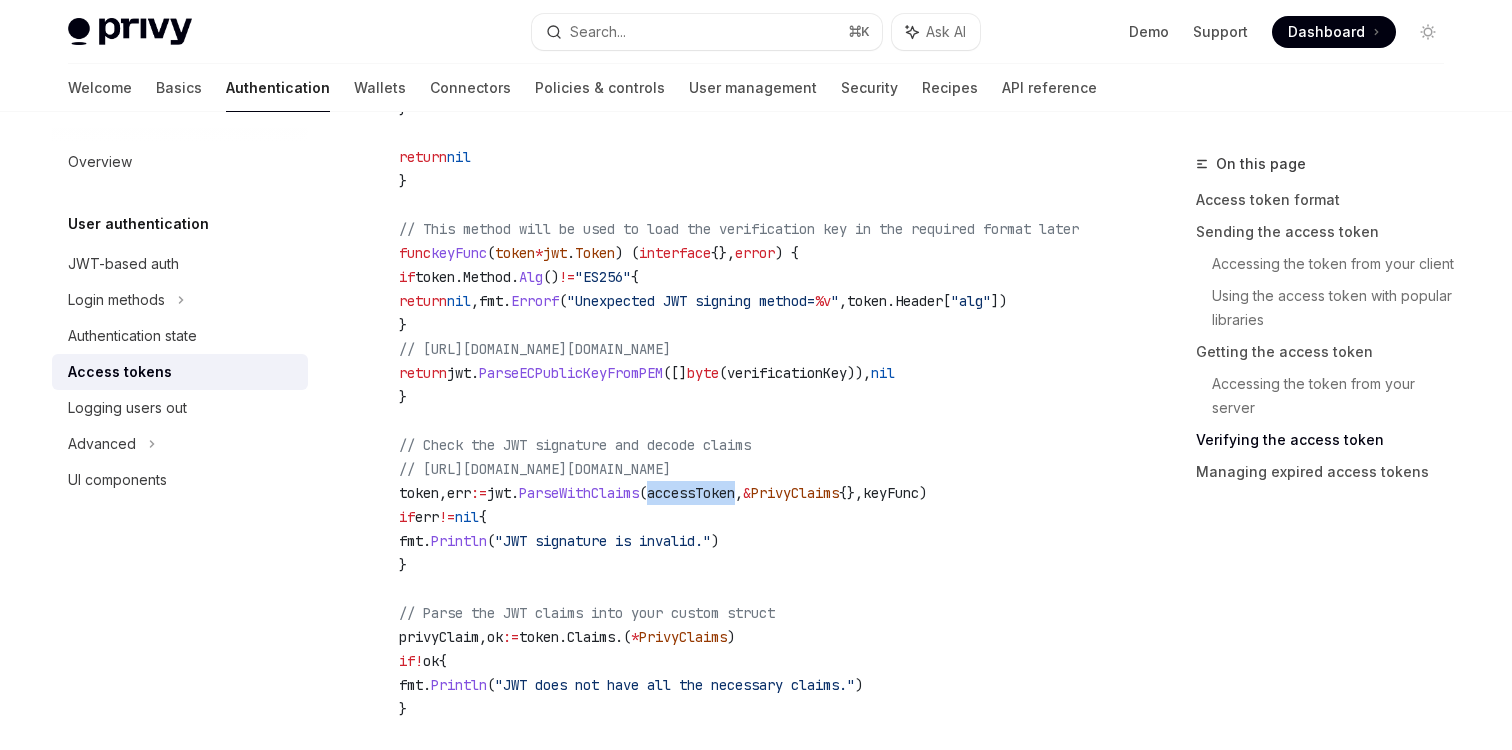 click on "PrivyClaims" at bounding box center [795, 493] 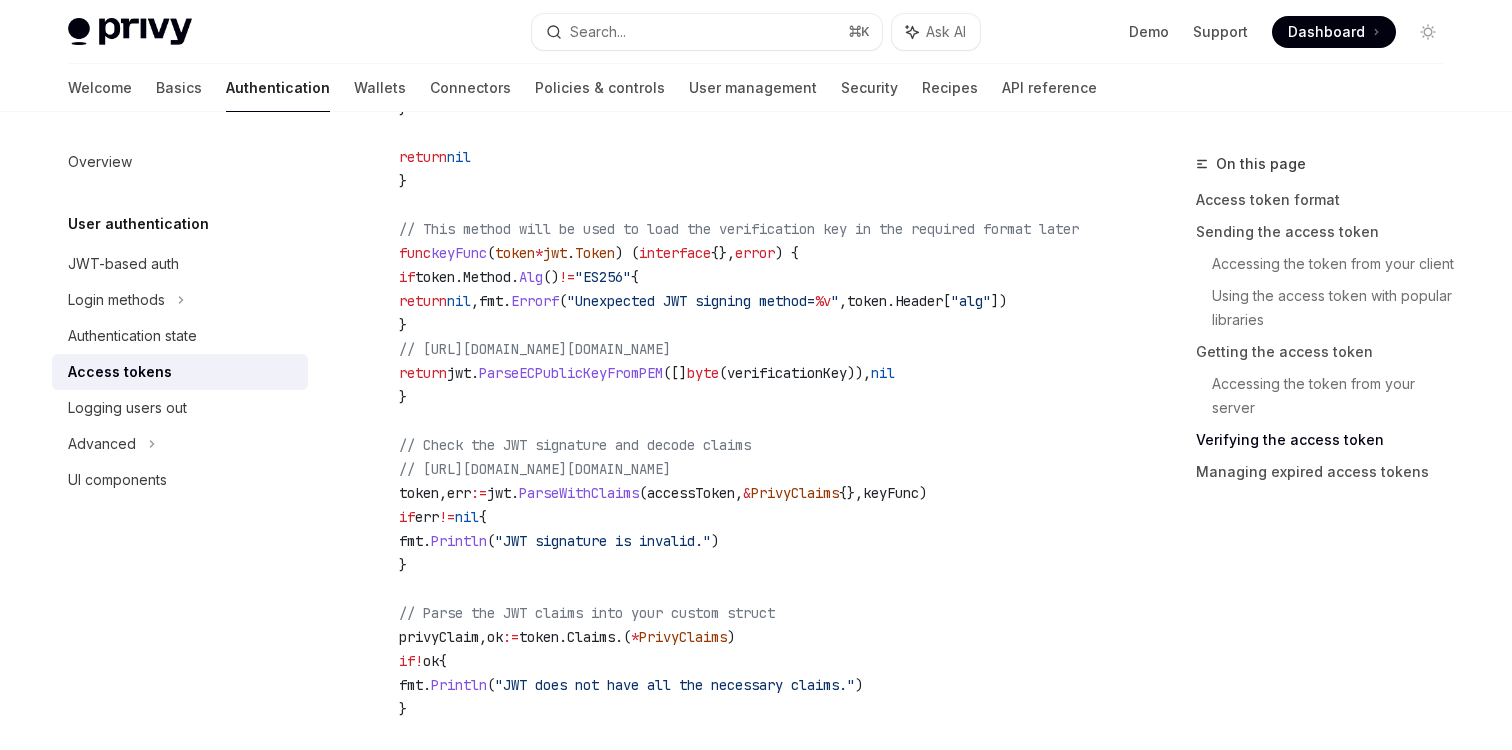 click on "PrivyClaims" at bounding box center [795, 493] 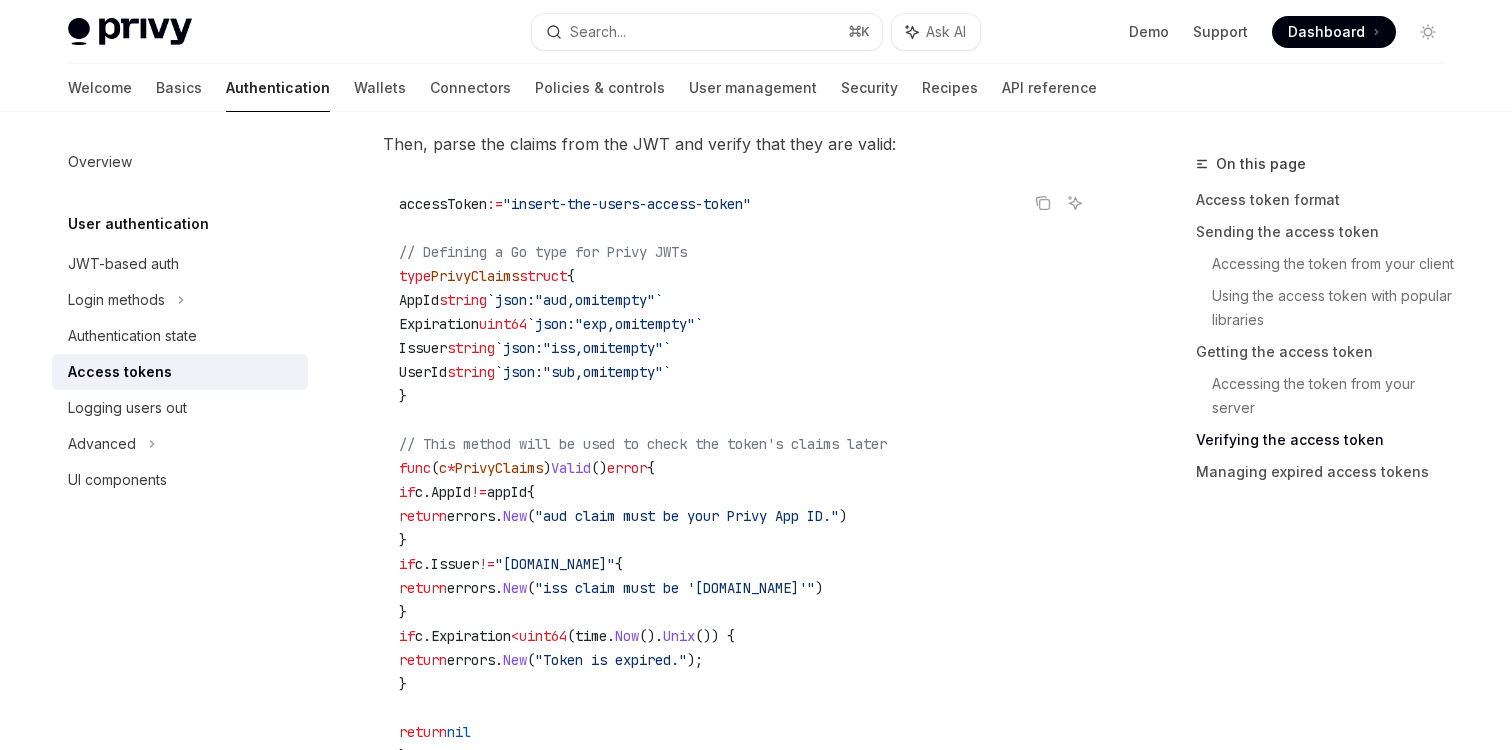 scroll, scrollTop: 3456, scrollLeft: 0, axis: vertical 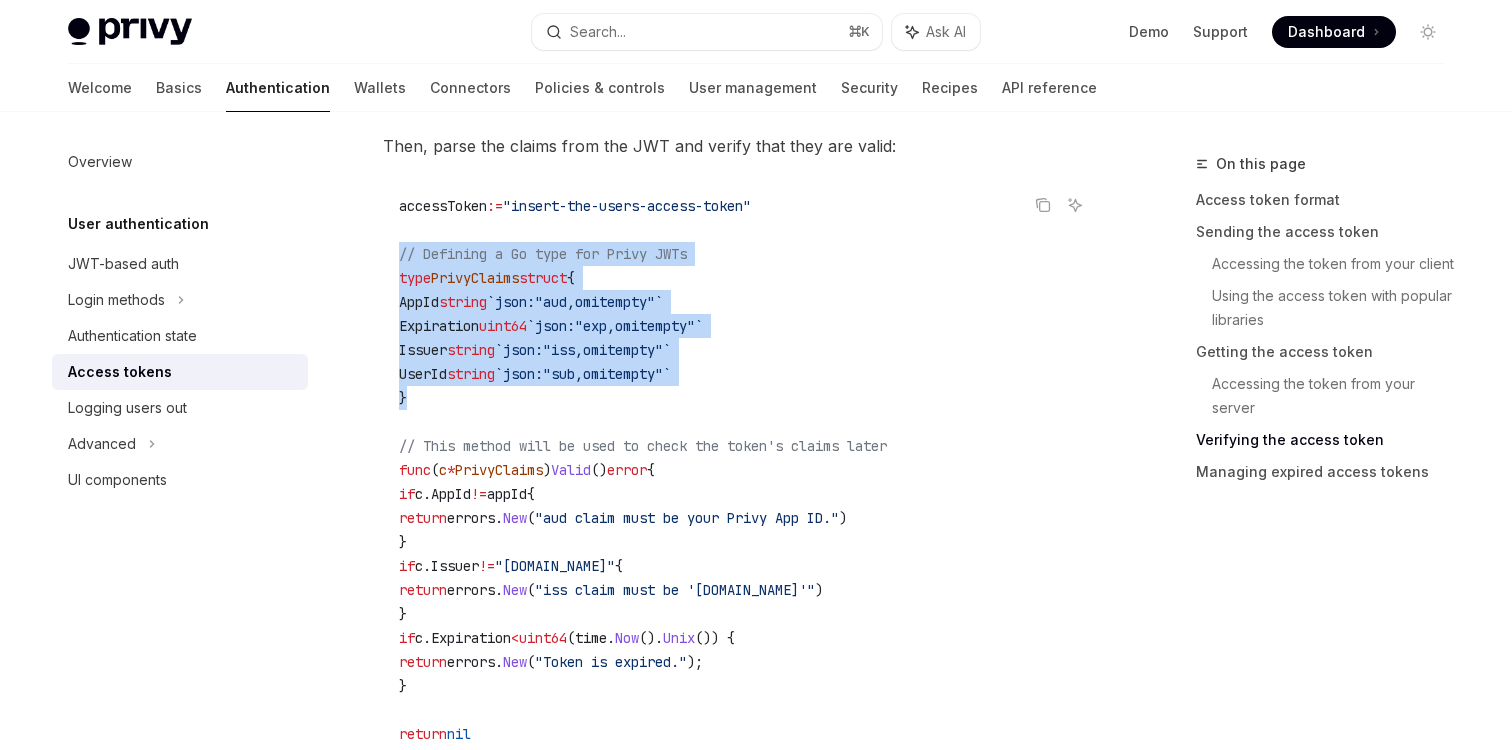 drag, startPoint x: 397, startPoint y: 258, endPoint x: 444, endPoint y: 390, distance: 140.11781 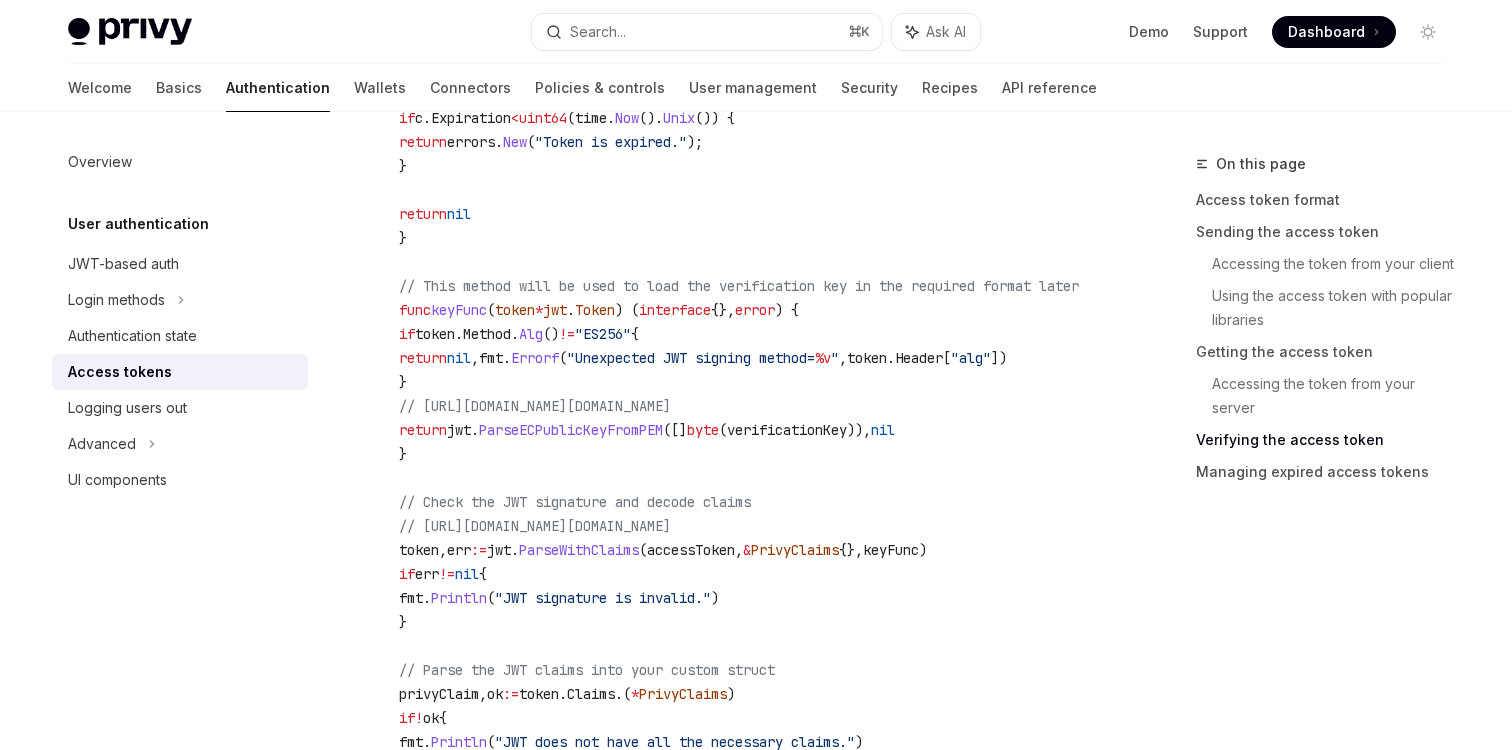 scroll, scrollTop: 3980, scrollLeft: 0, axis: vertical 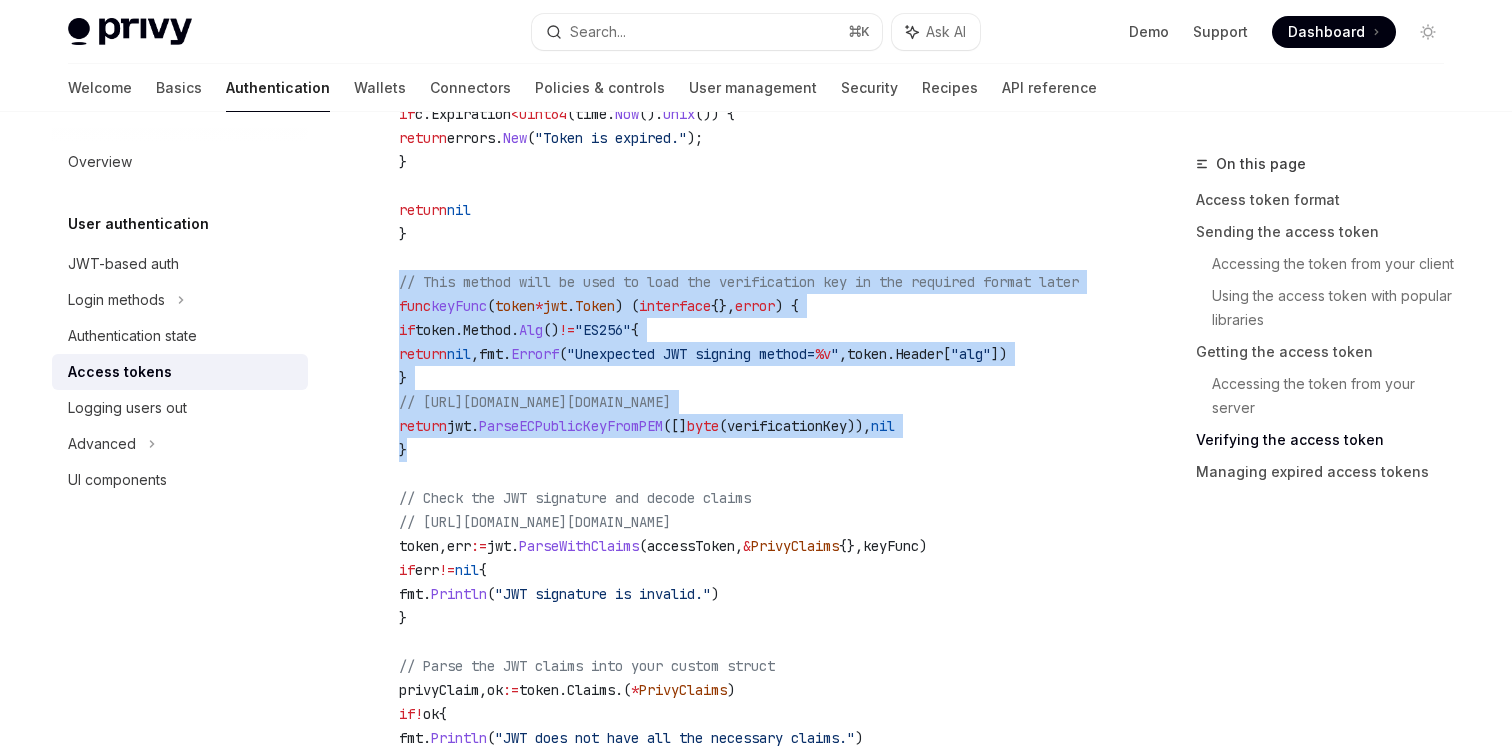 copy on "// This method will be used to load the verification key in the required format later
func  keyFunc ( token  * jwt . Token ) ( interface {},  error ) {
if  token . Method . Alg ()  !=  "ES256"  {
return  nil ,  fmt . Errorf ( "Unexpected JWT signing method= %v " ,  token . Header [ "alg" ])
}
// https://pkg.go.dev/github.com/dgrijalva/jwt-go#ParseECPublicKeyFromPEM
return  jwt . ParseECPublicKeyFromPEM ([] byte ( verificationKey )),  nil
}" 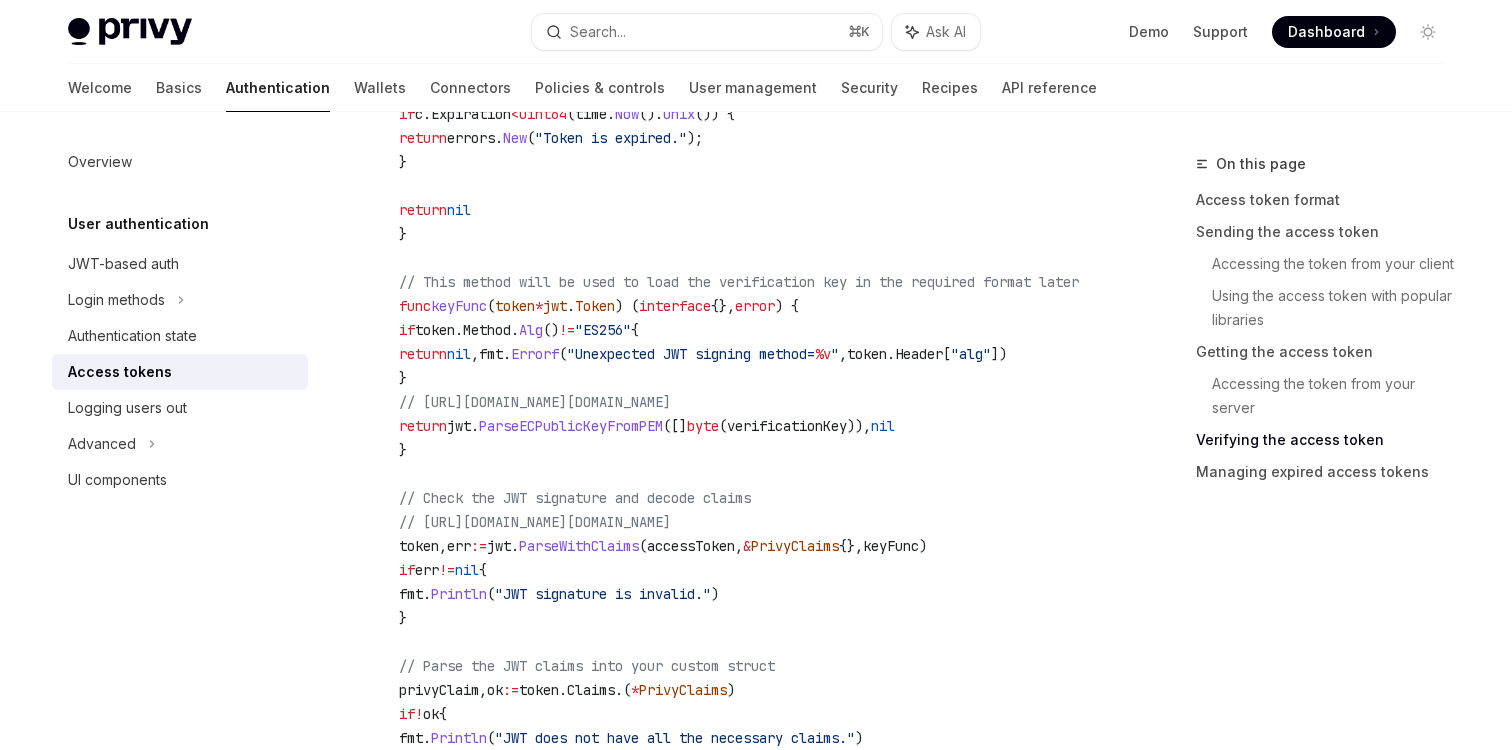 click on "verificationKey" at bounding box center [787, 426] 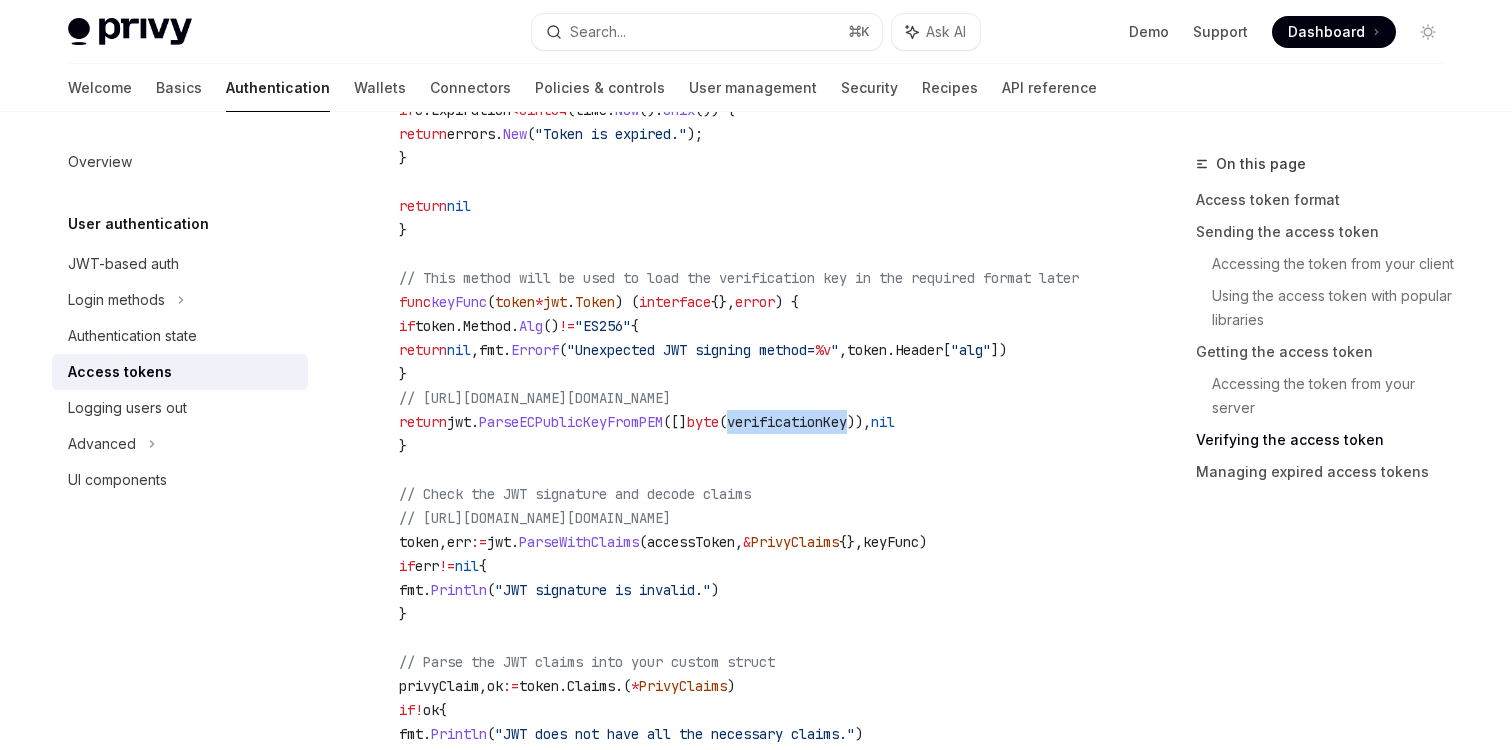scroll, scrollTop: 4033, scrollLeft: 0, axis: vertical 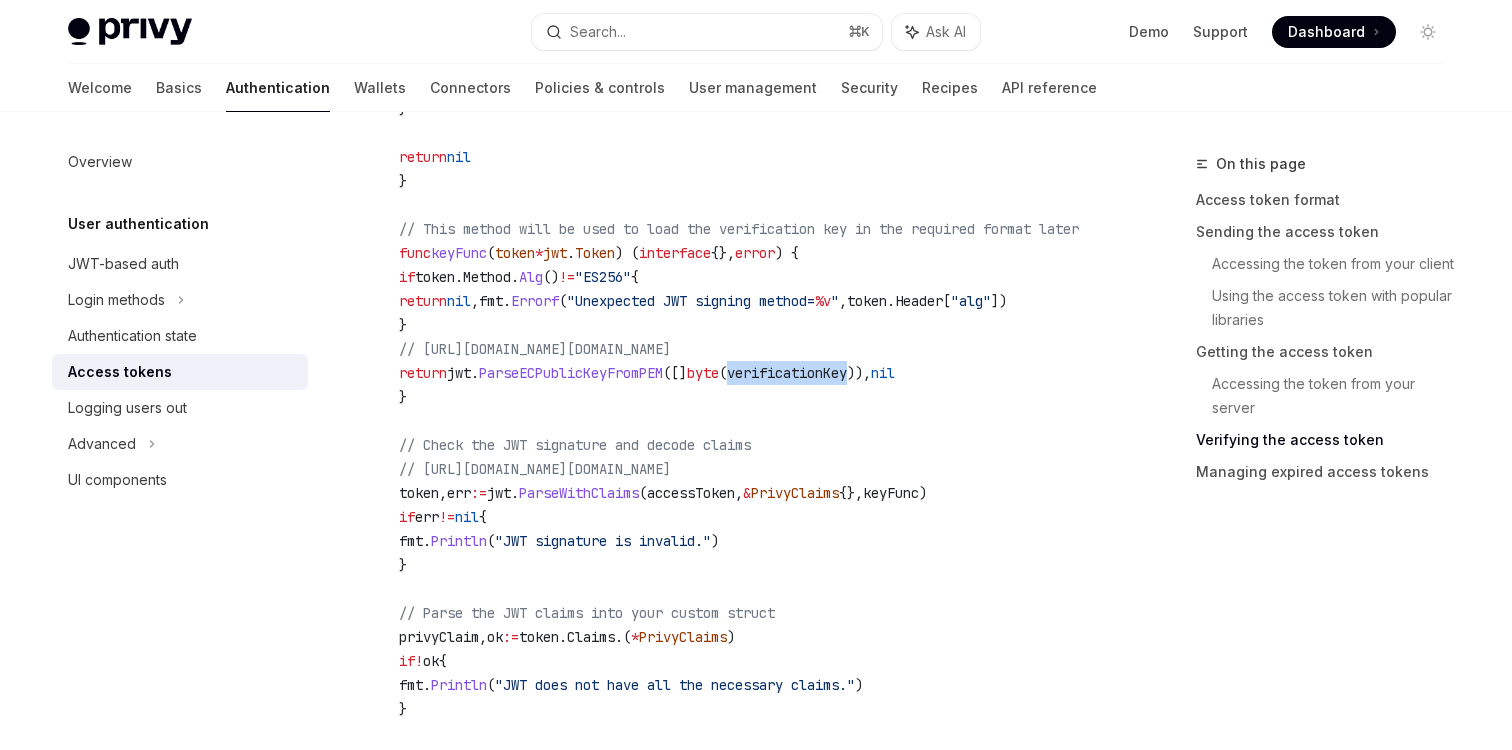 drag, startPoint x: 413, startPoint y: 276, endPoint x: 434, endPoint y: 321, distance: 49.658836 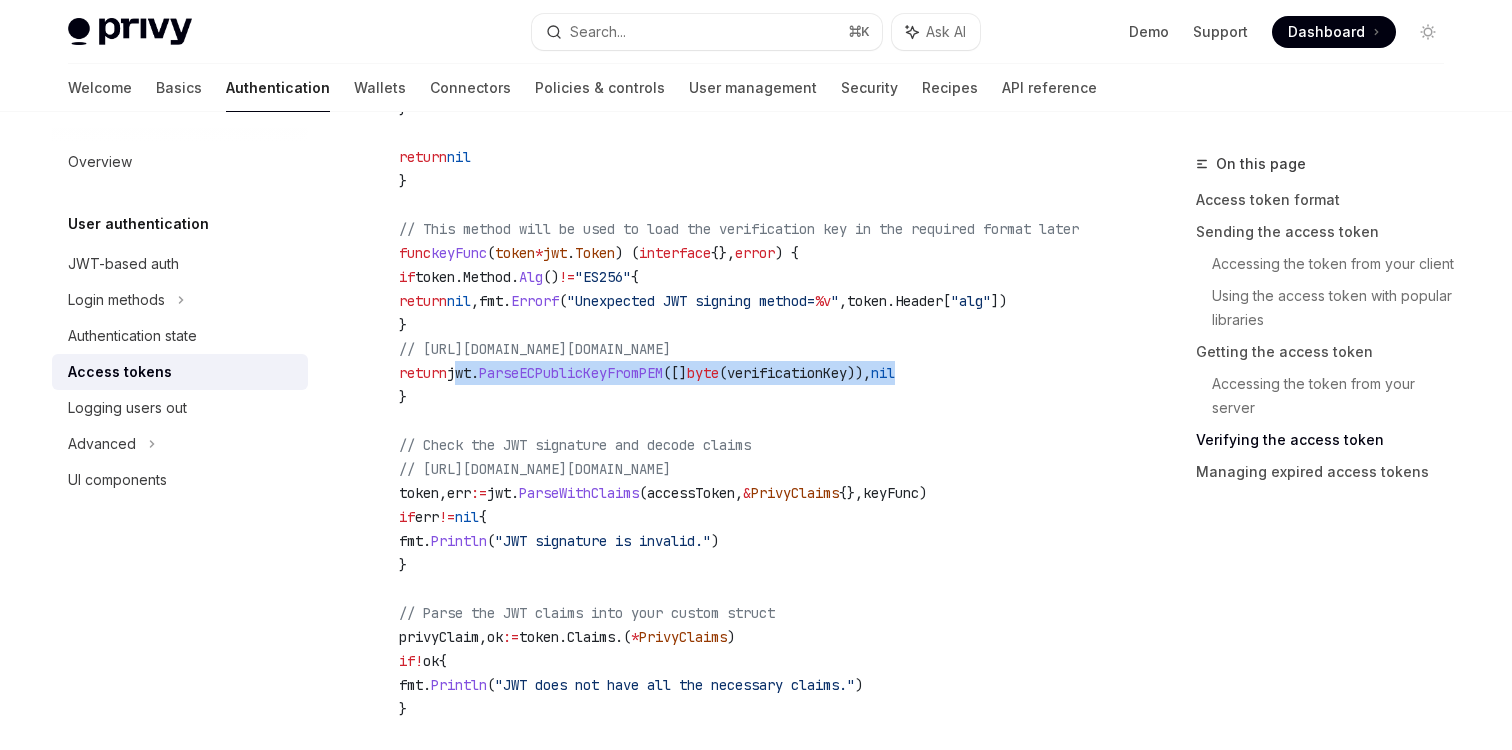 drag, startPoint x: 476, startPoint y: 373, endPoint x: 956, endPoint y: 366, distance: 480.05103 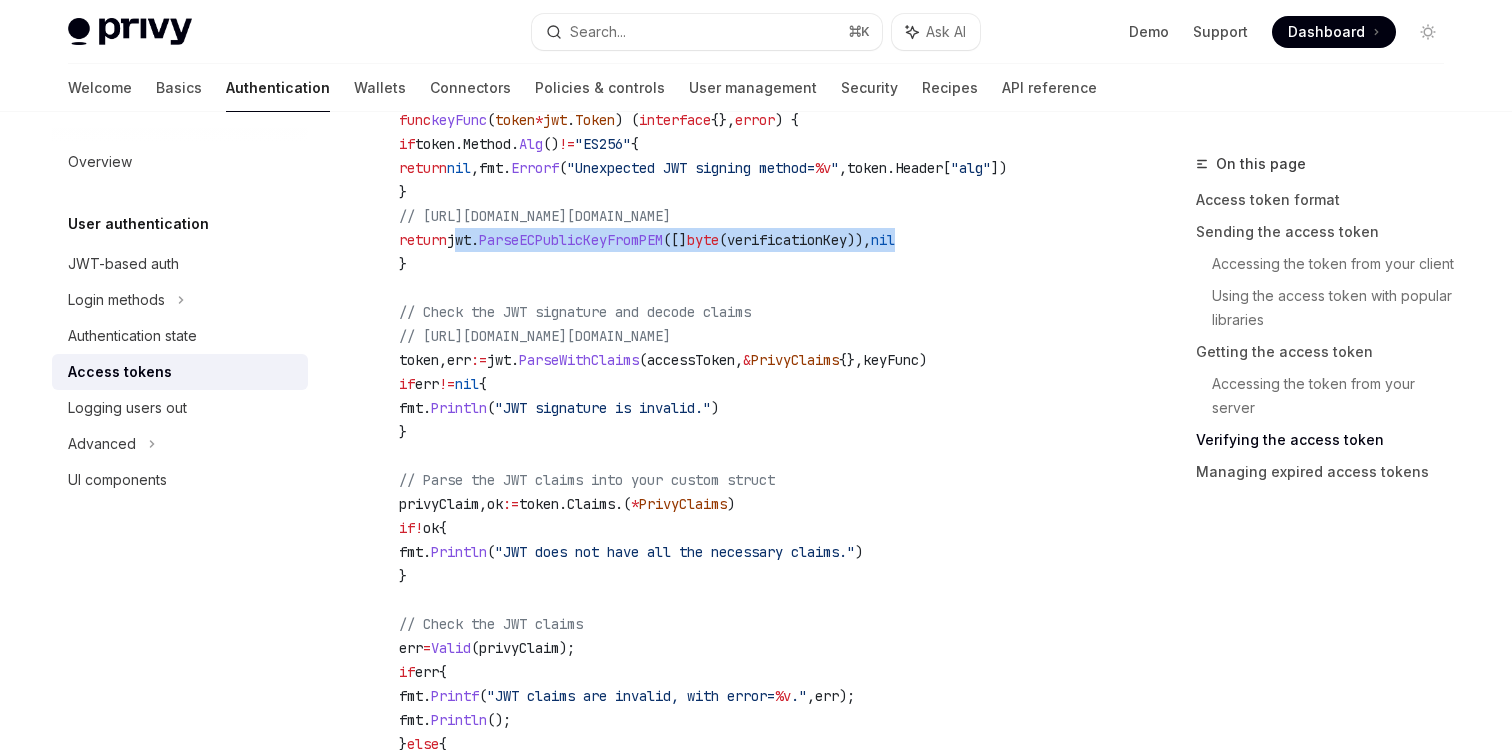 scroll, scrollTop: 4170, scrollLeft: 0, axis: vertical 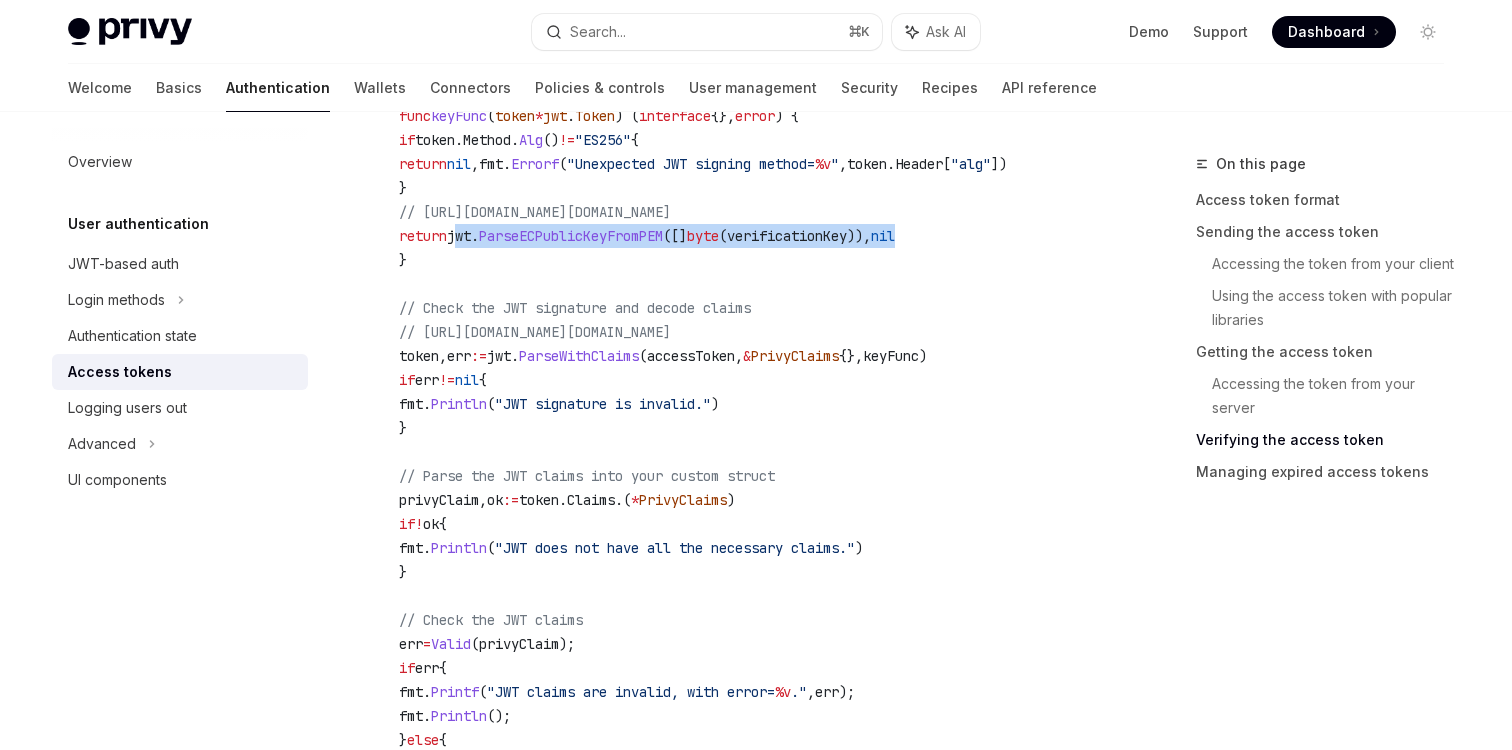 click on "ParseWithClaims" at bounding box center (579, 356) 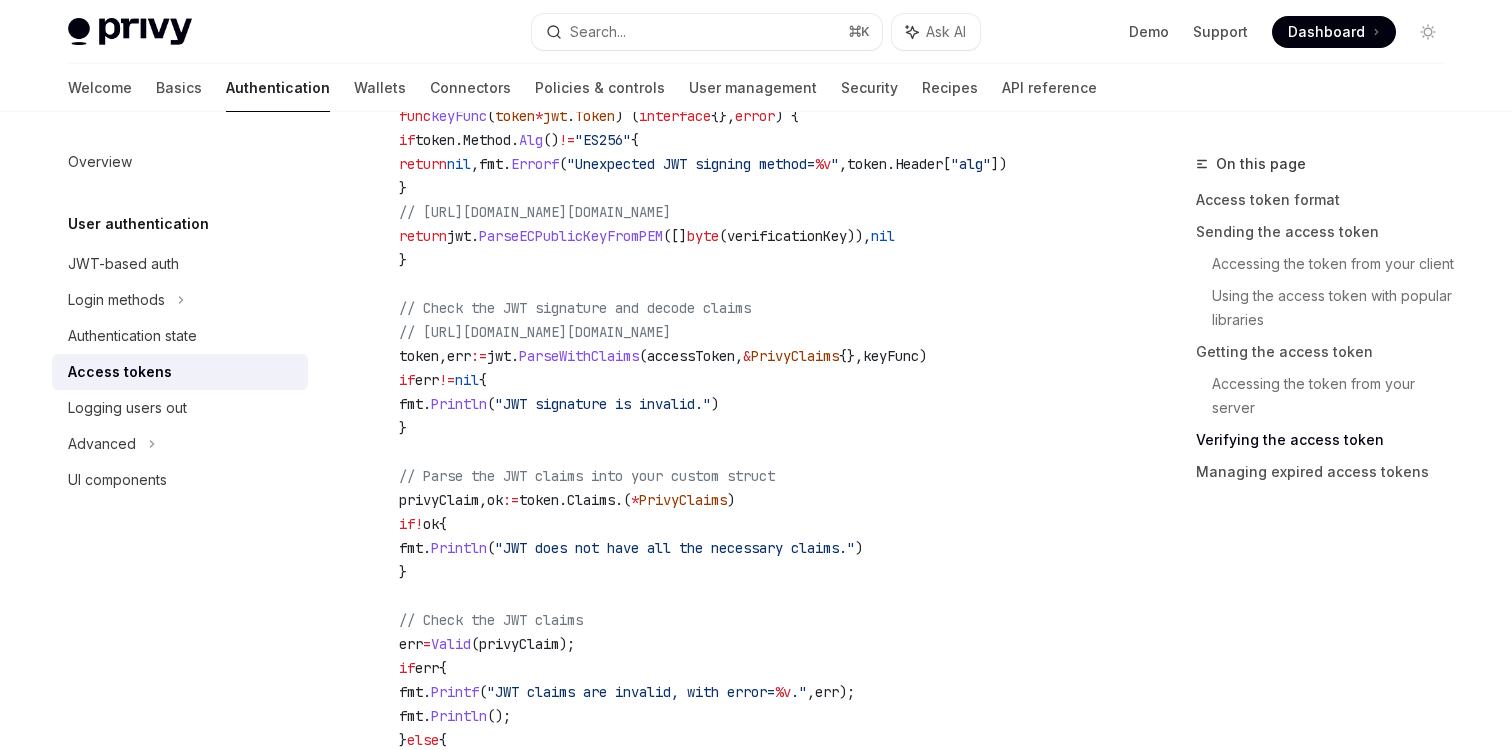 click on "ParseWithClaims" at bounding box center (579, 356) 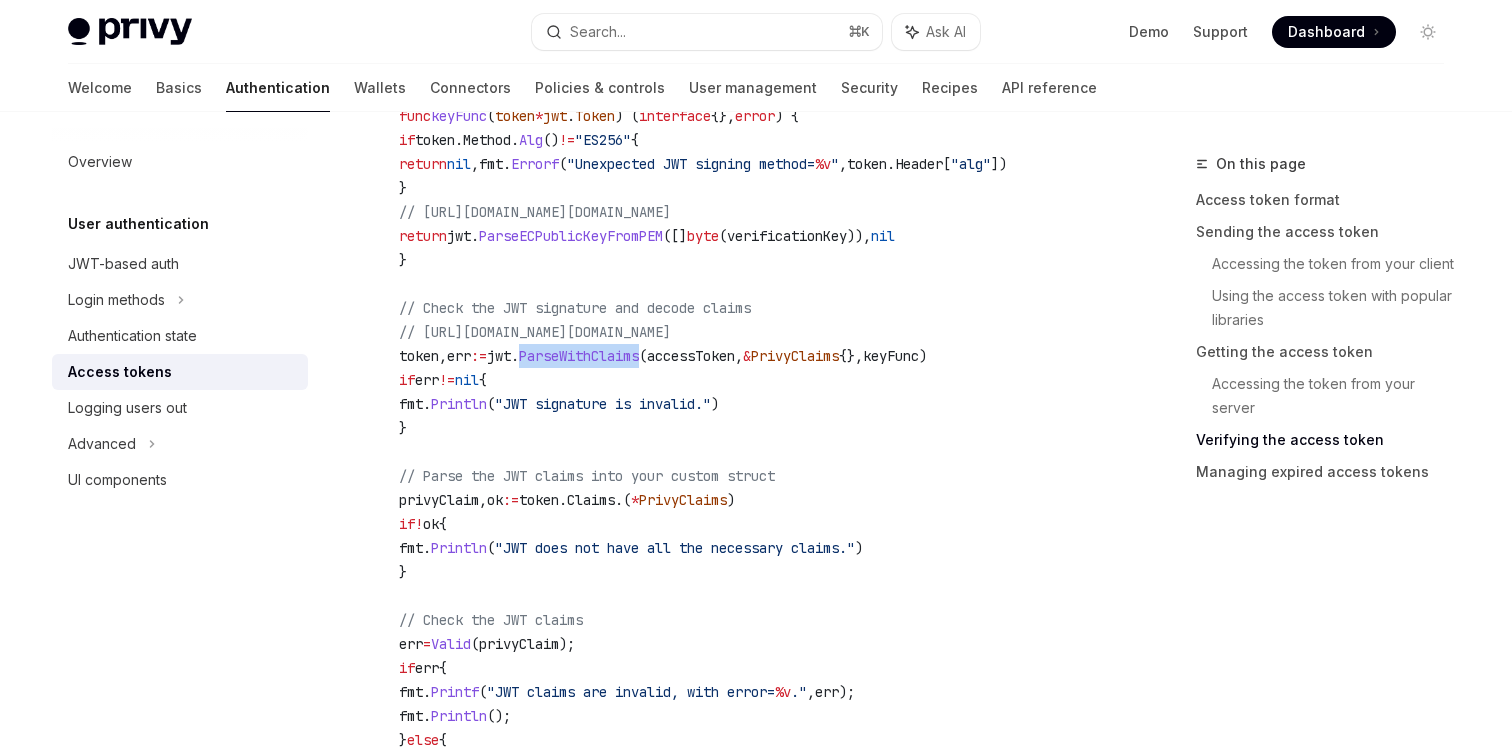 copy on "ParseWithClaims" 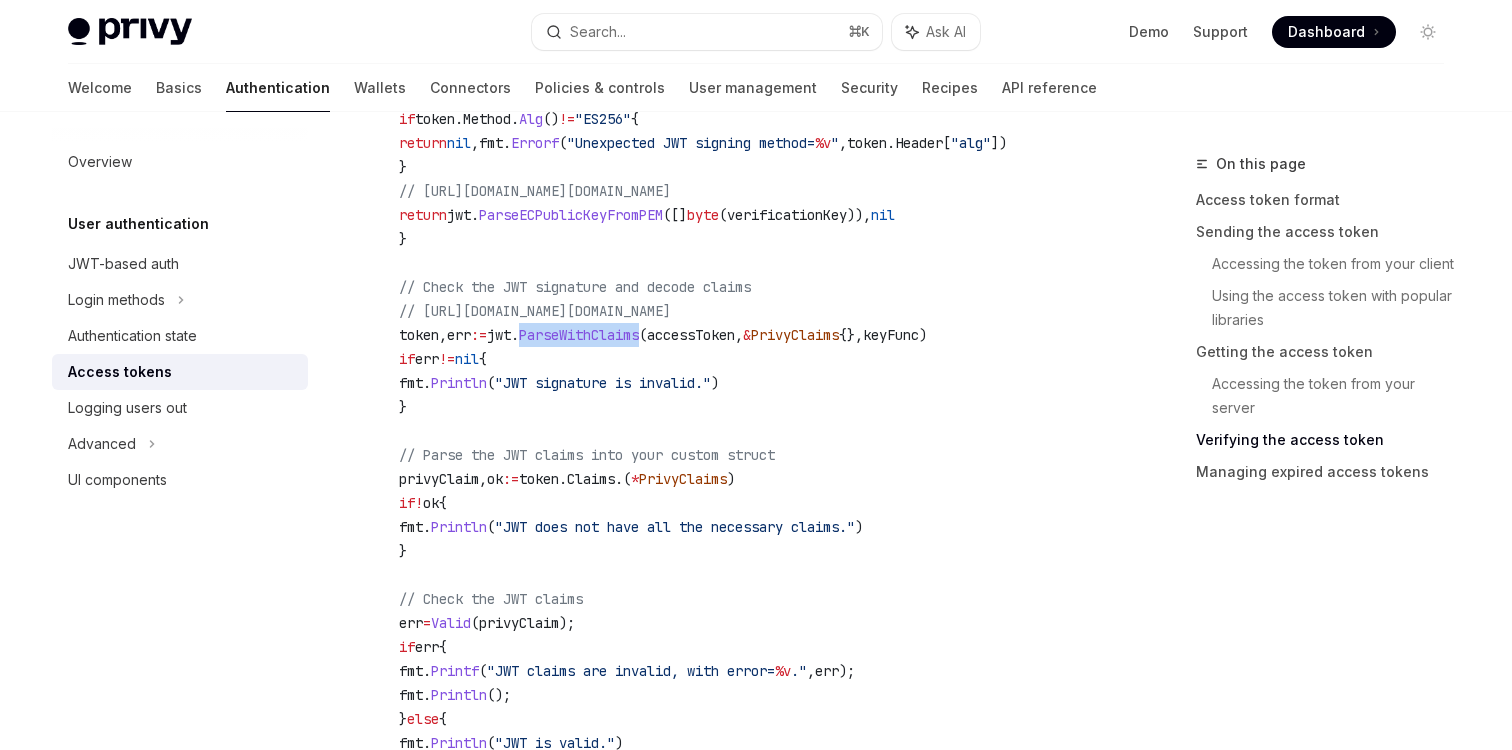 scroll, scrollTop: 4192, scrollLeft: 0, axis: vertical 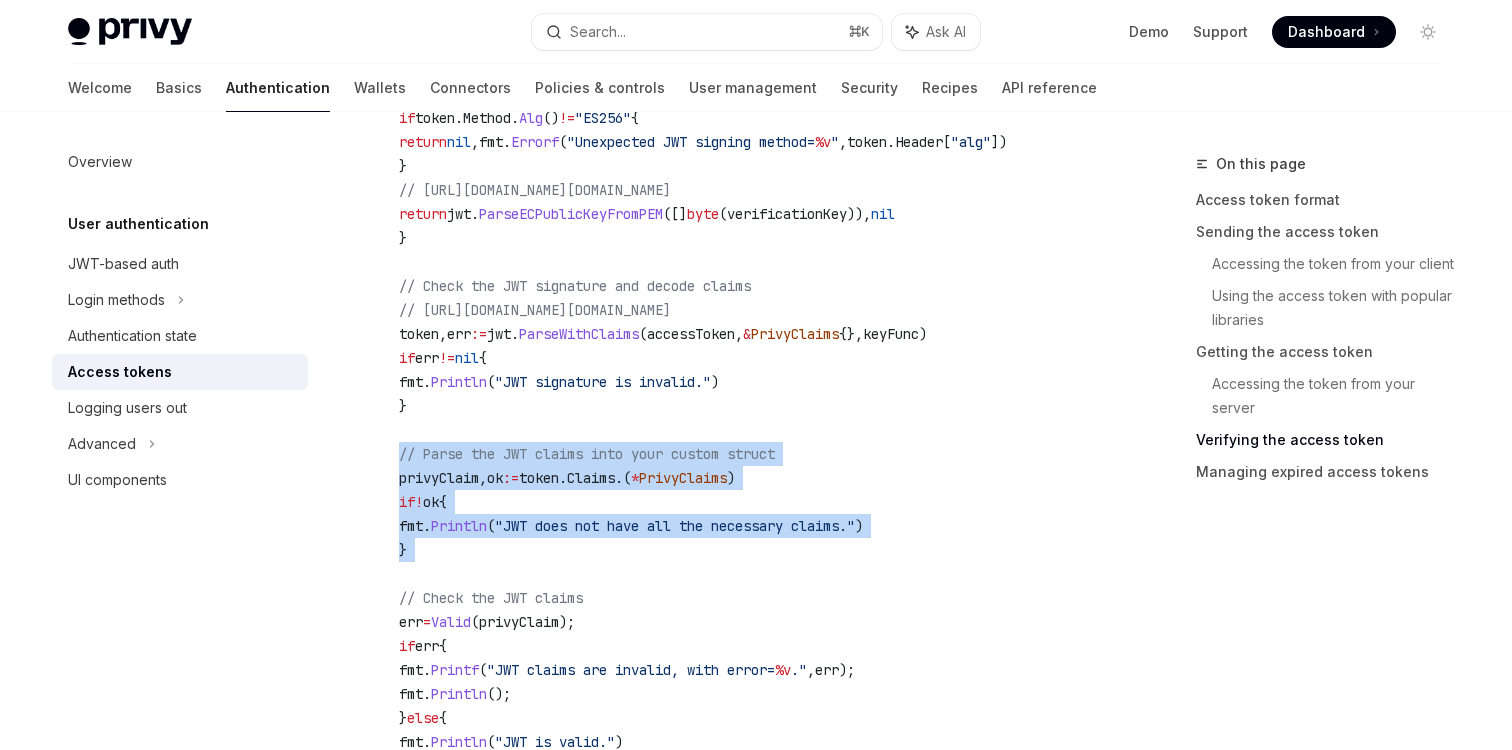 drag, startPoint x: 398, startPoint y: 460, endPoint x: 424, endPoint y: 566, distance: 109.14211 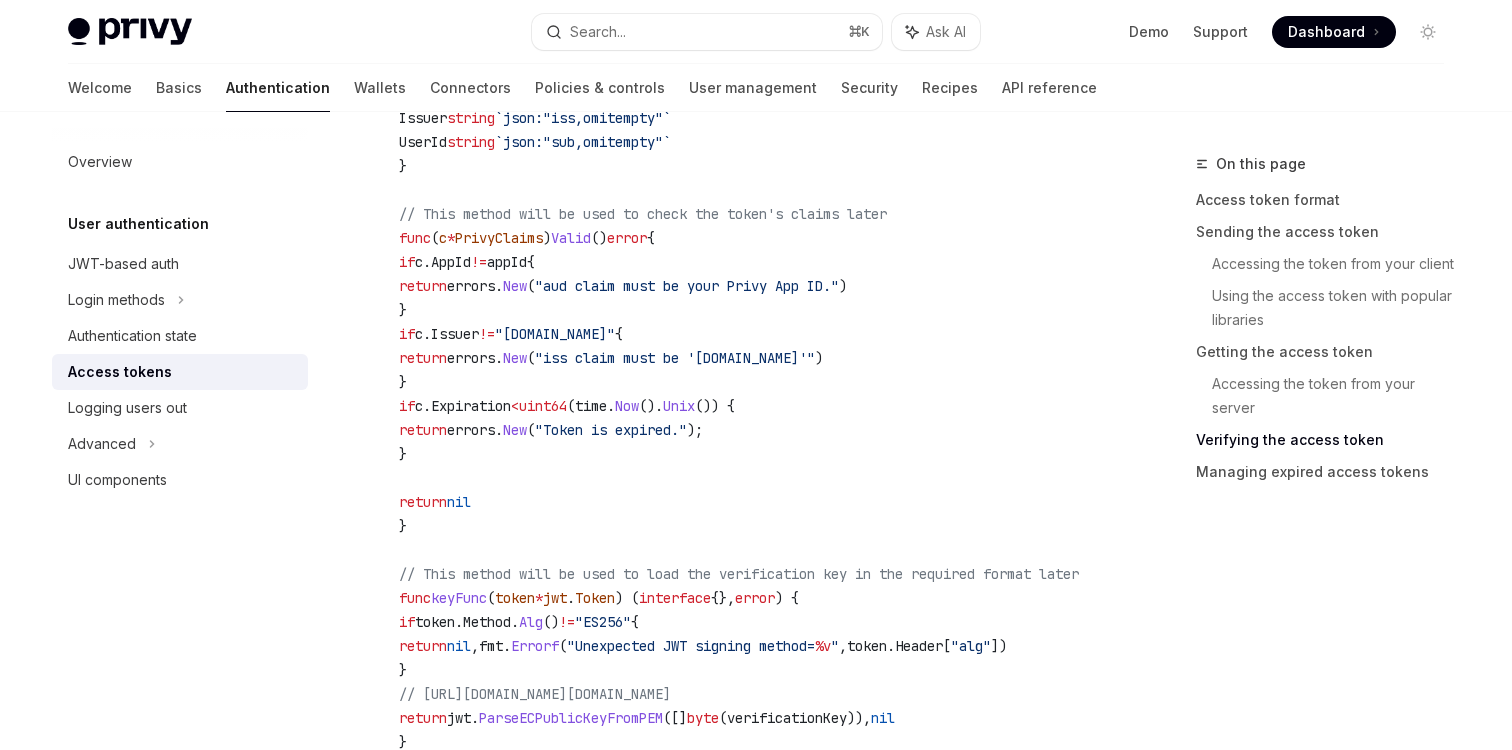 scroll, scrollTop: 3601, scrollLeft: 0, axis: vertical 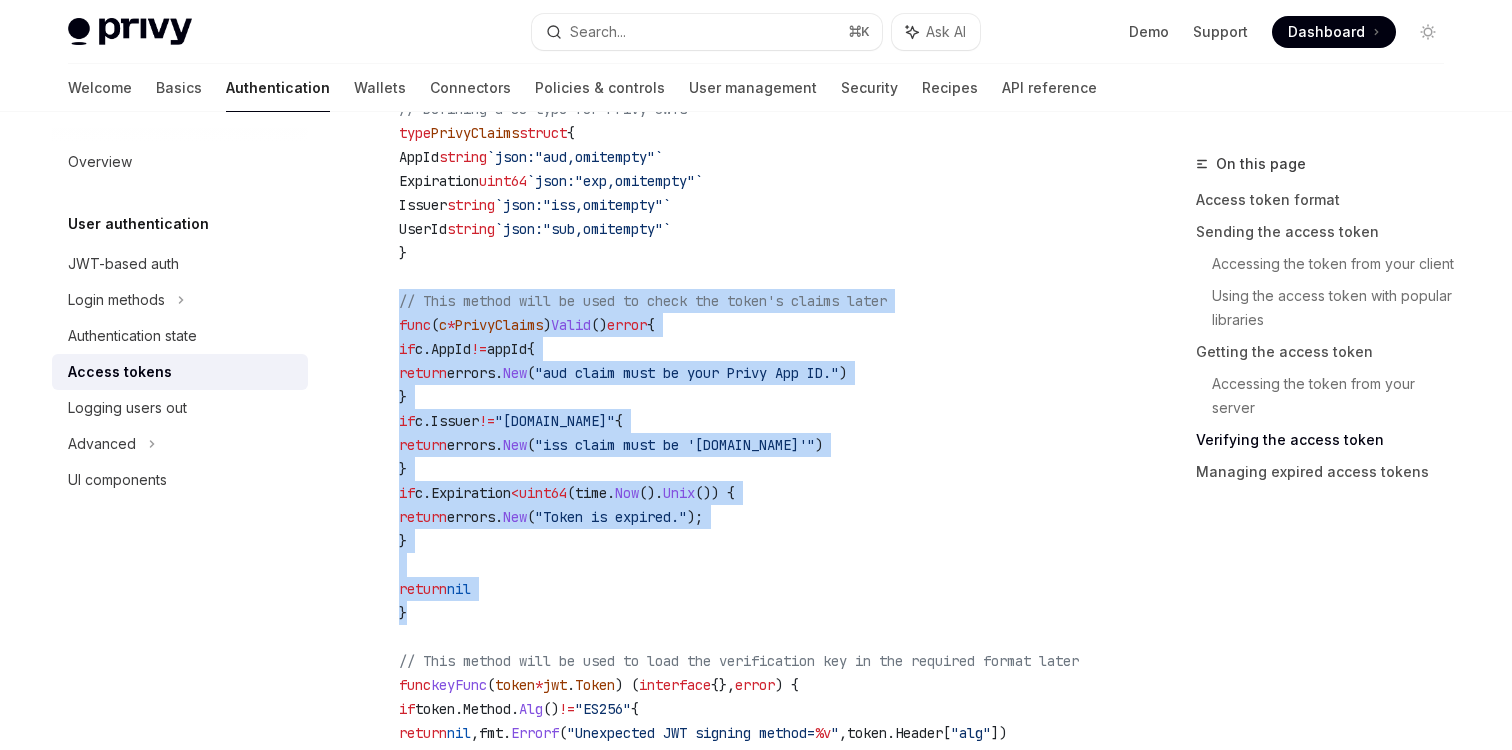 drag, startPoint x: 399, startPoint y: 303, endPoint x: 444, endPoint y: 611, distance: 311.27 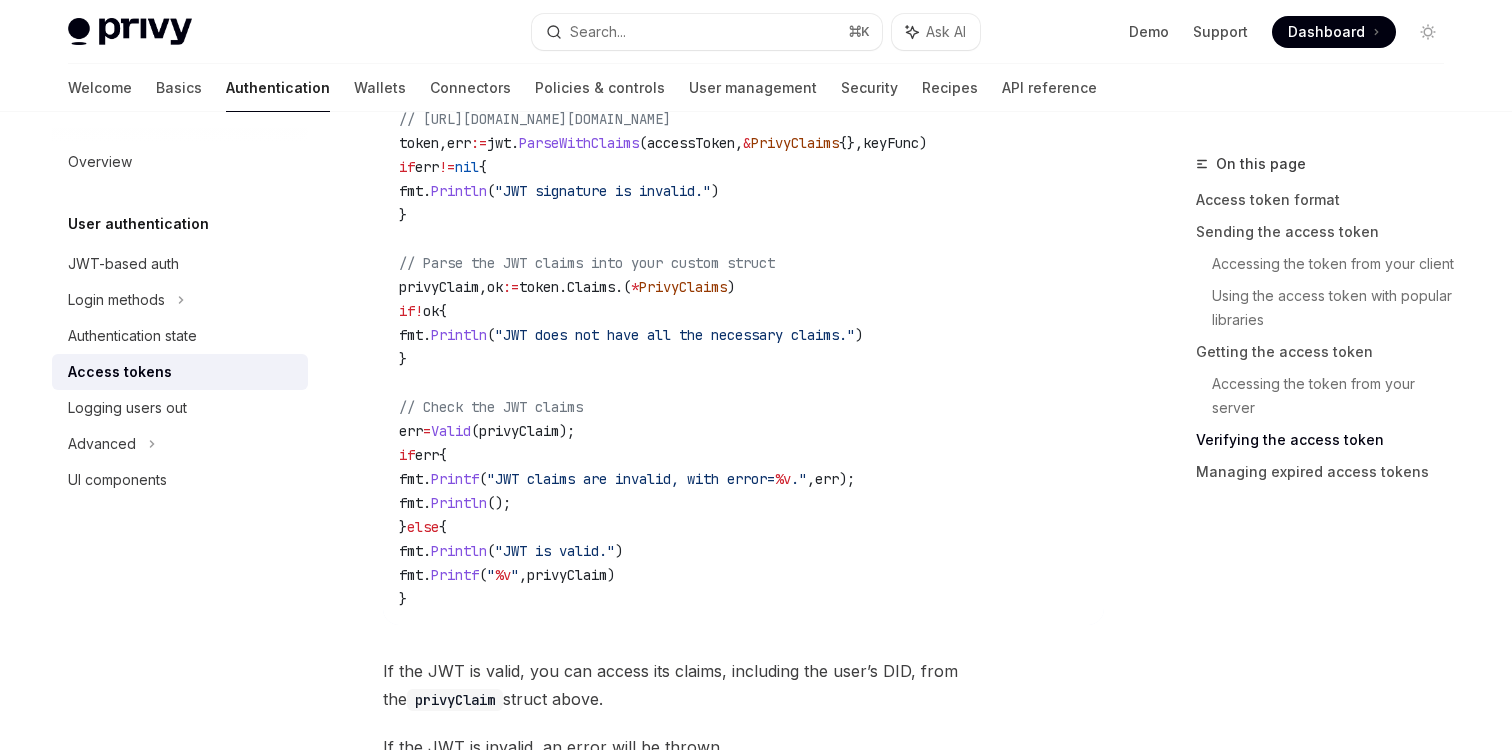 scroll, scrollTop: 4427, scrollLeft: 0, axis: vertical 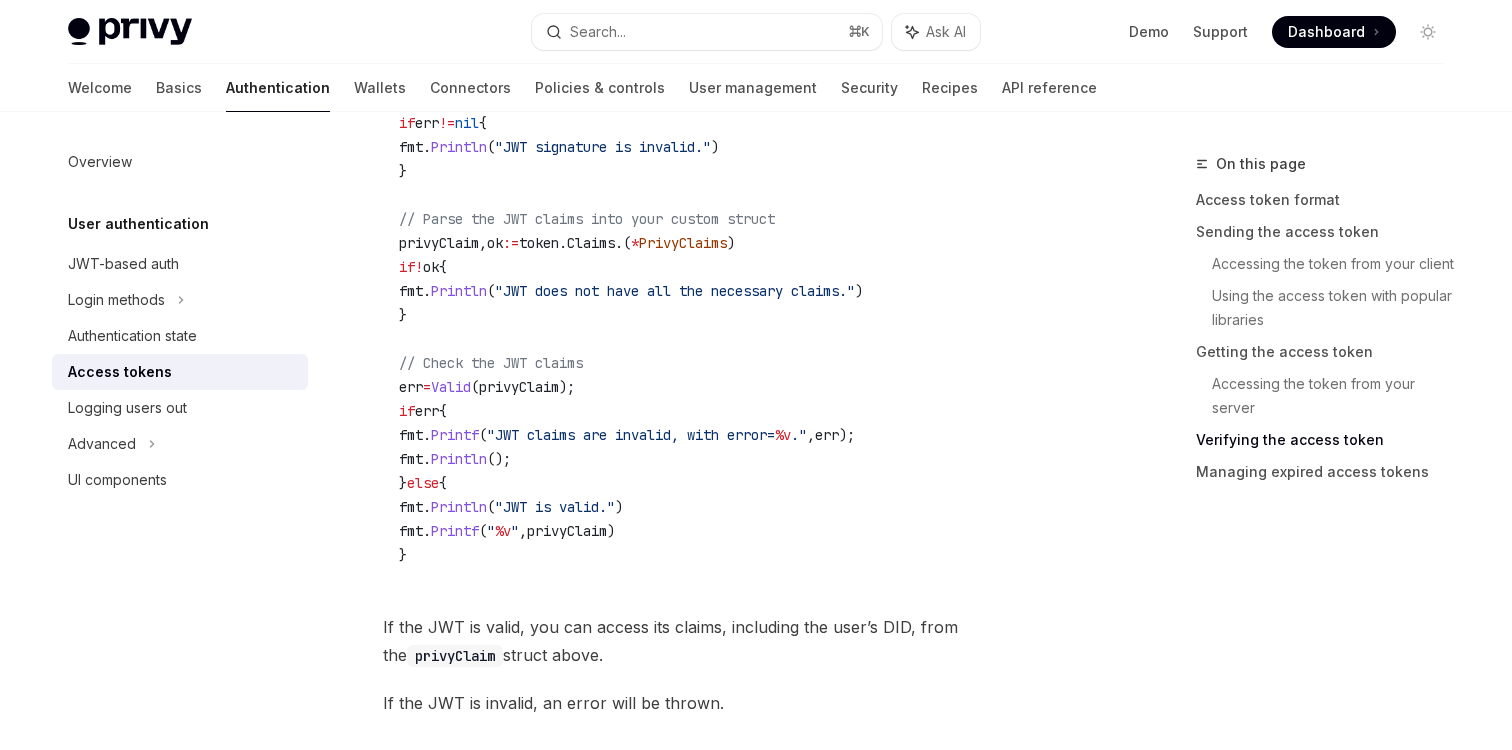 drag, startPoint x: 430, startPoint y: 532, endPoint x: 688, endPoint y: 530, distance: 258.00775 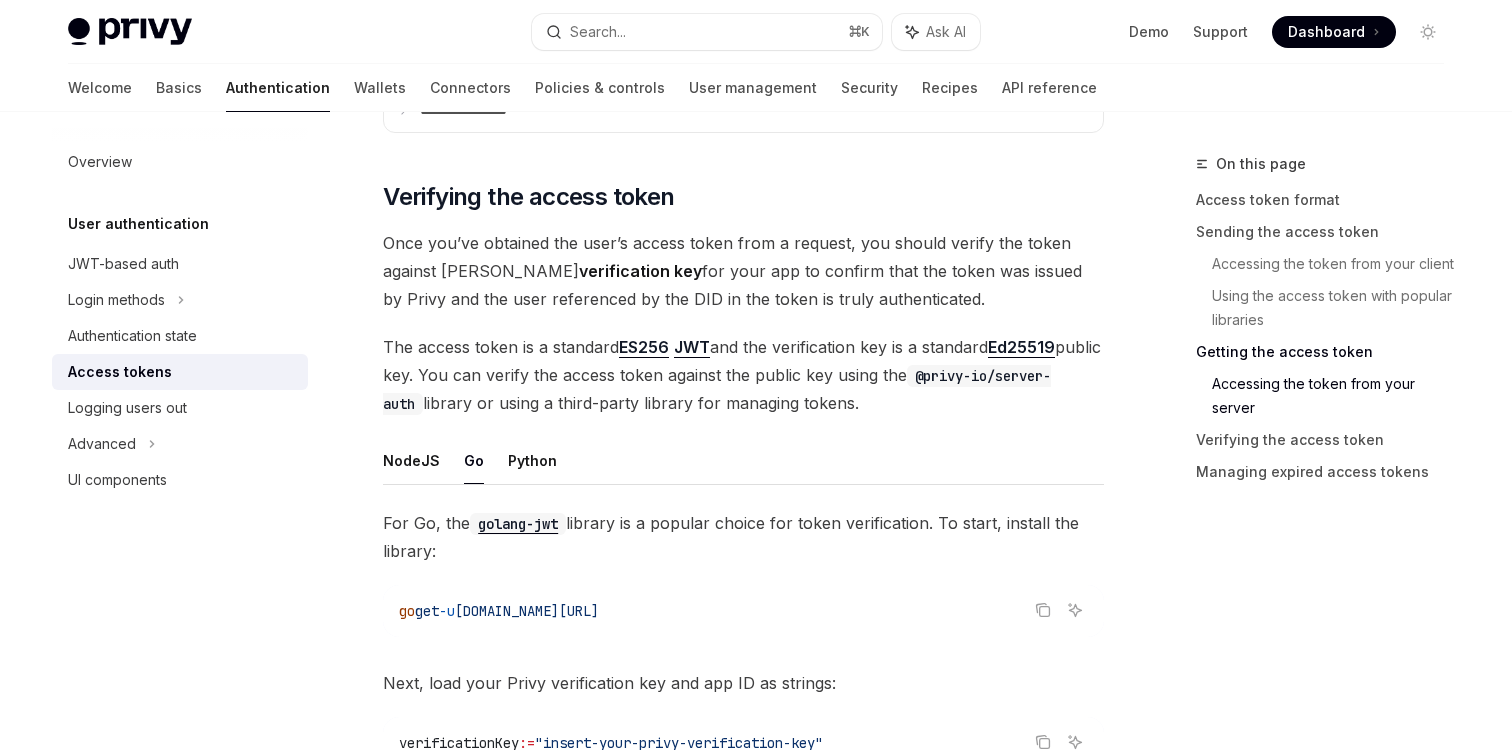 scroll, scrollTop: 2677, scrollLeft: 0, axis: vertical 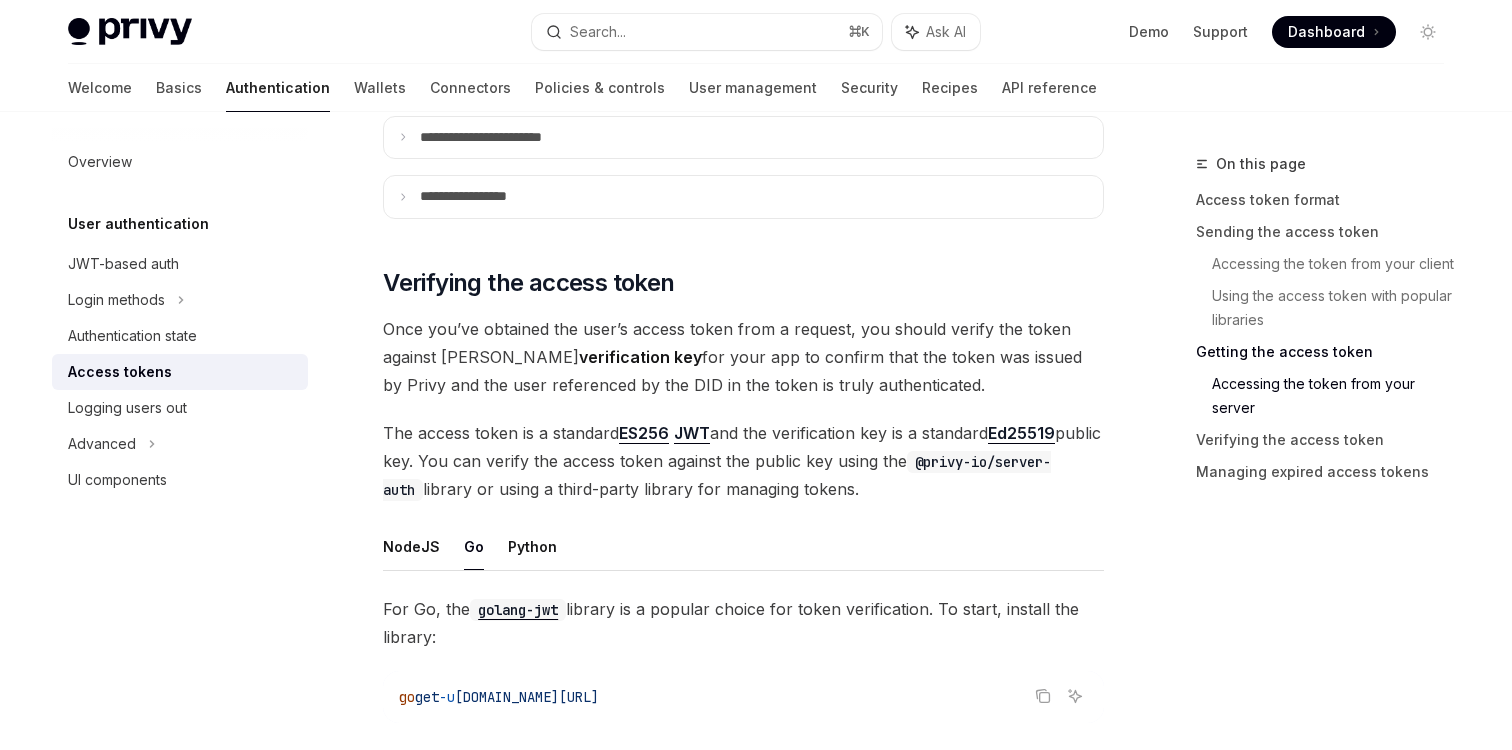 click on "Dashboard" at bounding box center (1326, 32) 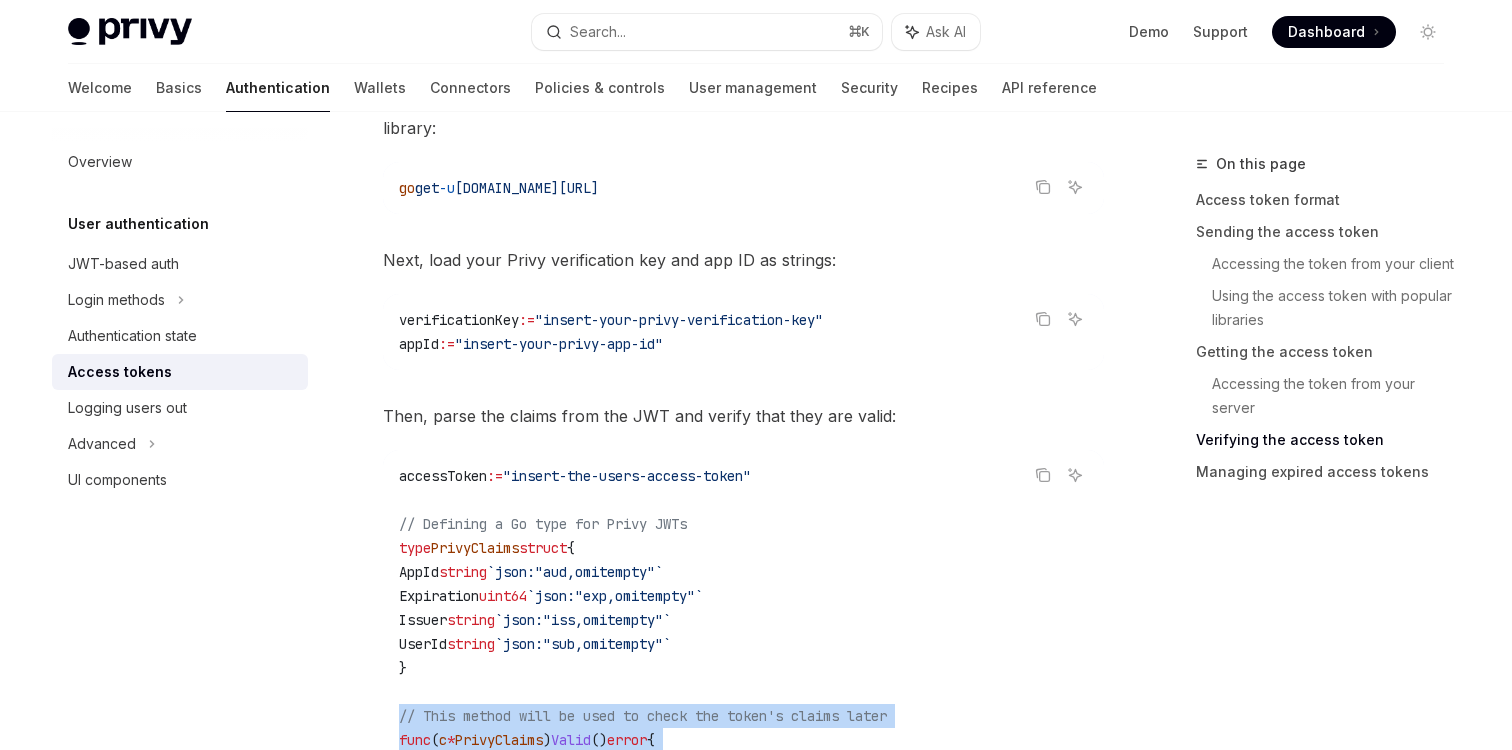 scroll, scrollTop: 3197, scrollLeft: 0, axis: vertical 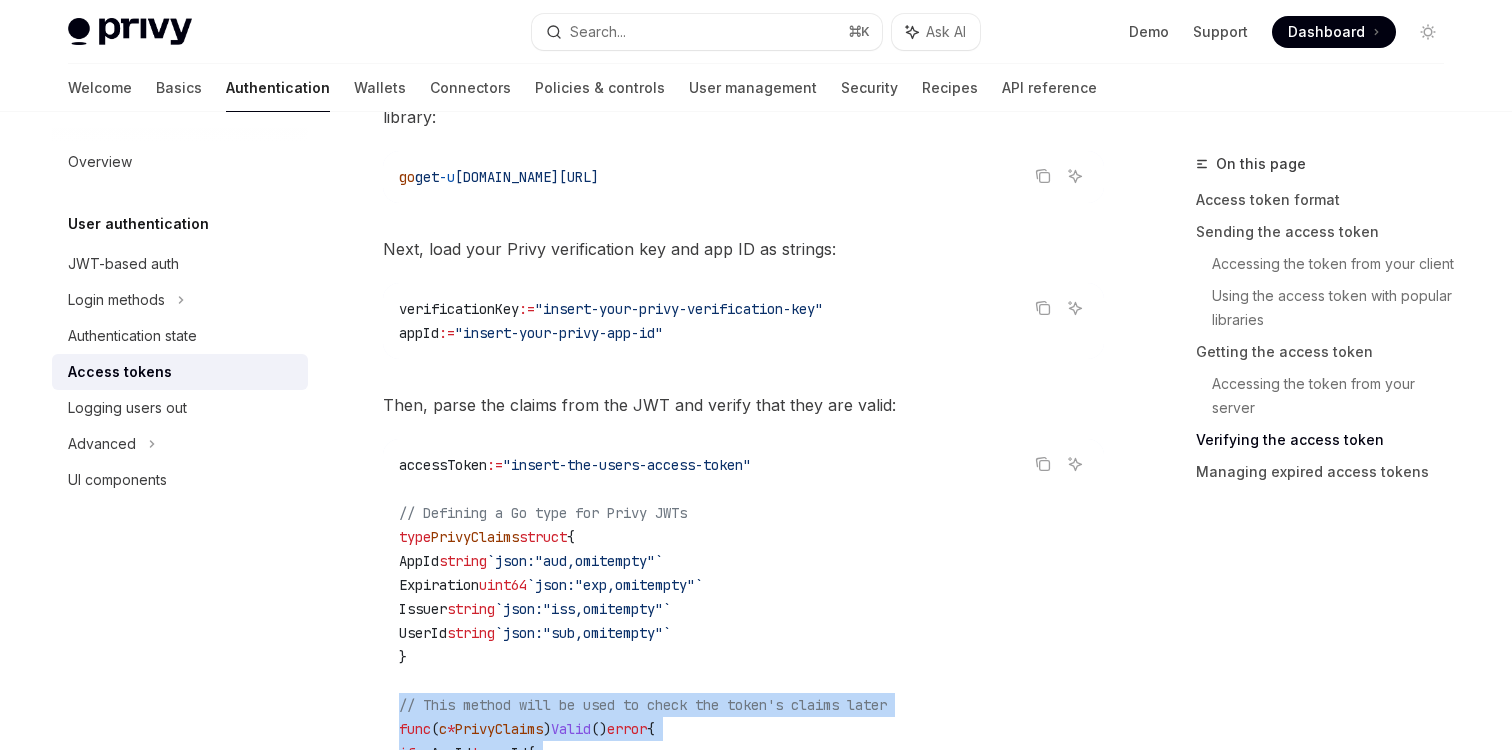 click on ""insert-your-privy-verification-key"" at bounding box center [679, 309] 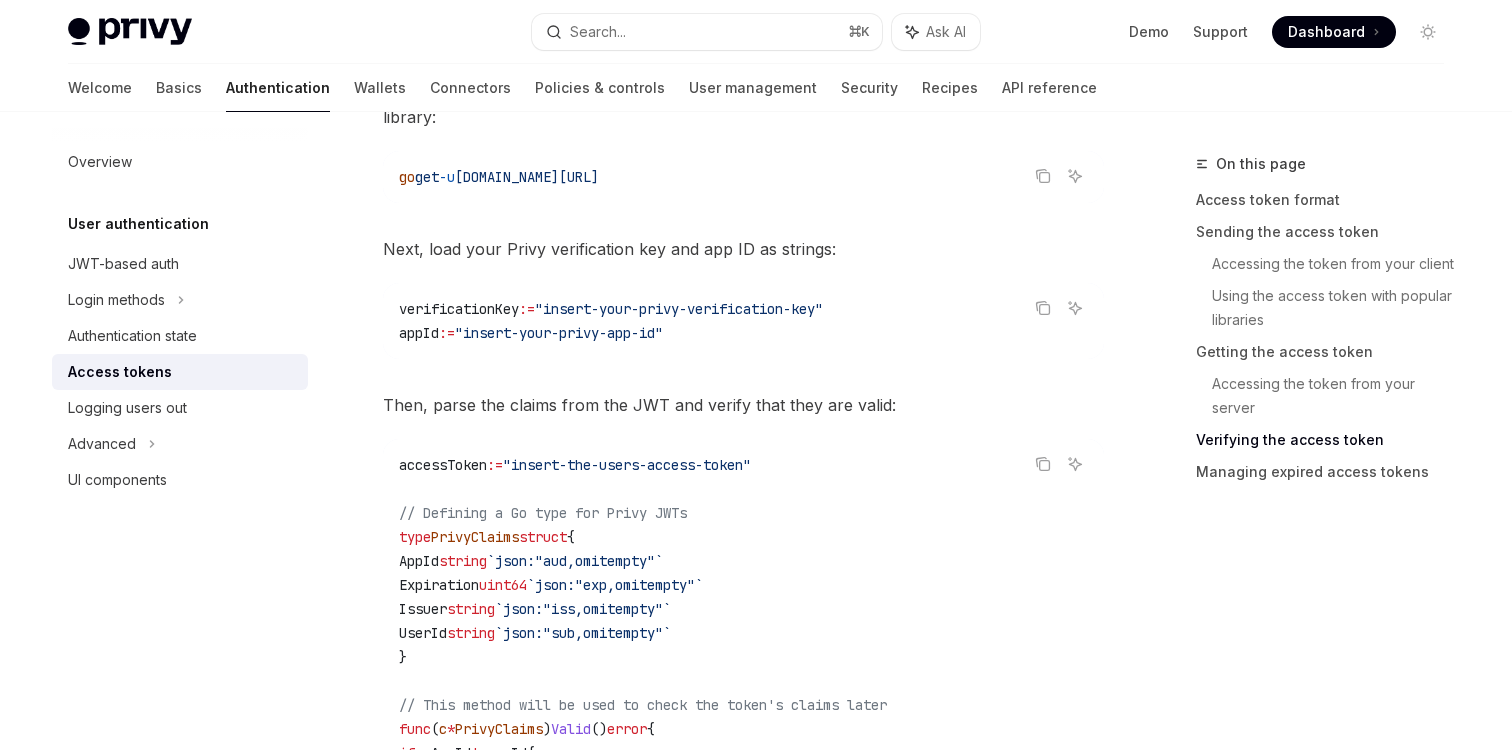 click on ""insert-your-privy-verification-key"" at bounding box center (679, 309) 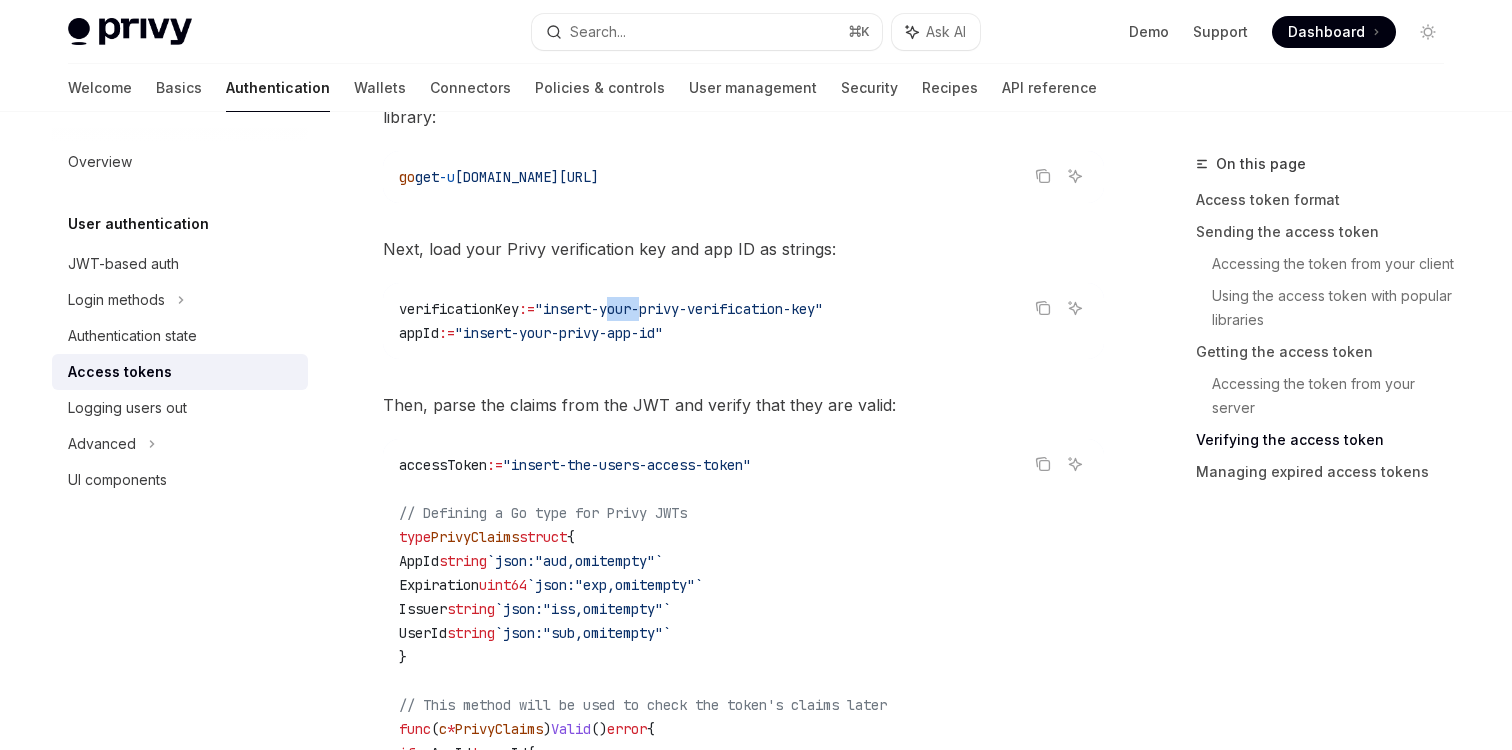 click on ""insert-your-privy-verification-key"" at bounding box center (679, 309) 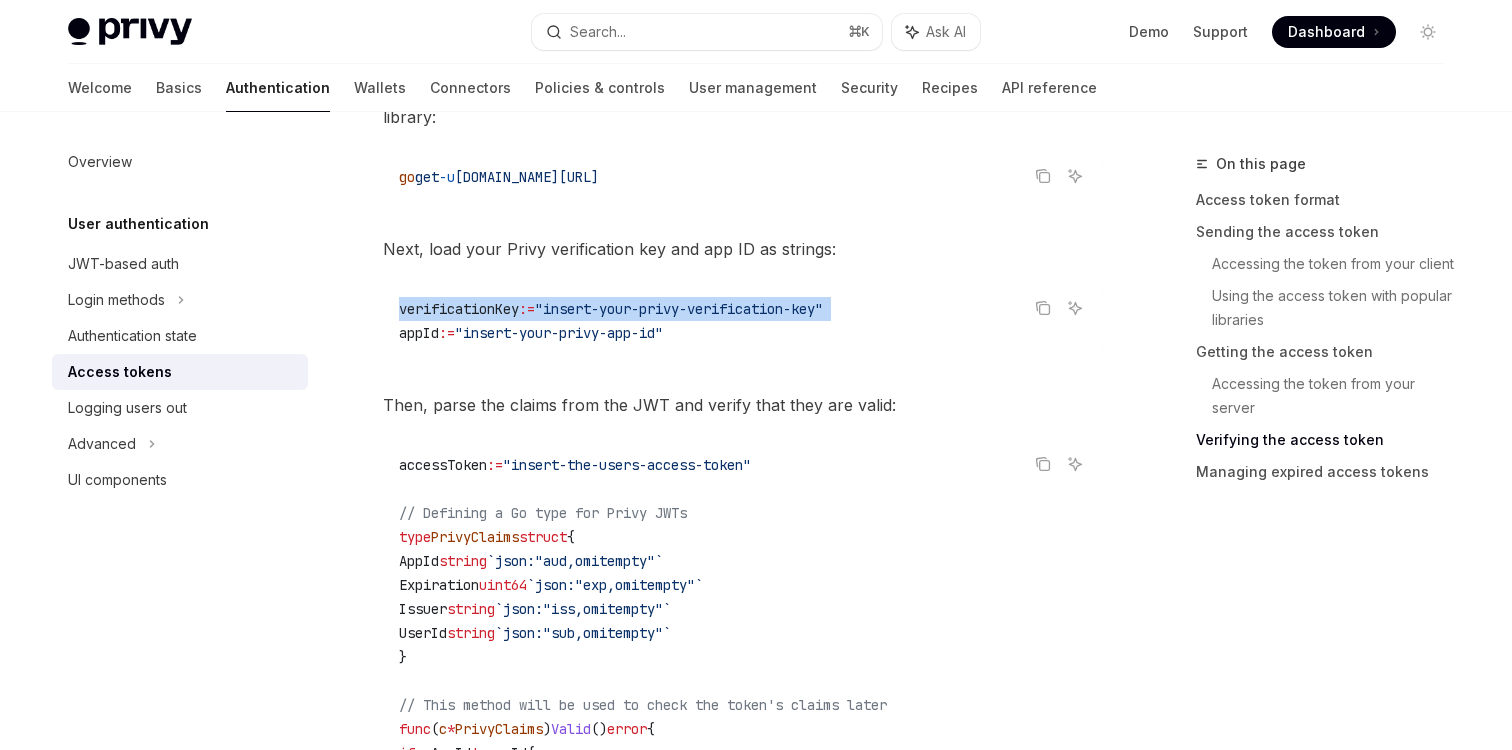 click on "verificationKey" at bounding box center [459, 309] 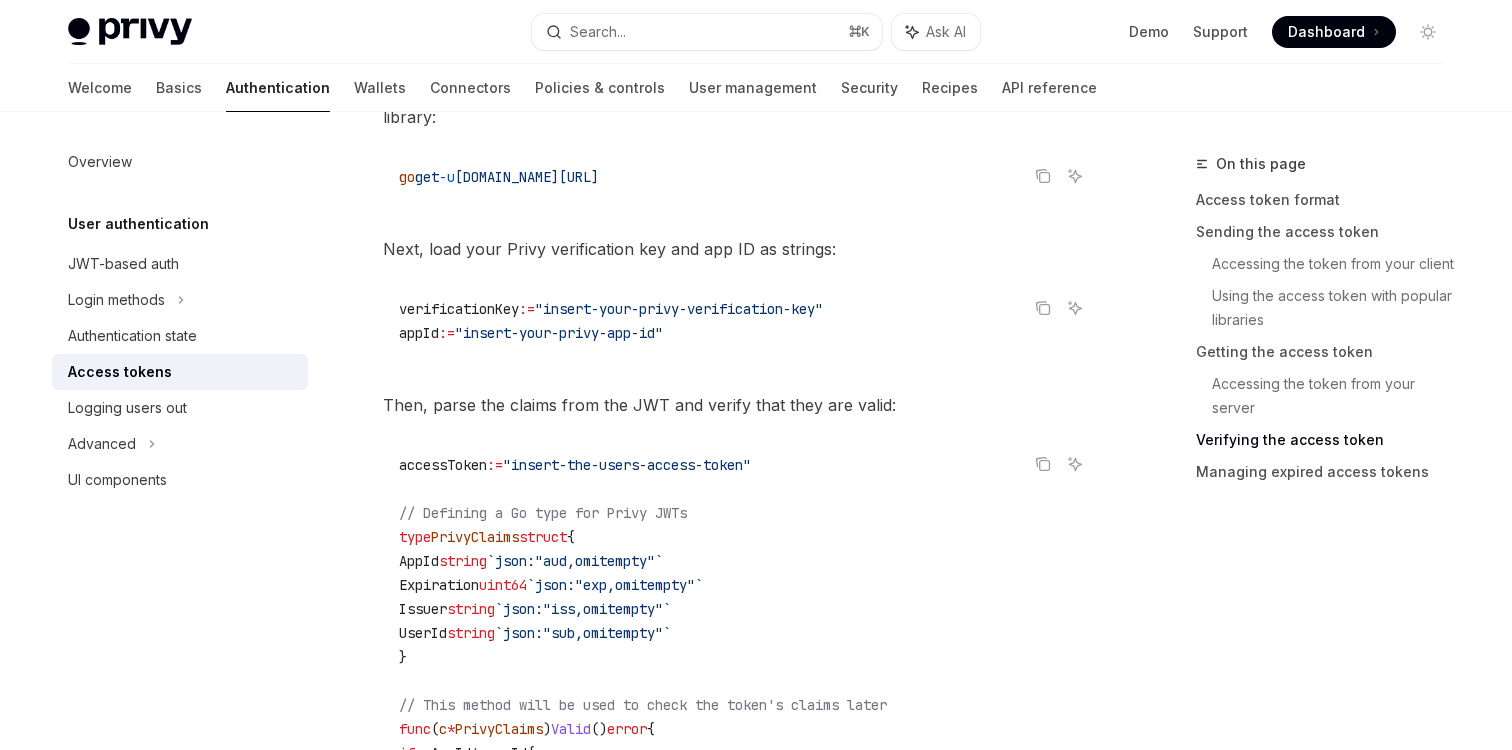 click on "verificationKey" at bounding box center (459, 309) 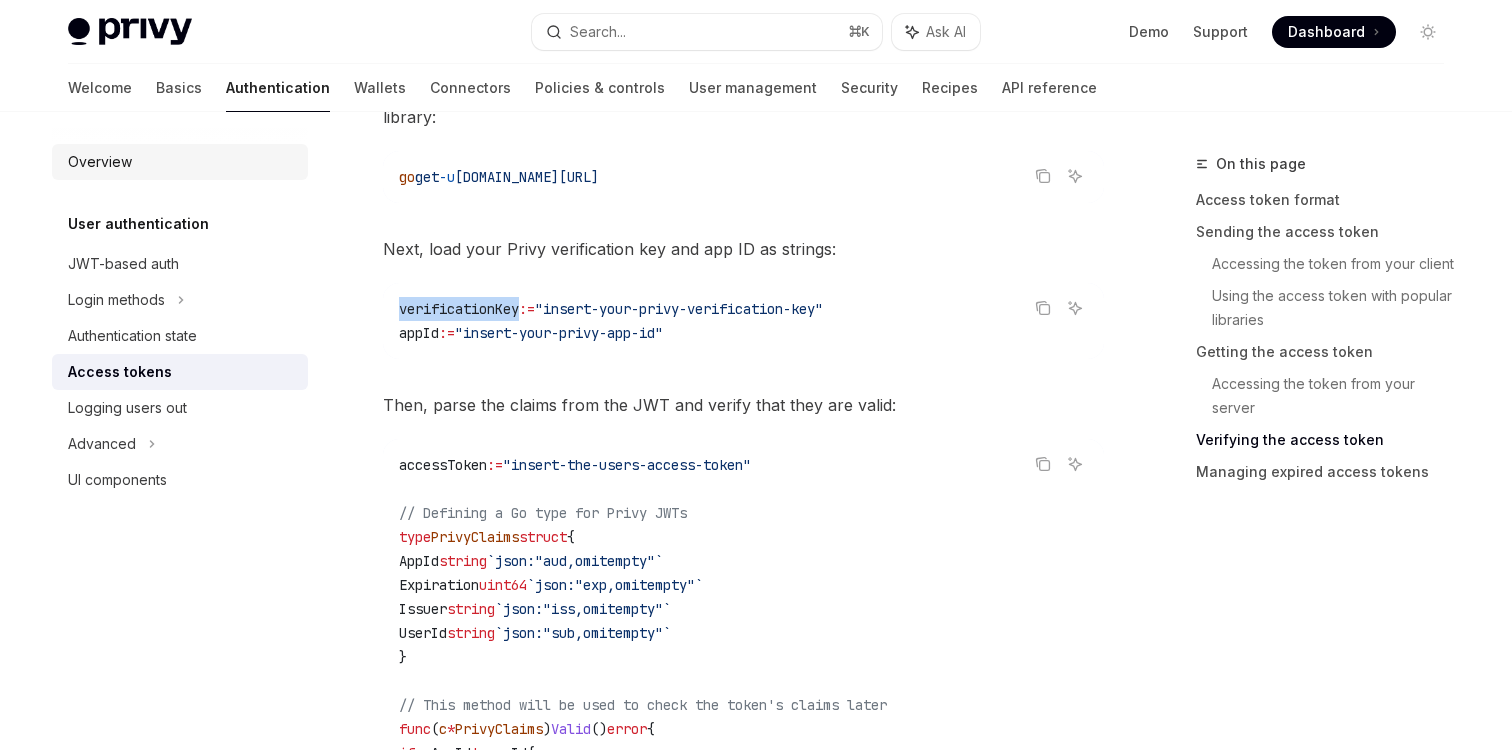 click on "Overview" at bounding box center (100, 162) 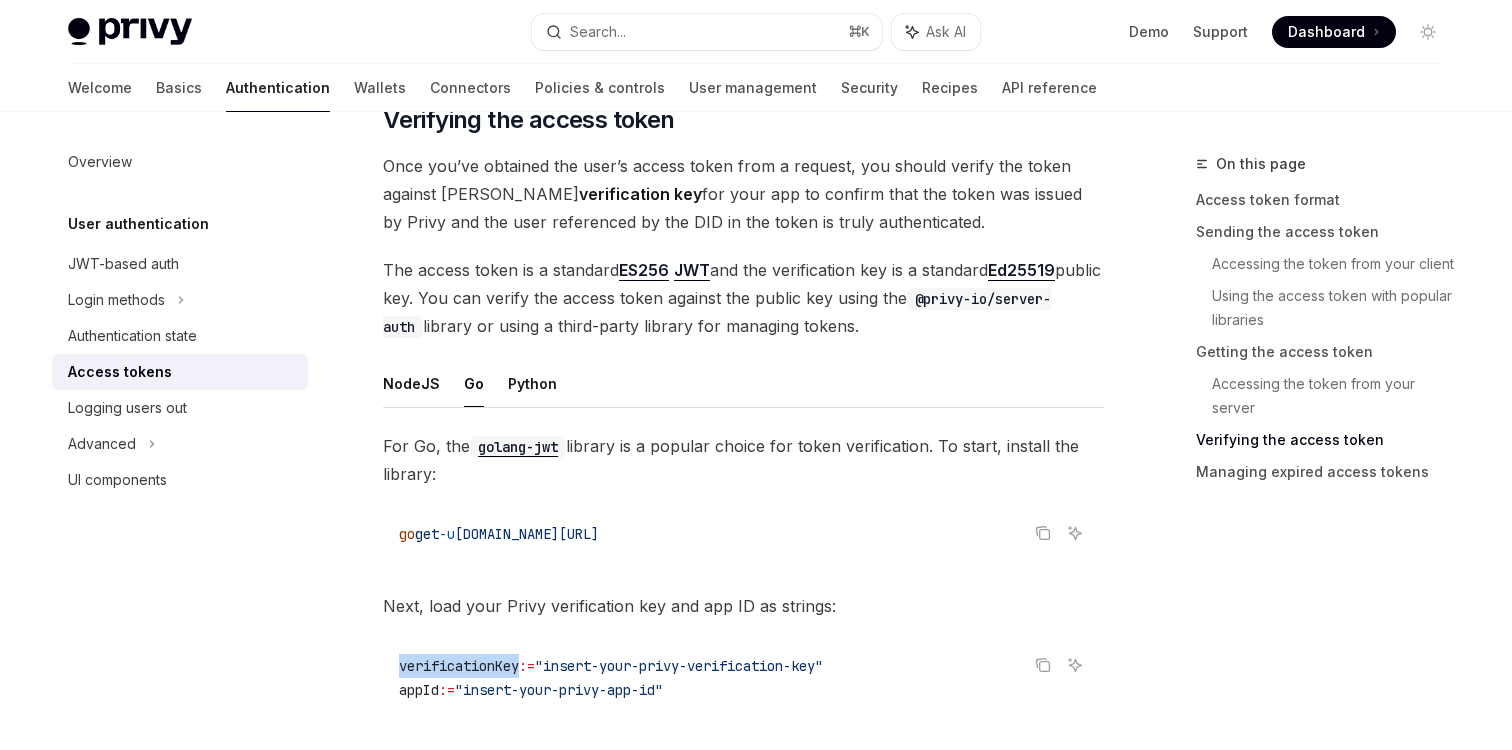 scroll, scrollTop: 2743, scrollLeft: 0, axis: vertical 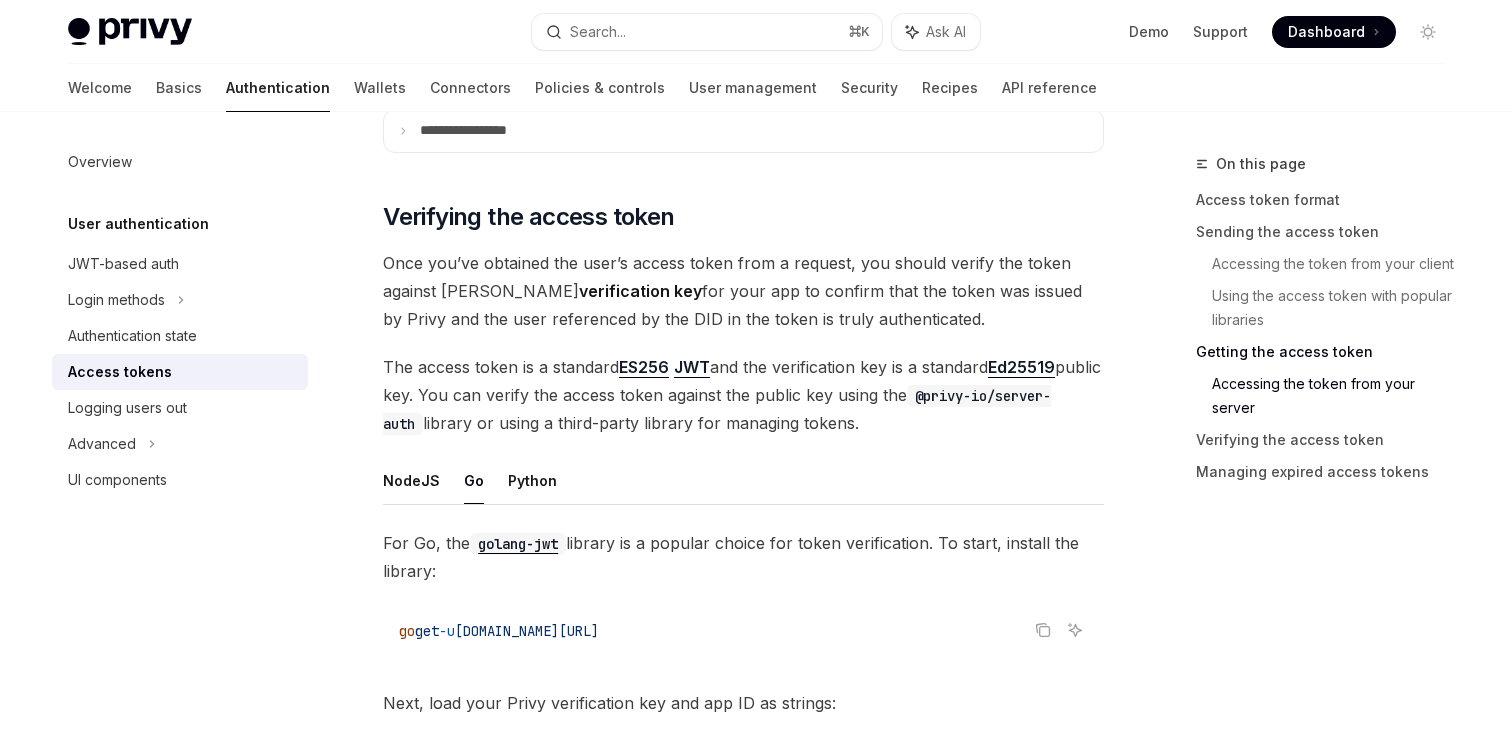 click on "verification key" at bounding box center (640, 291) 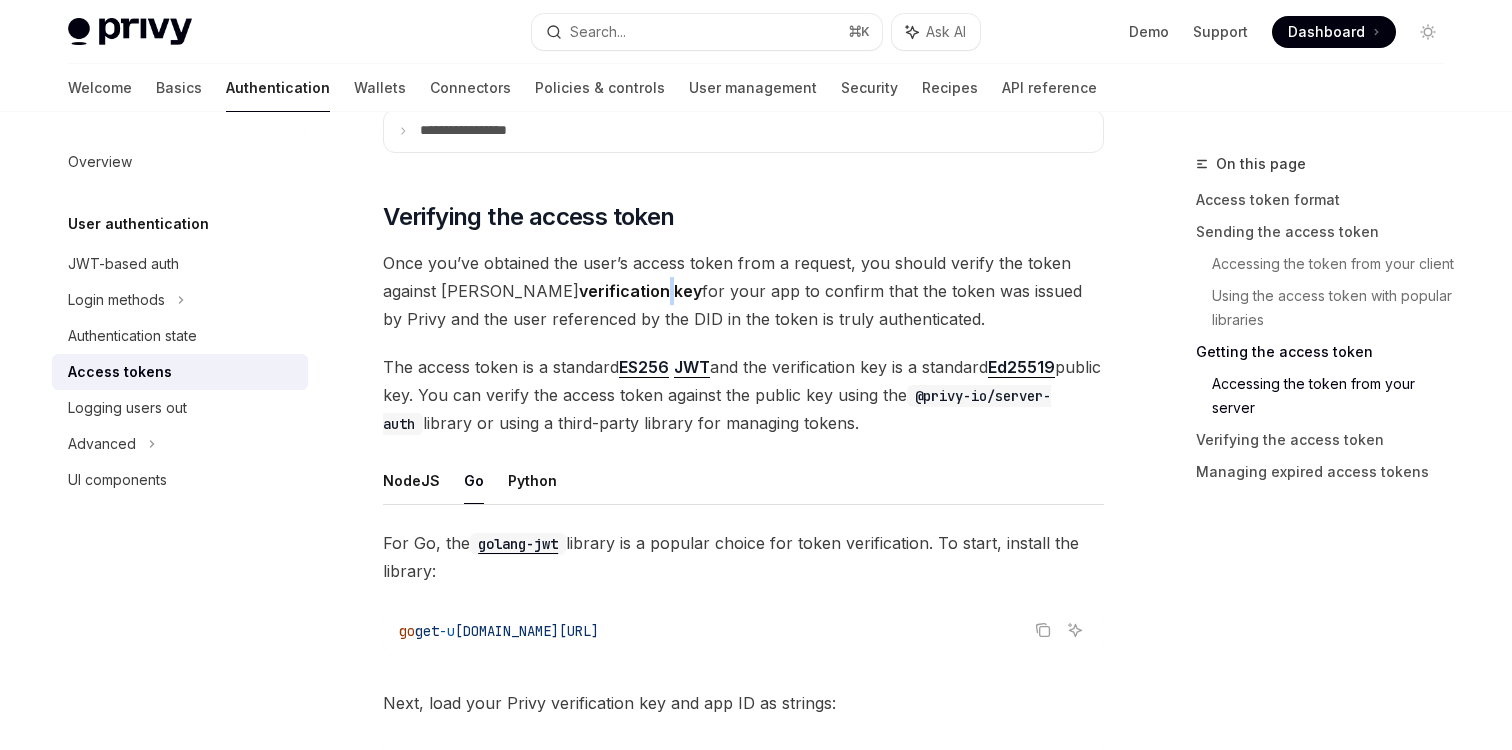 click on "verification key" at bounding box center [640, 291] 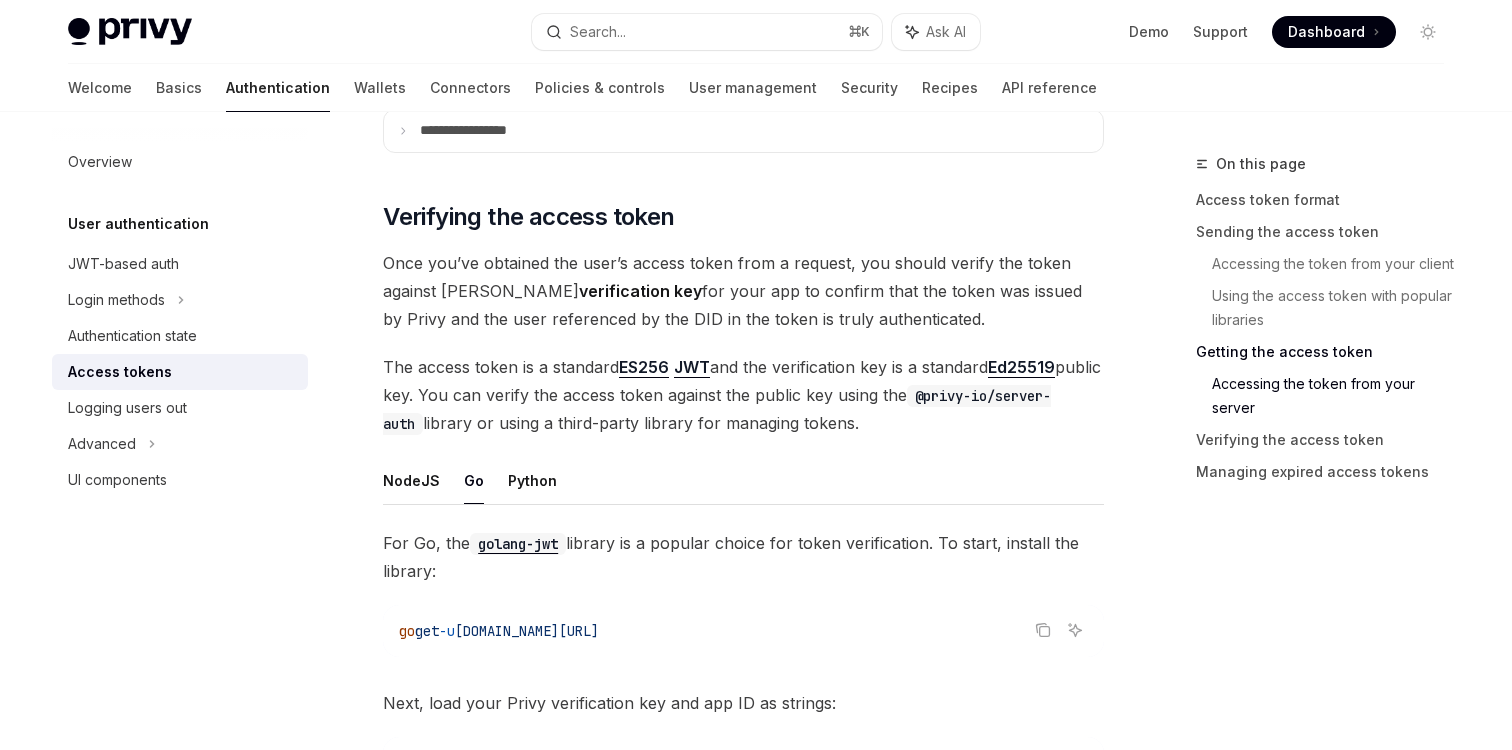 click on "verification key" at bounding box center [640, 291] 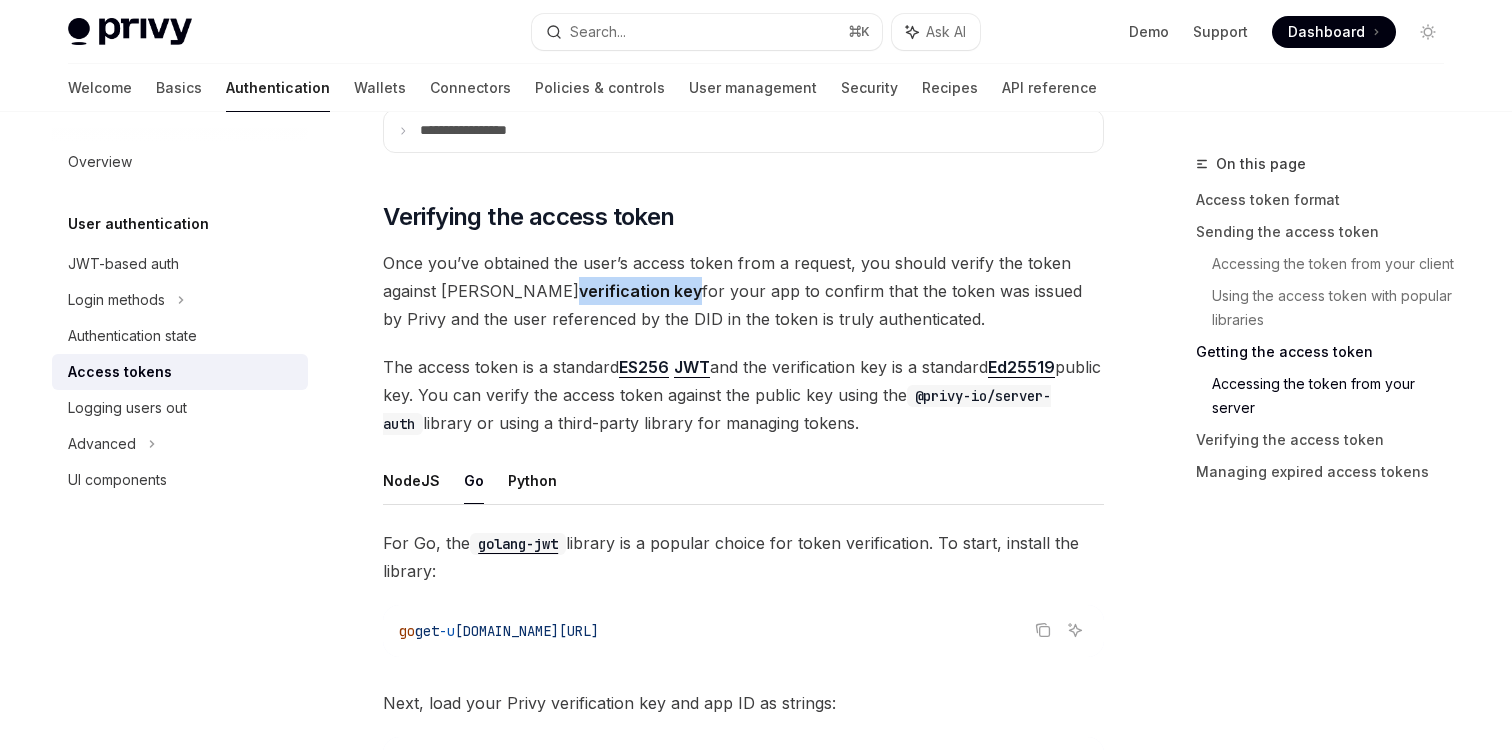click on "Once you’ve obtained the user’s access token from a request, you should verify the token against Privy’s  verification key  for your app to confirm that the token was issued by Privy and the user referenced by the DID in the token is truly authenticated." at bounding box center [743, 291] 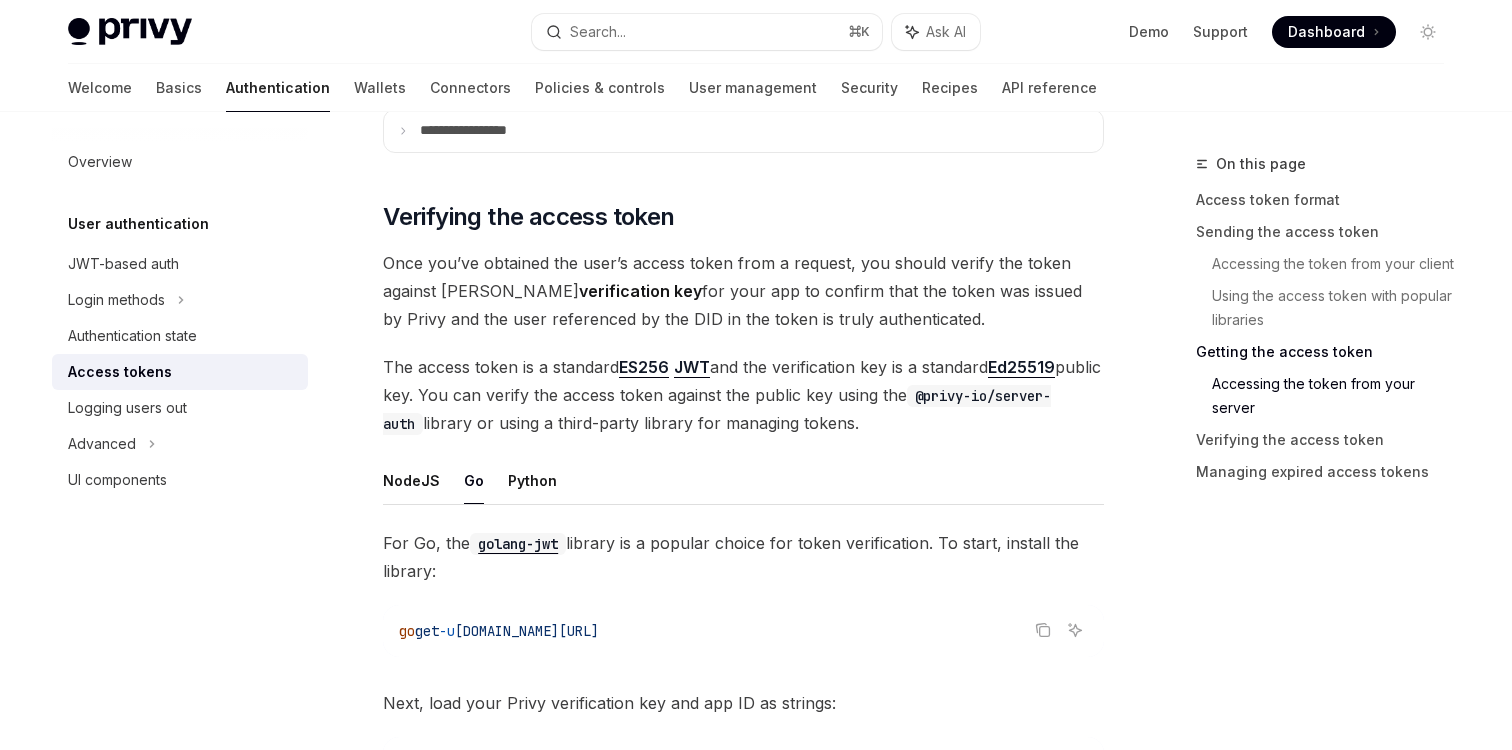 click on "Once you’ve obtained the user’s access token from a request, you should verify the token against Privy’s  verification key  for your app to confirm that the token was issued by Privy and the user referenced by the DID in the token is truly authenticated." at bounding box center [743, 291] 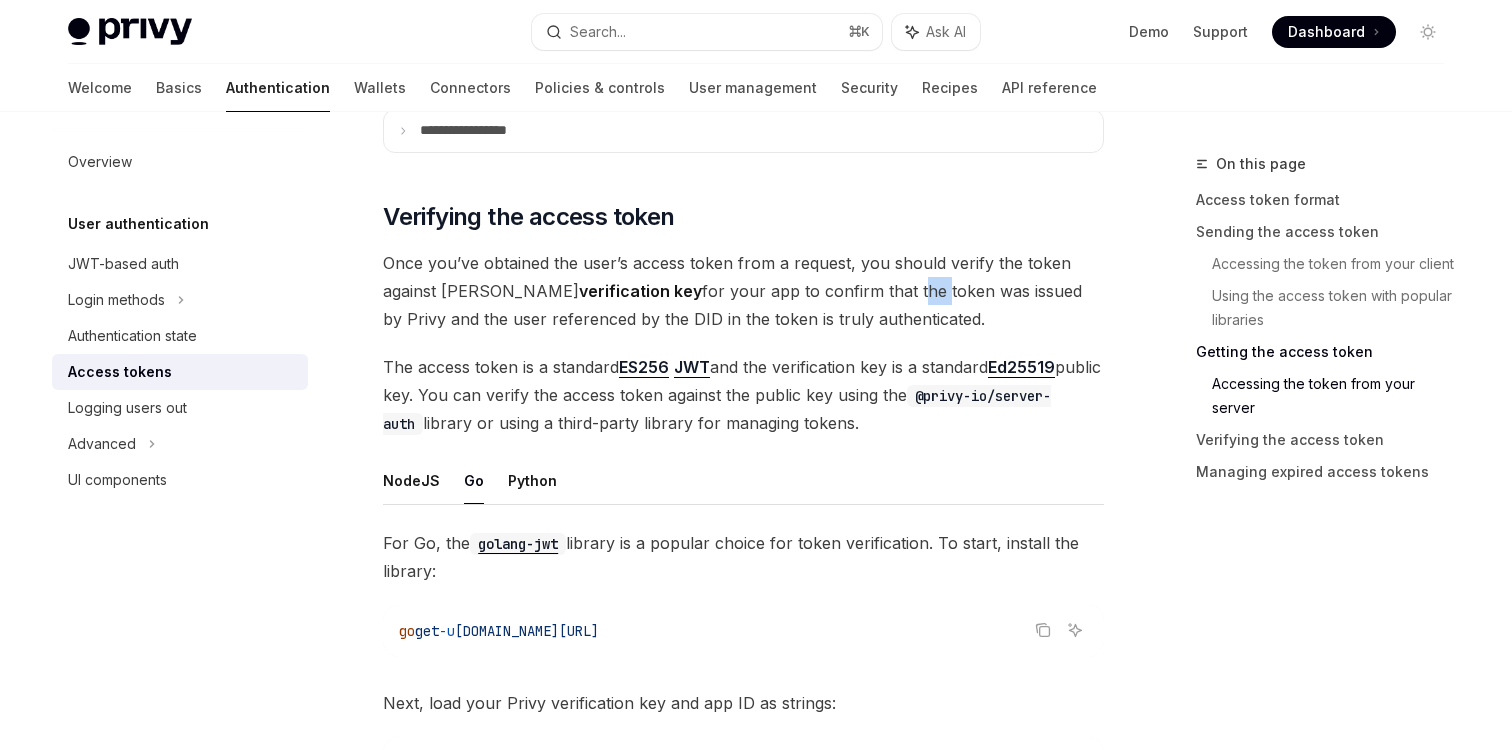 click on "Once you’ve obtained the user’s access token from a request, you should verify the token against Privy’s  verification key  for your app to confirm that the token was issued by Privy and the user referenced by the DID in the token is truly authenticated." at bounding box center (743, 291) 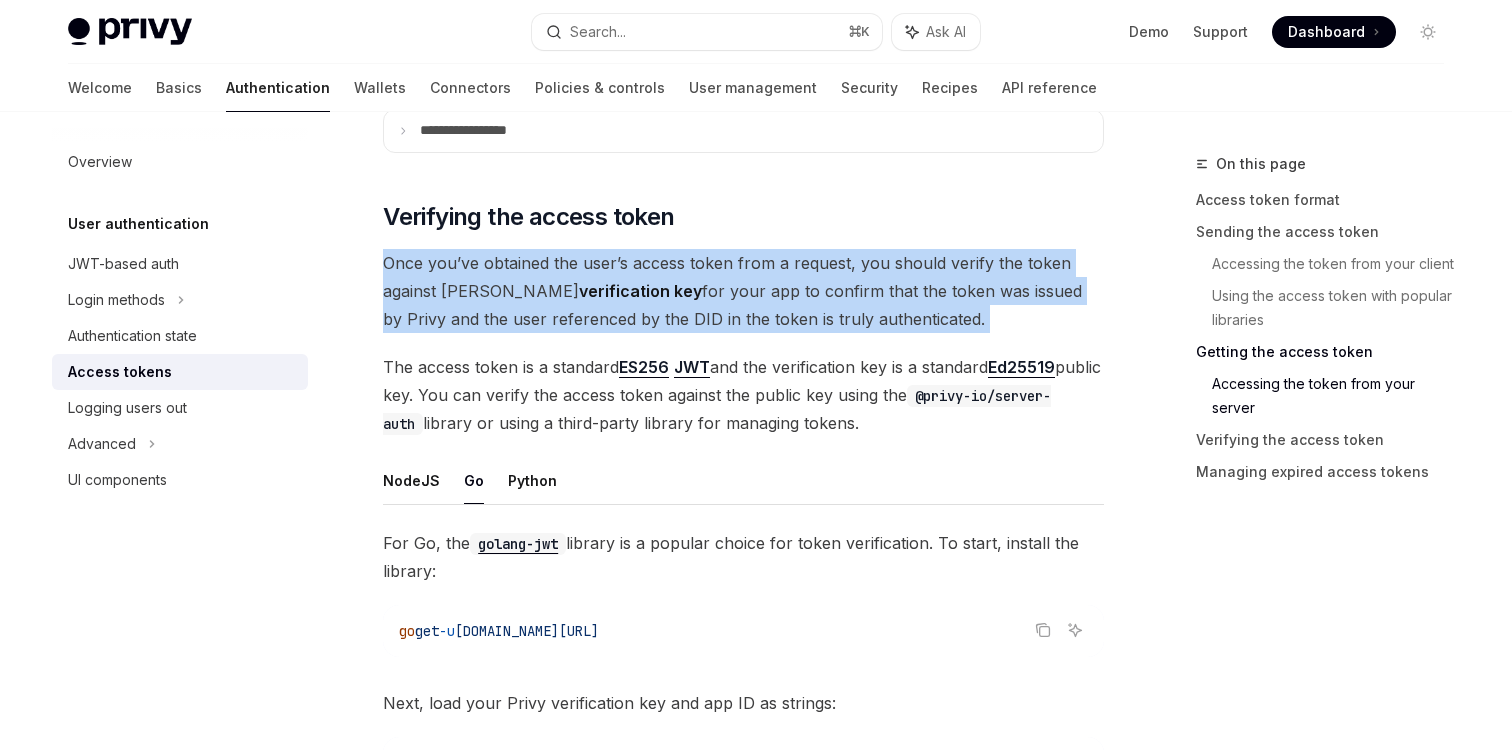 click on "Once you’ve obtained the user’s access token from a request, you should verify the token against Privy’s  verification key  for your app to confirm that the token was issued by Privy and the user referenced by the DID in the token is truly authenticated." at bounding box center (743, 291) 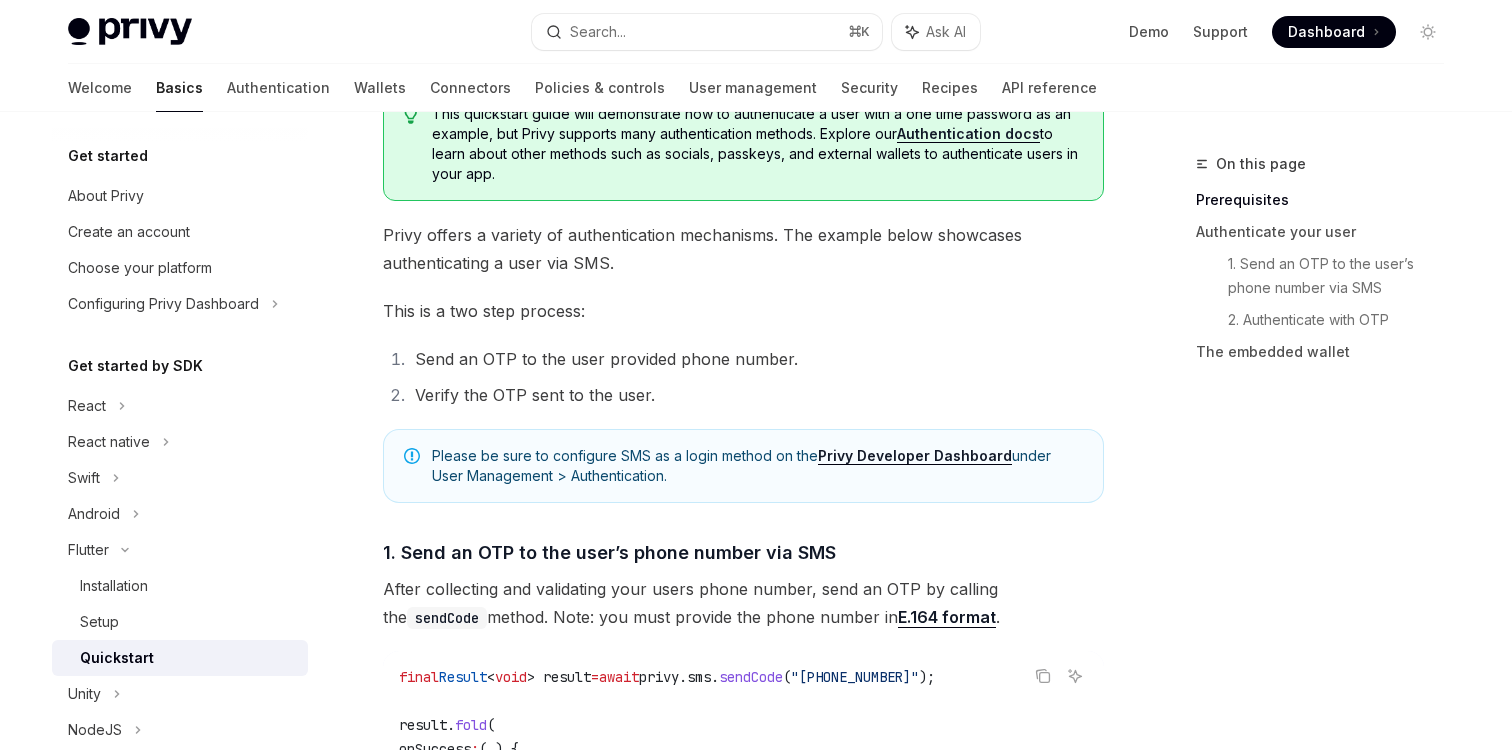 scroll, scrollTop: 553, scrollLeft: 0, axis: vertical 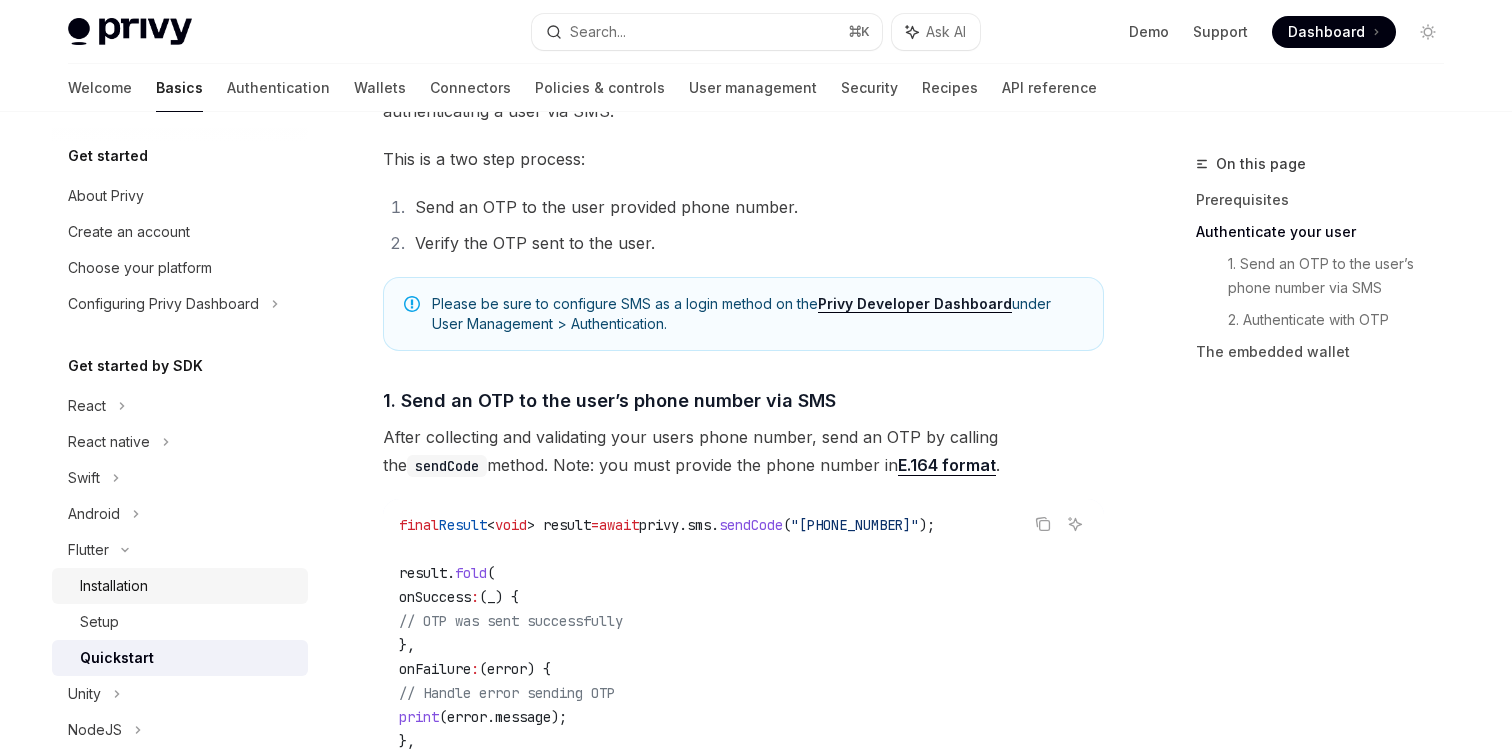 click on "Installation" at bounding box center (114, 586) 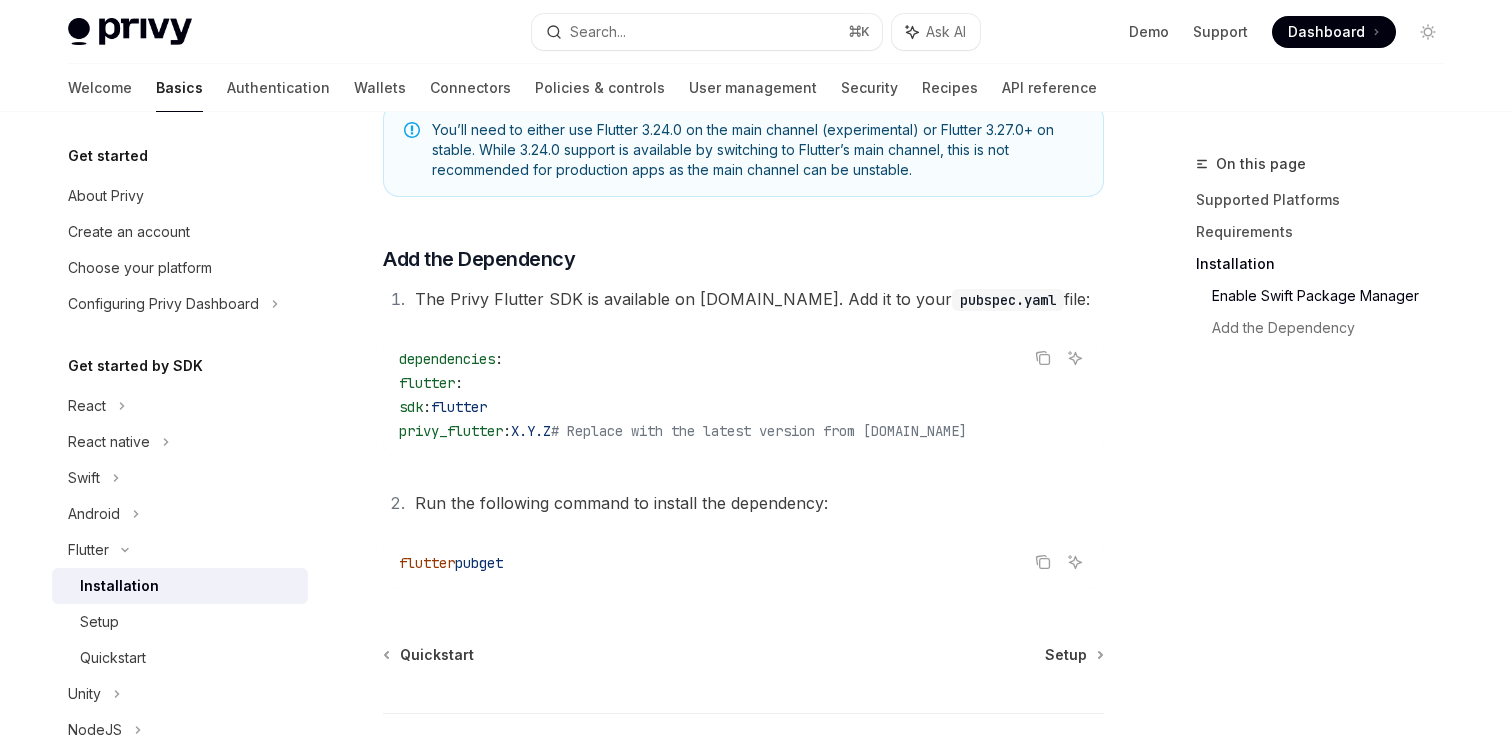 scroll, scrollTop: 858, scrollLeft: 0, axis: vertical 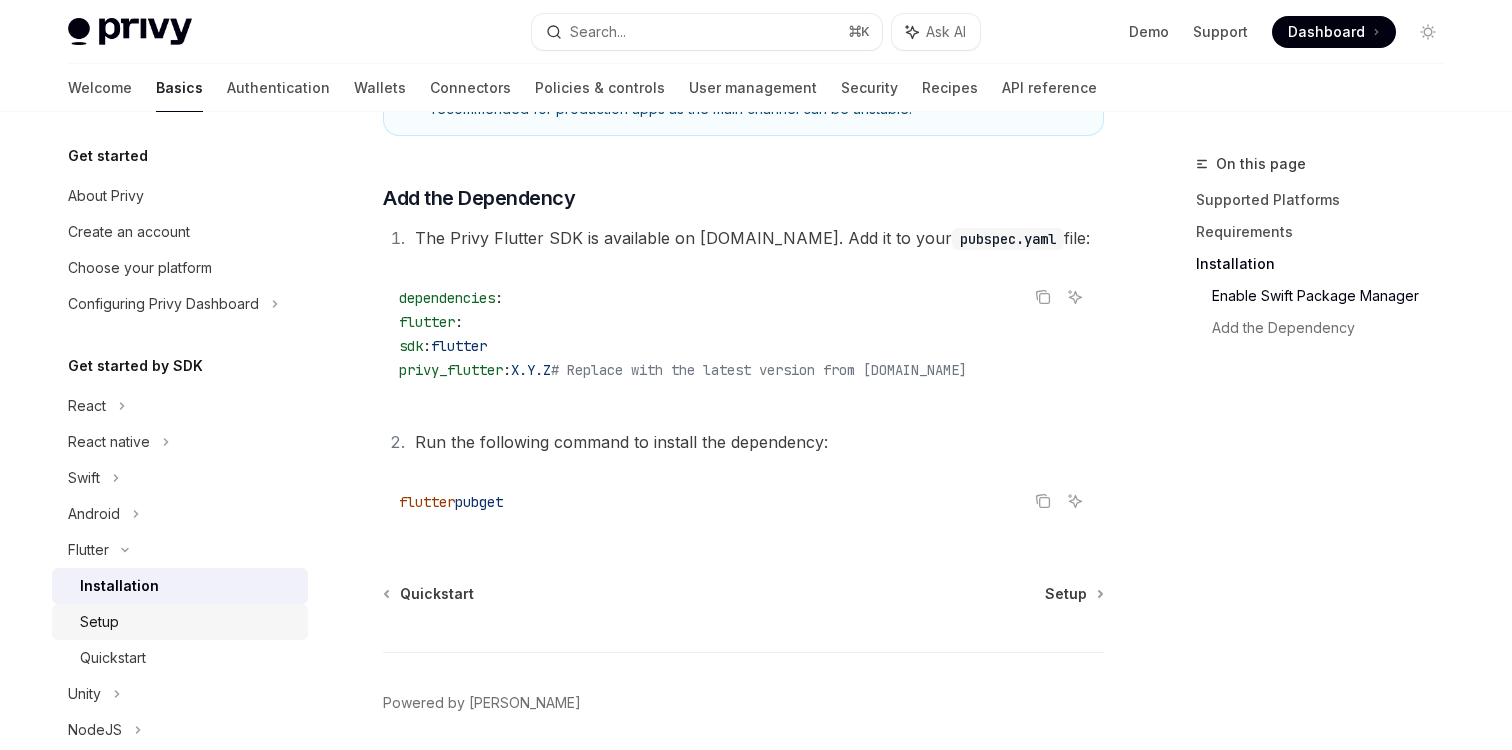 click on "Setup" at bounding box center (188, 622) 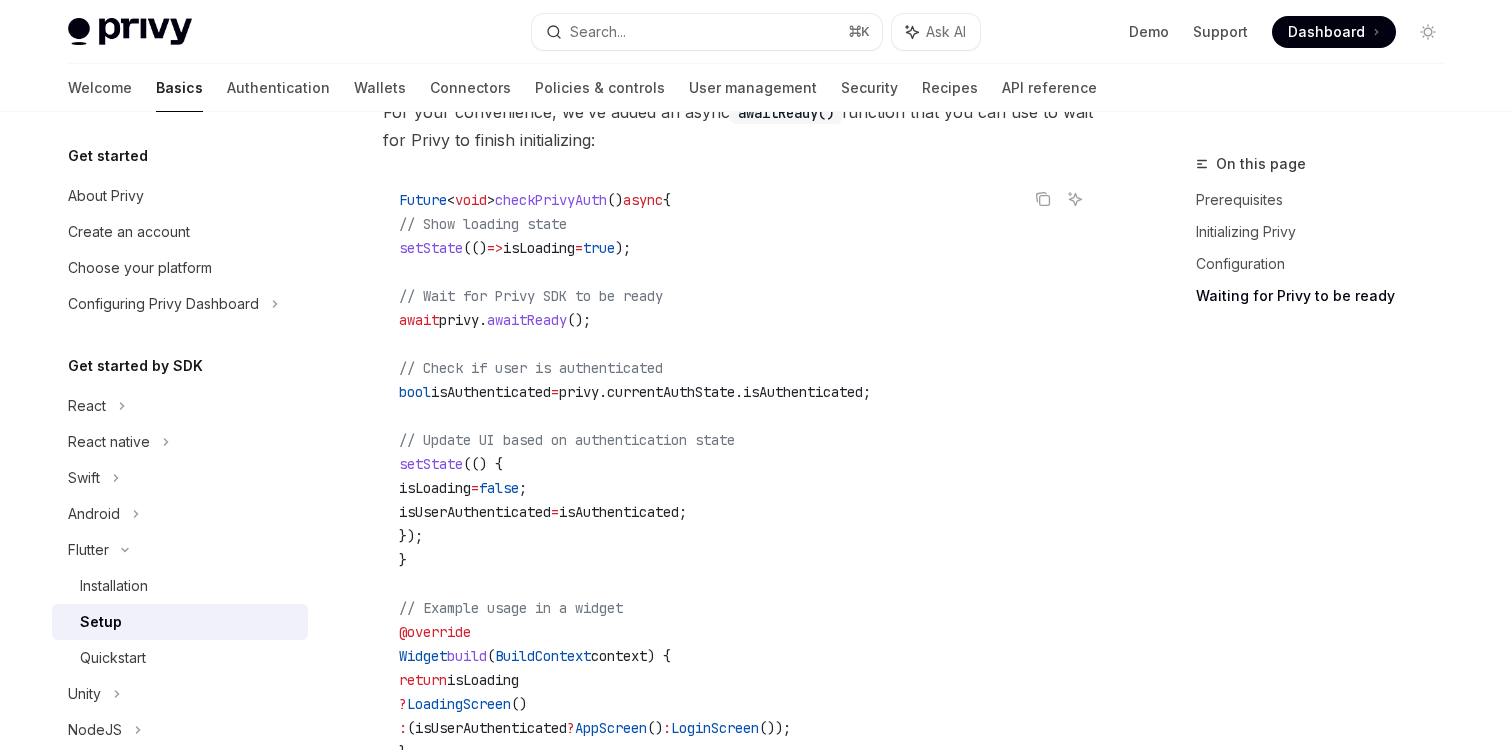 scroll, scrollTop: 1795, scrollLeft: 0, axis: vertical 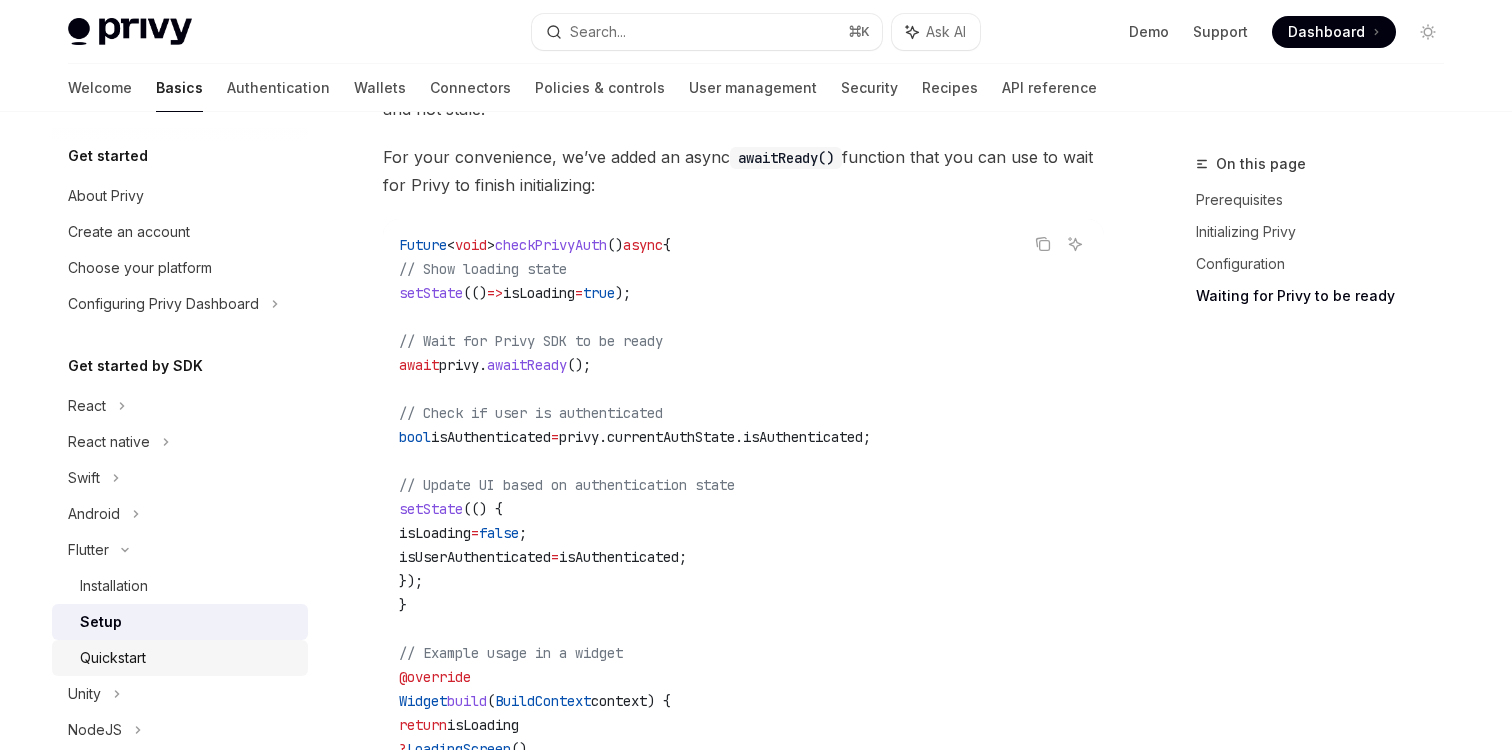 click on "Quickstart" at bounding box center (188, 658) 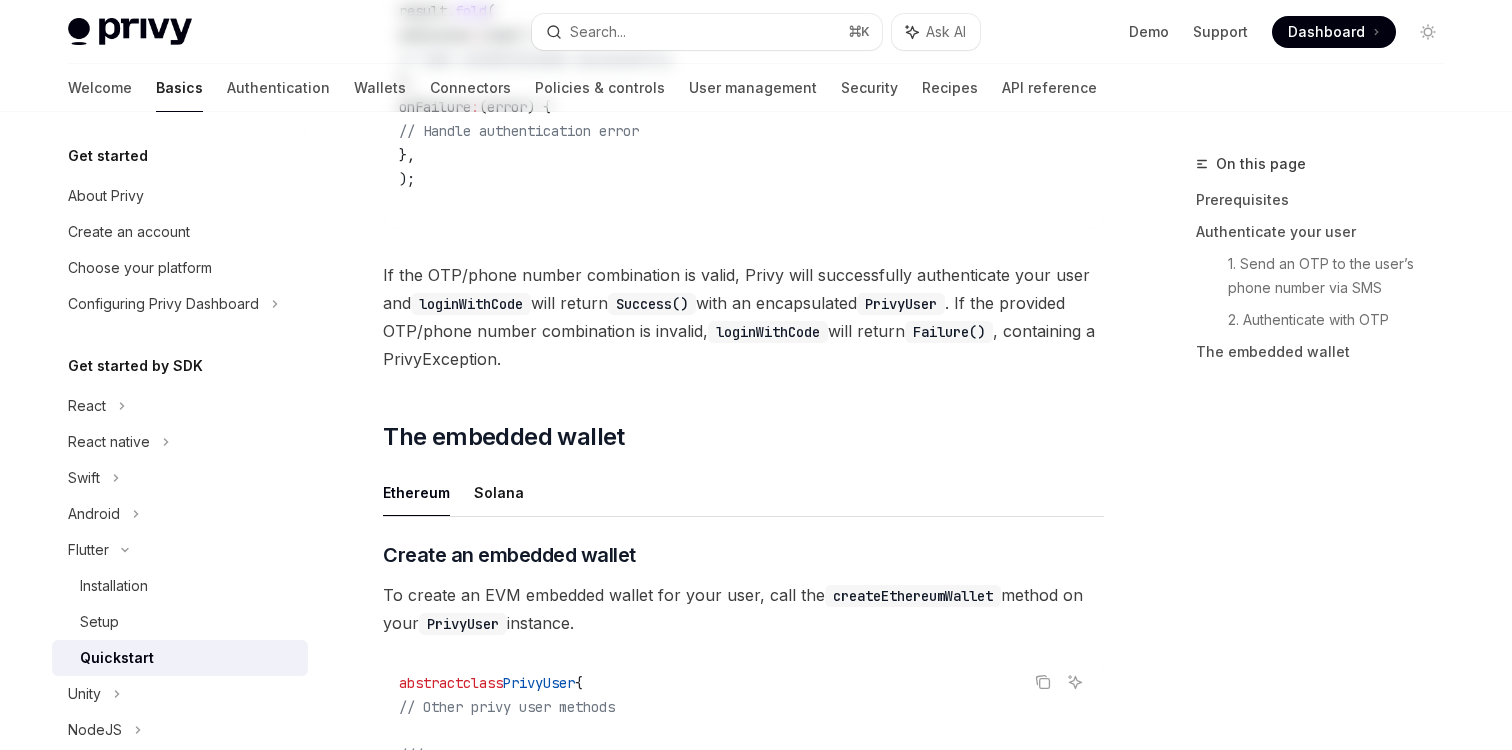 scroll, scrollTop: 0, scrollLeft: 0, axis: both 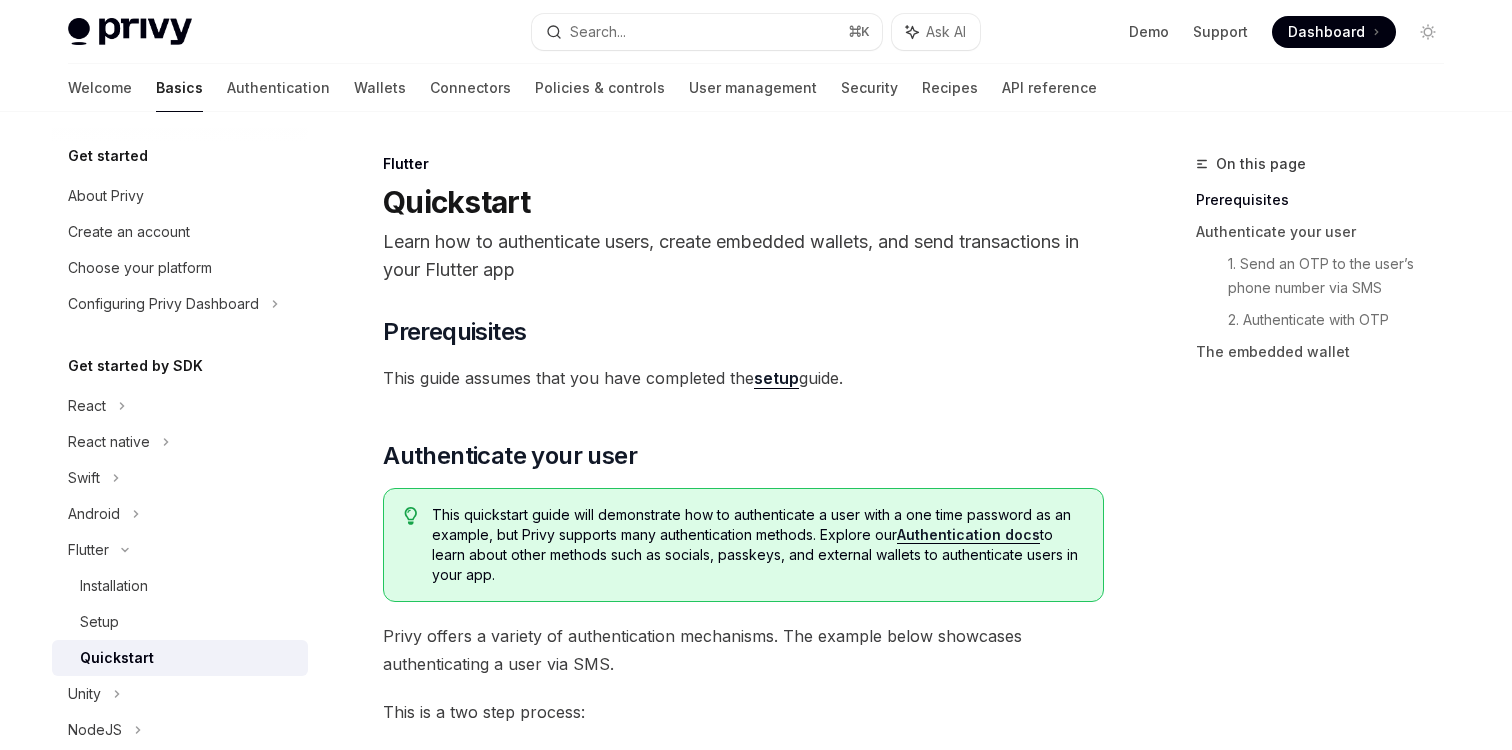 click on "Authentication
docs" at bounding box center (968, 535) 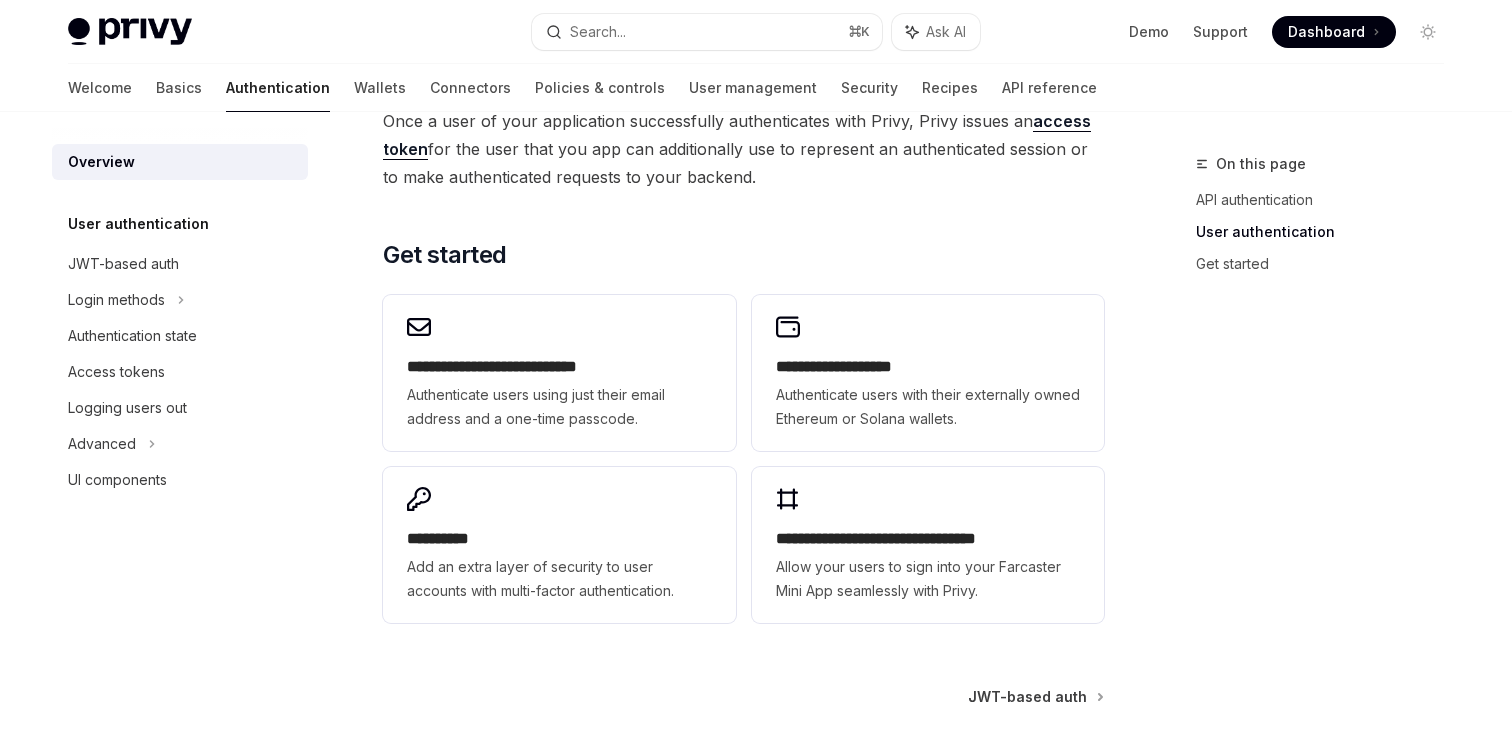 scroll, scrollTop: 1575, scrollLeft: 0, axis: vertical 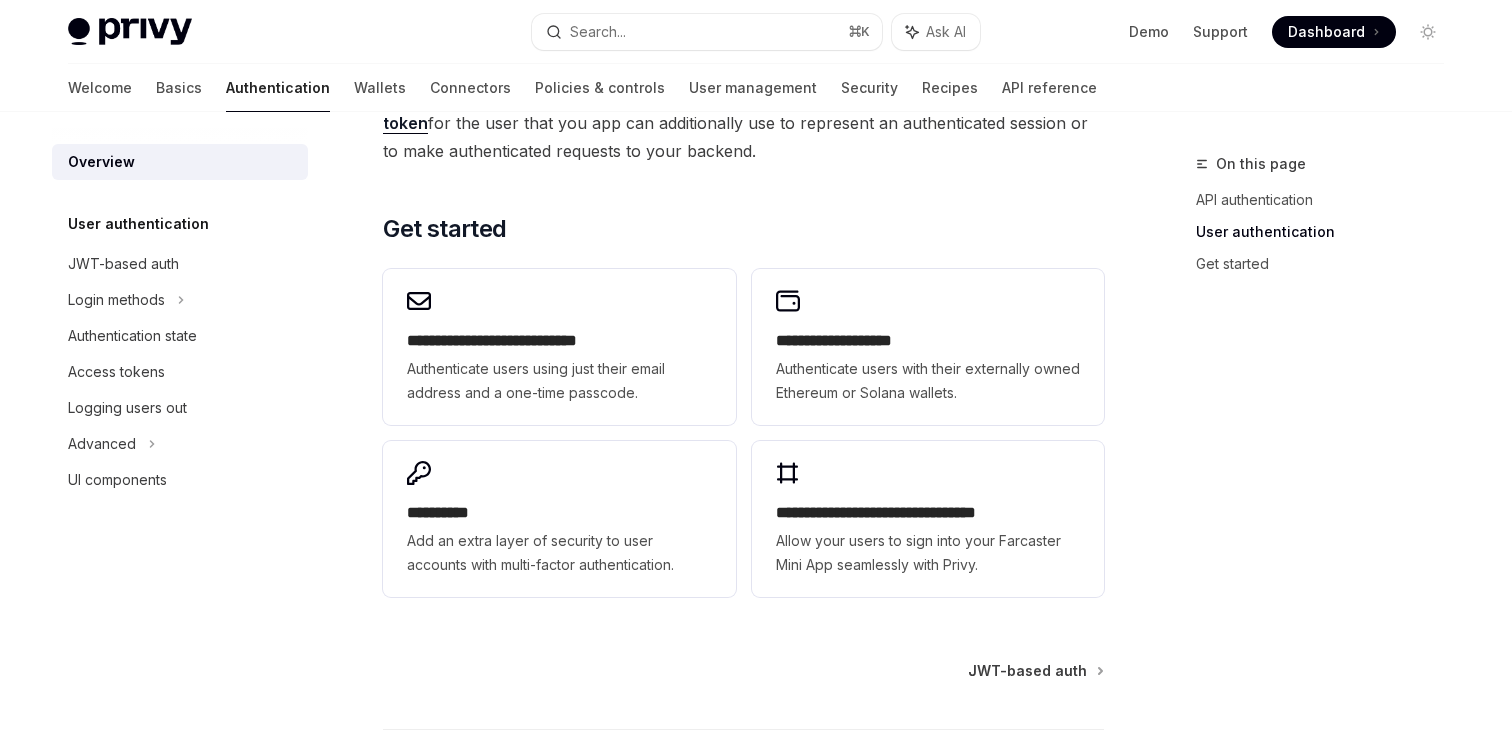 click on "Powered by [PERSON_NAME]" at bounding box center (743, 815) 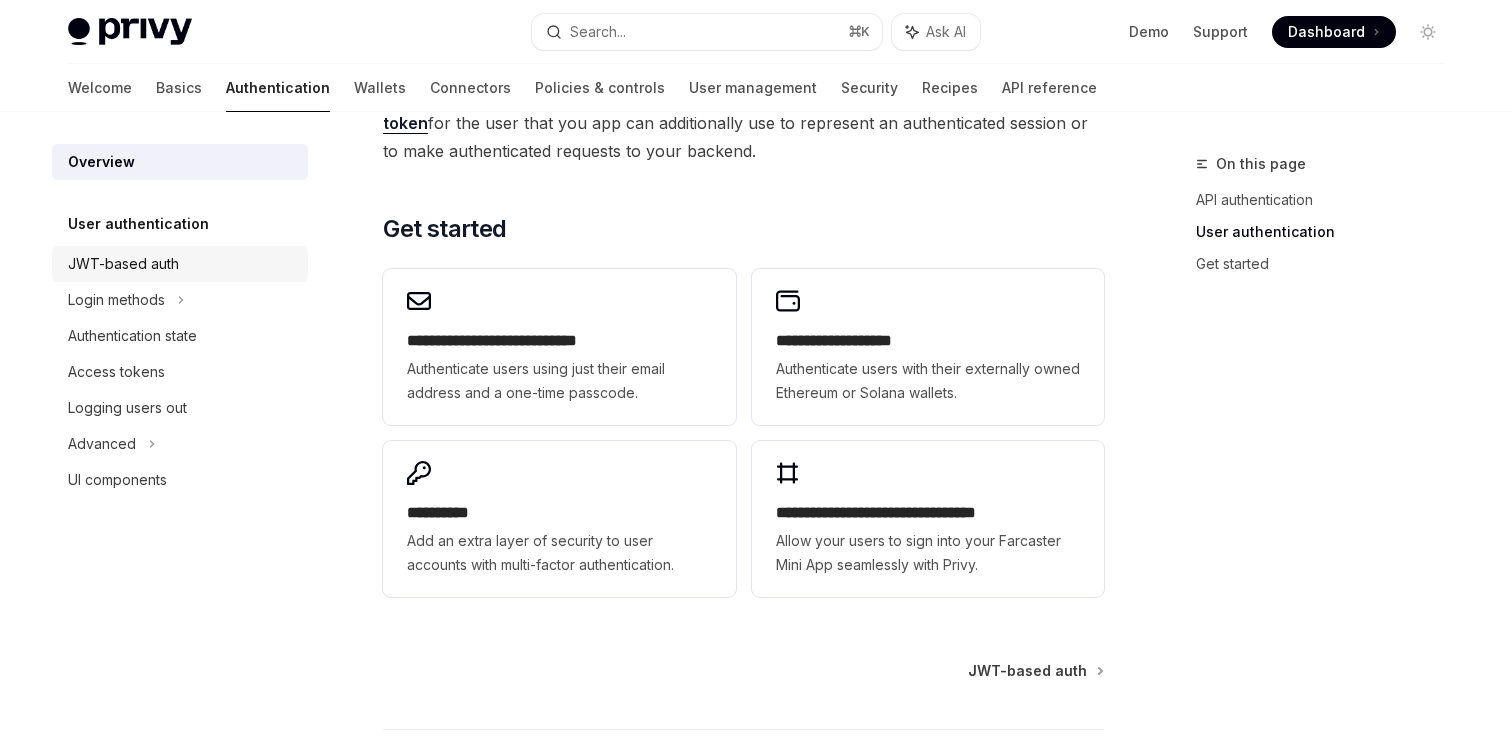 click on "JWT-based auth" at bounding box center [180, 264] 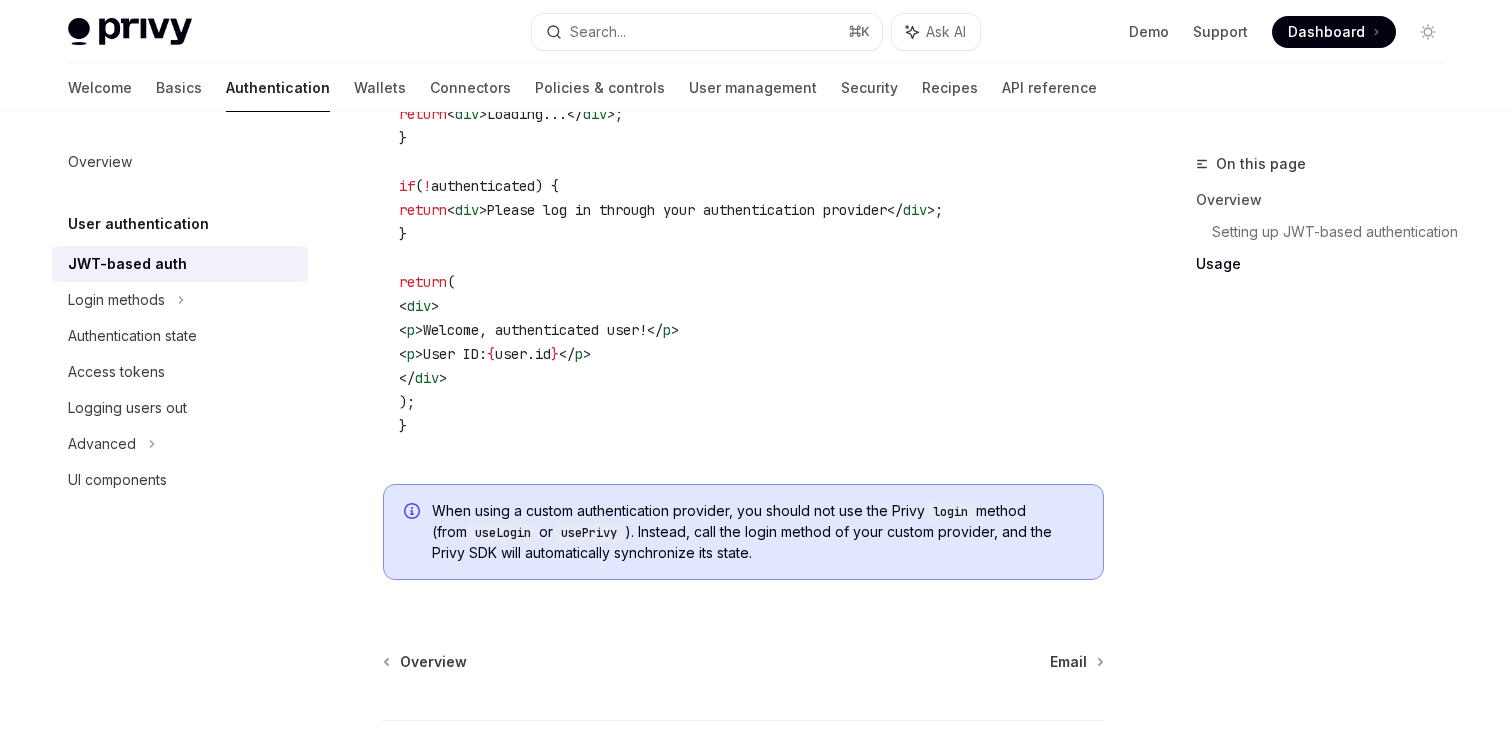 scroll, scrollTop: 4268, scrollLeft: 0, axis: vertical 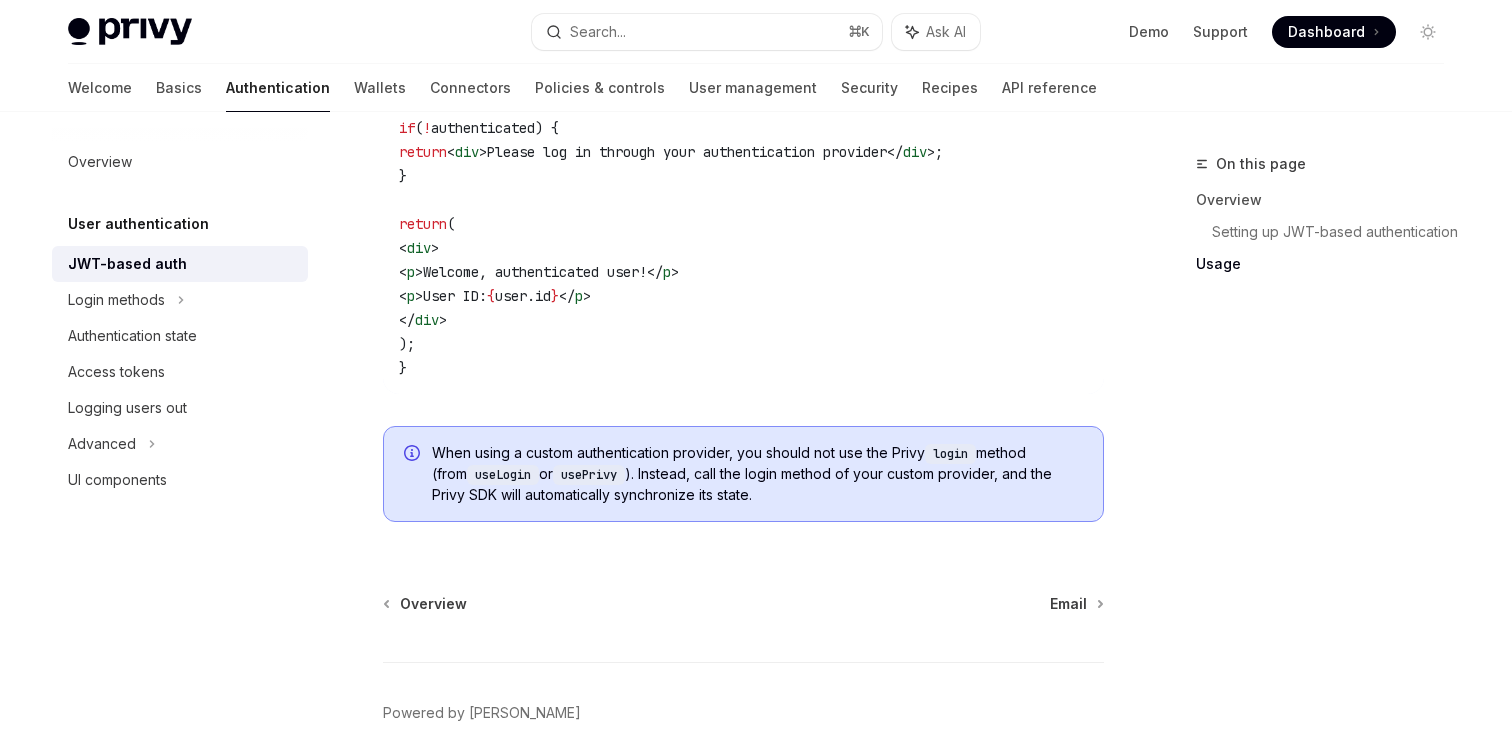 click on "usePrivy" at bounding box center (589, 475) 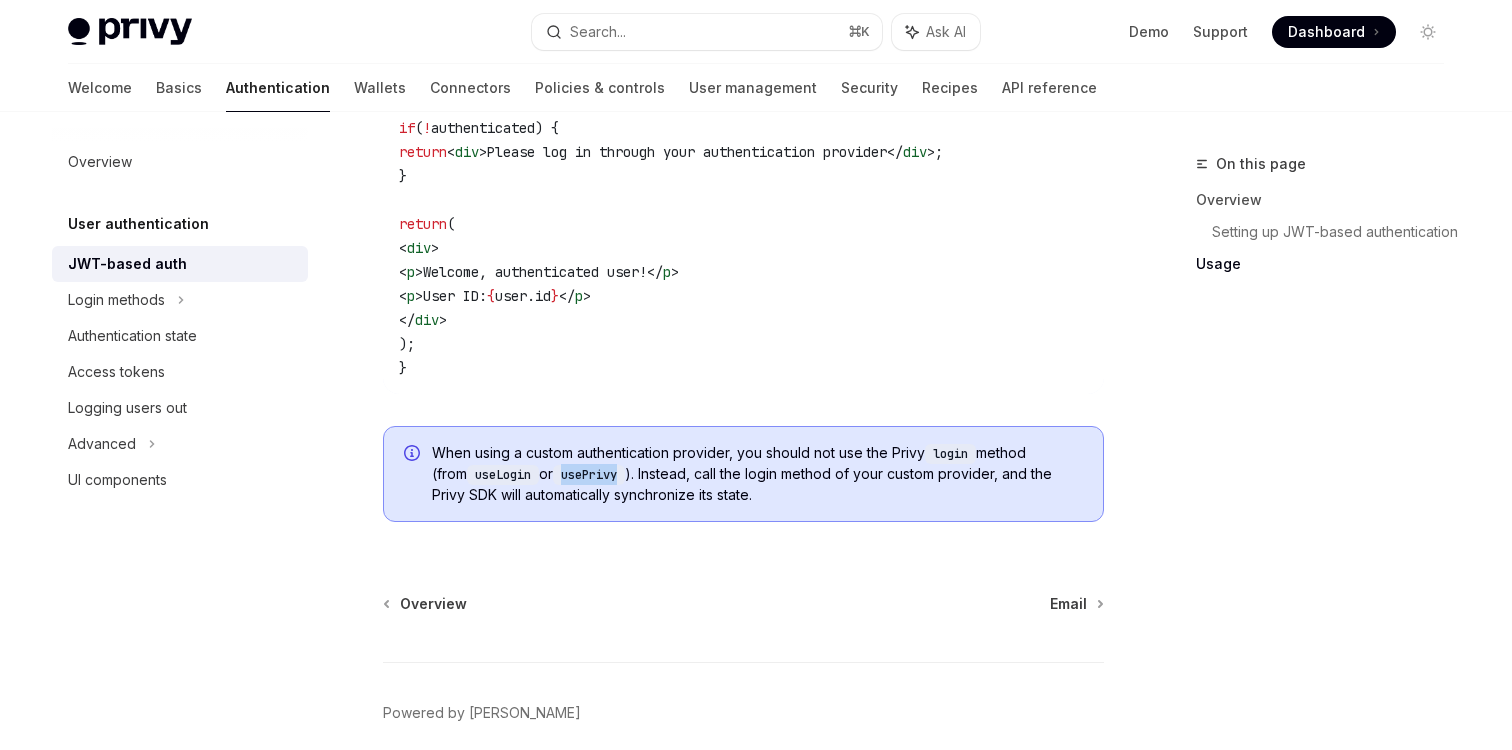 click on "usePrivy" at bounding box center (589, 475) 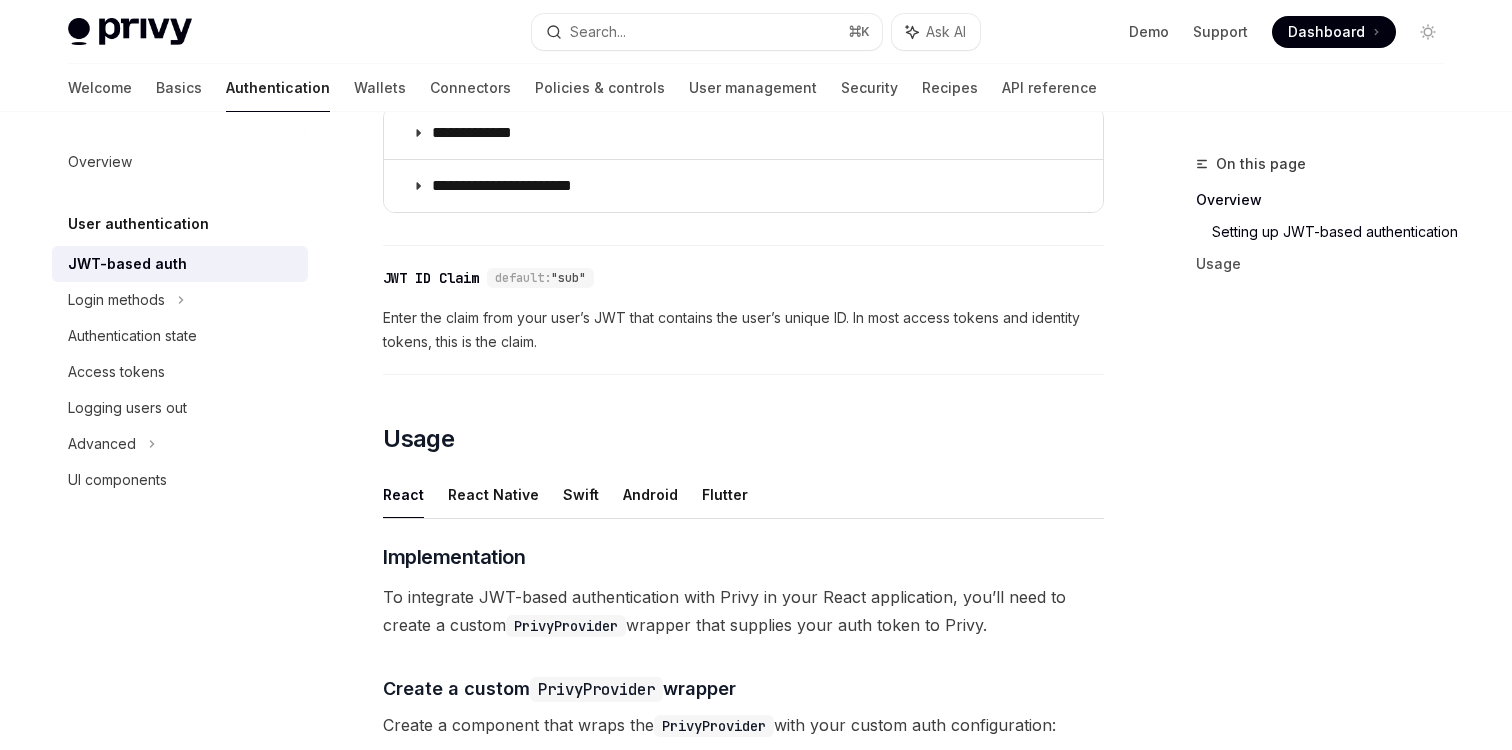 scroll, scrollTop: 1570, scrollLeft: 0, axis: vertical 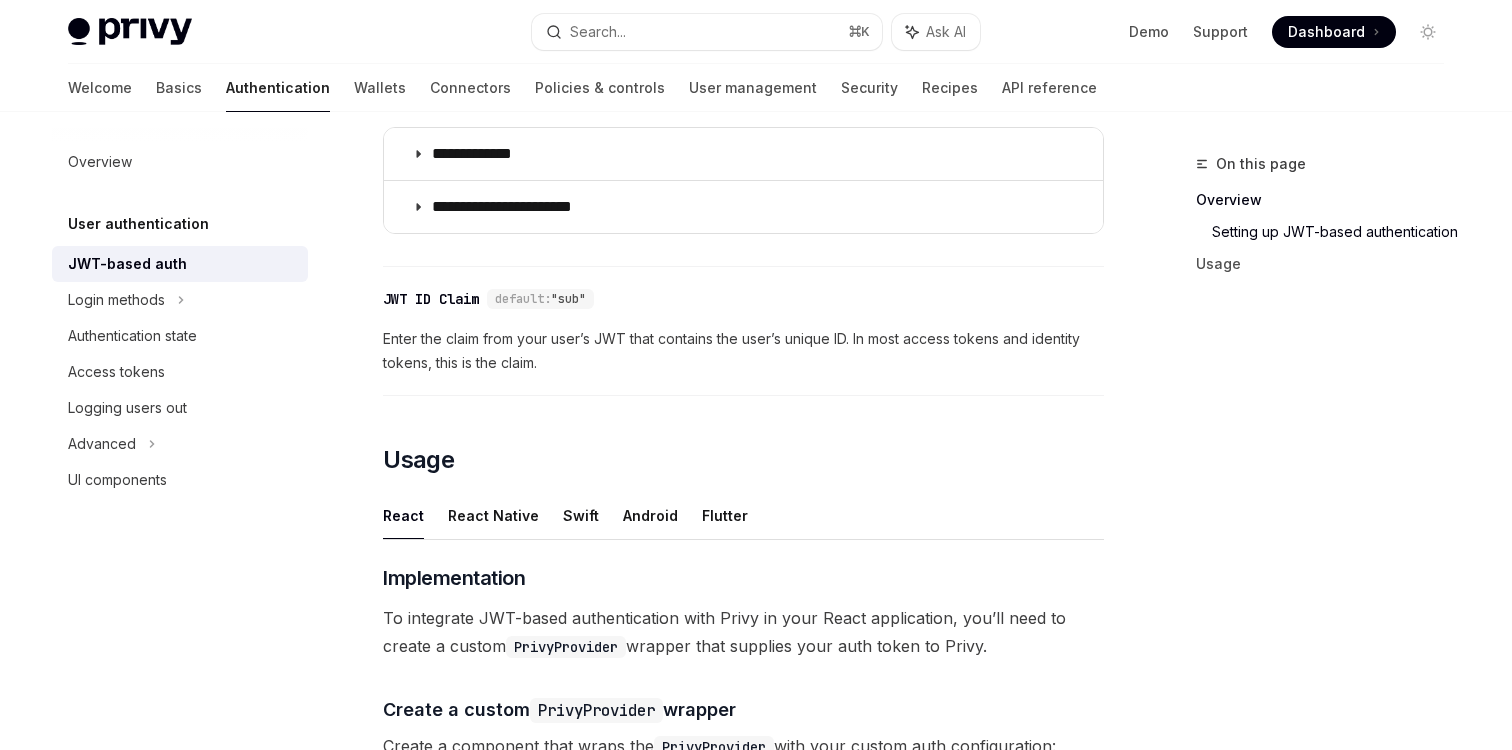 click on "React React Native Swift Android Flutter" at bounding box center [743, 516] 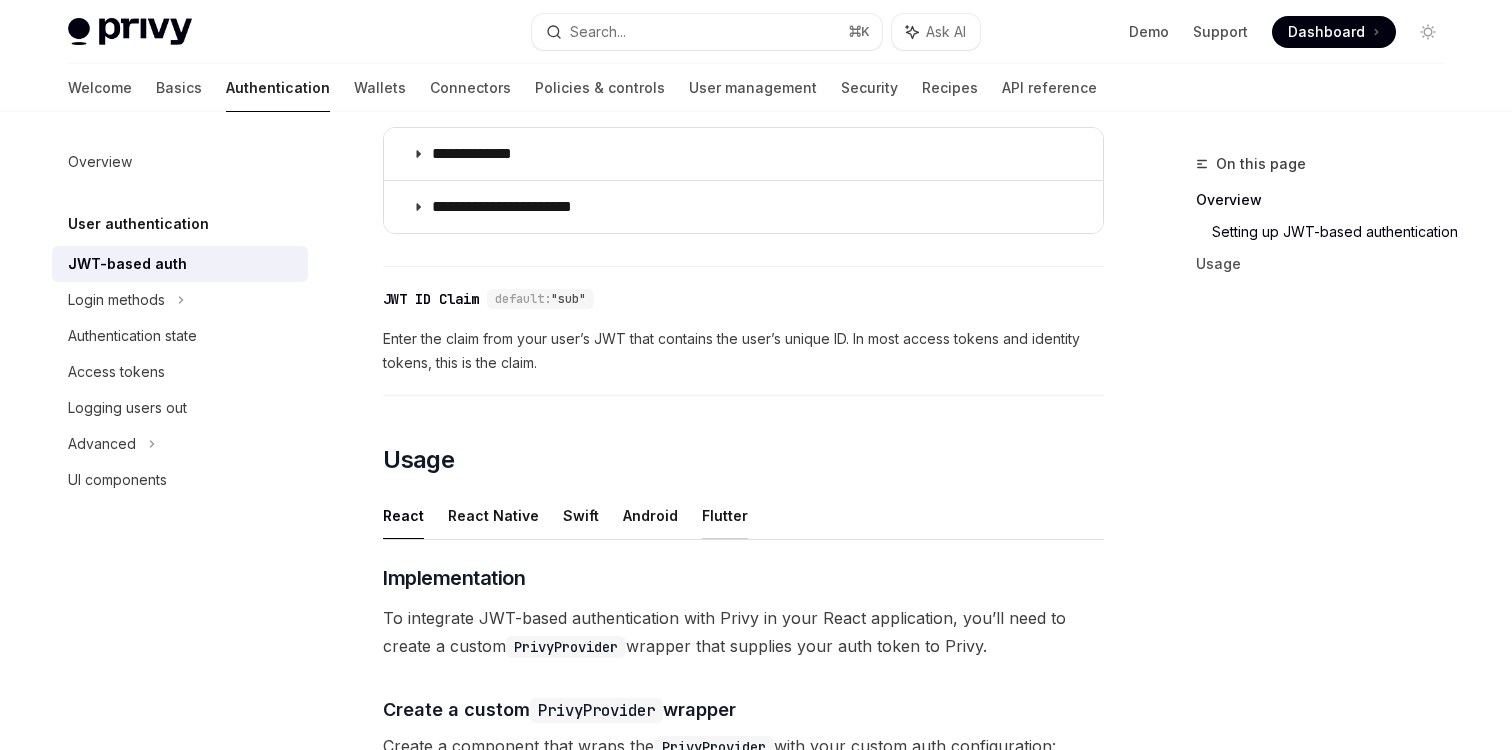click on "Flutter" at bounding box center (725, 515) 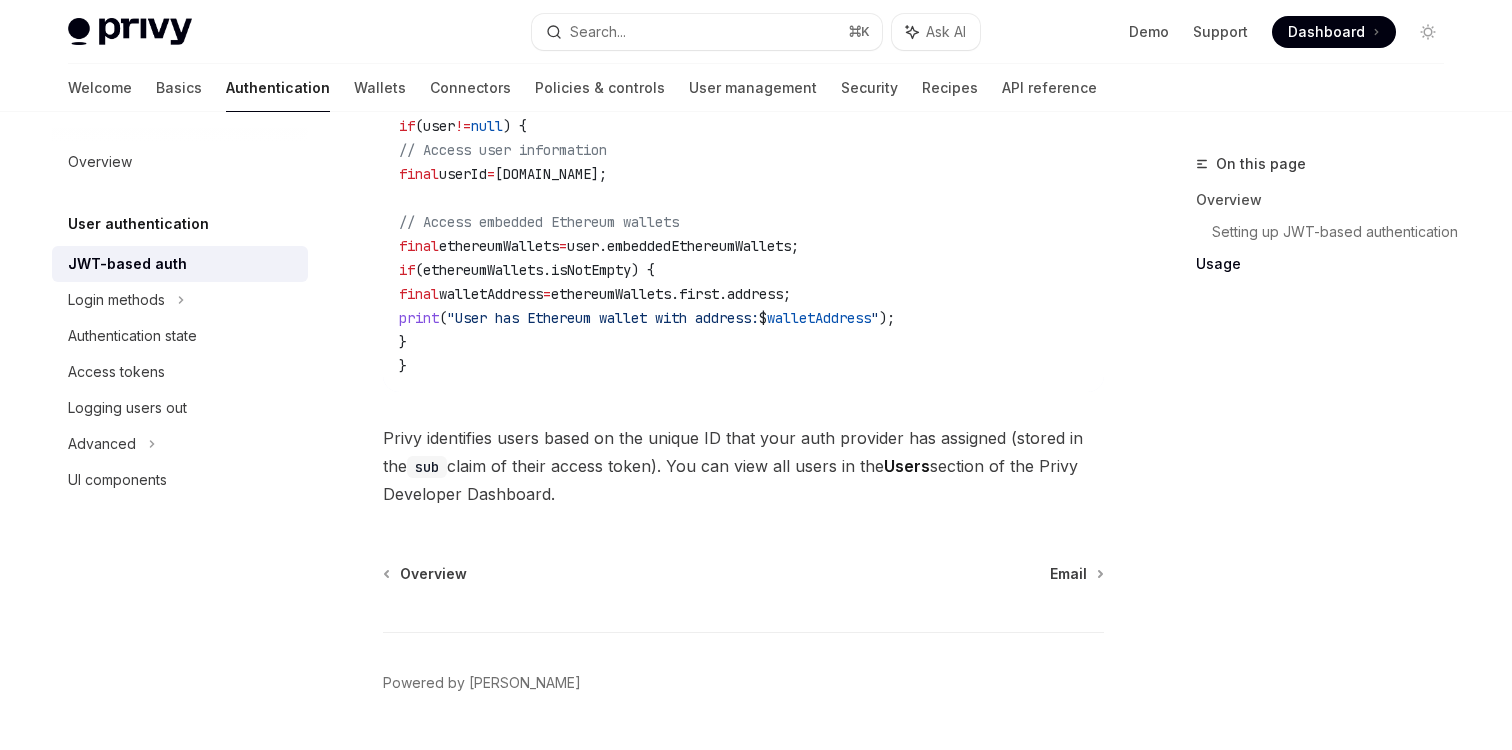scroll, scrollTop: 6263, scrollLeft: 0, axis: vertical 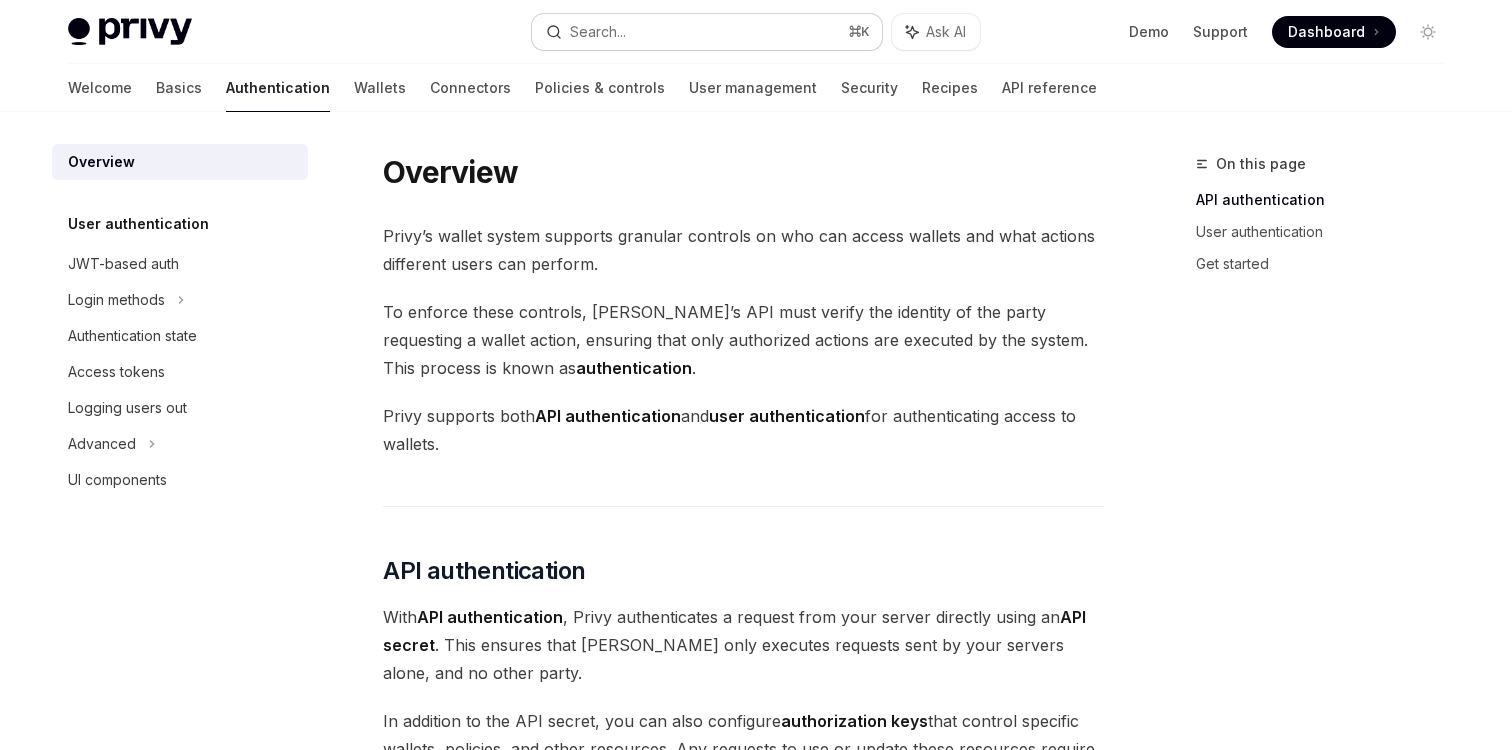 click on "Search... ⌘ K" at bounding box center [707, 32] 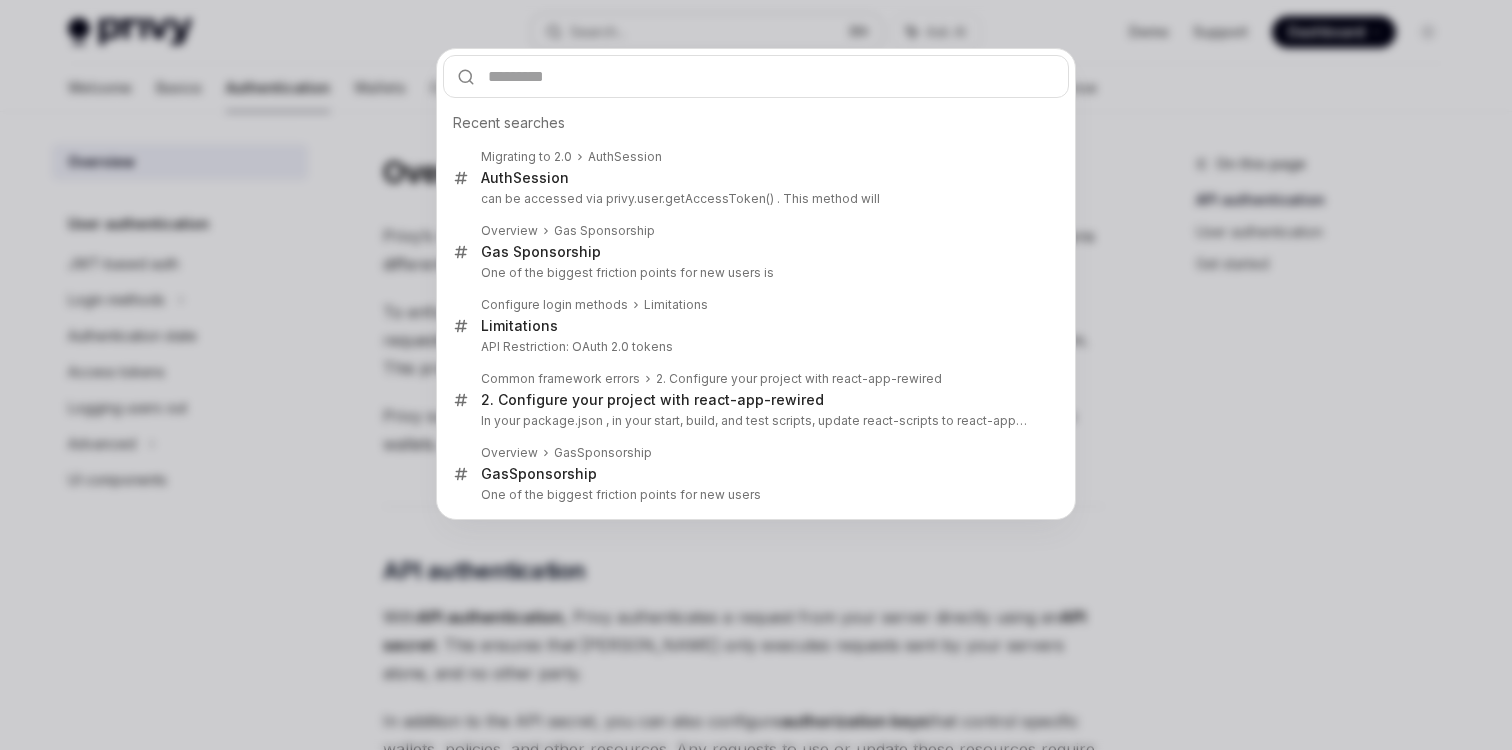type on "**********" 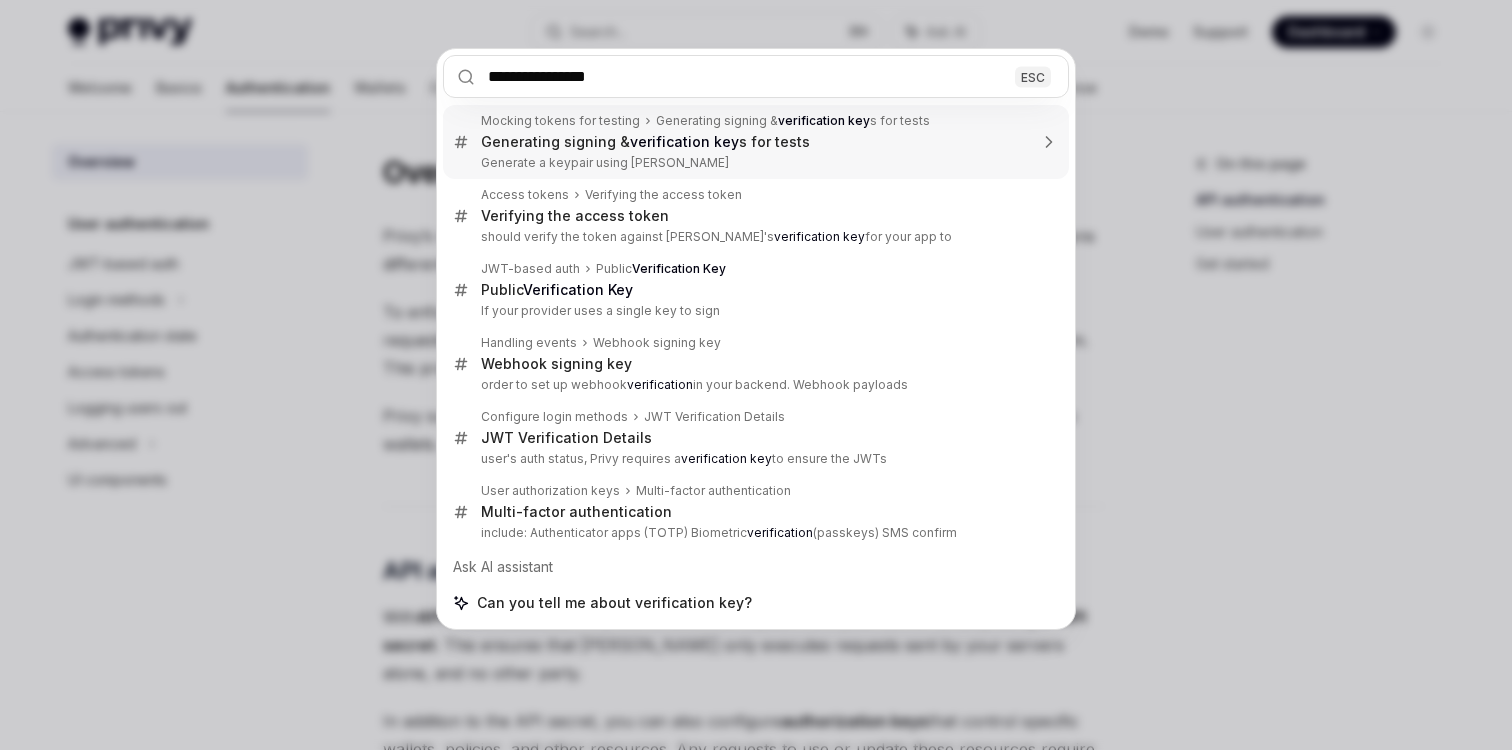 click on "Mocking tokens for testing Generating signing &  verification key s for tests Generating signing &  verification key s for tests
Generate a keypair using jose" at bounding box center [754, 142] 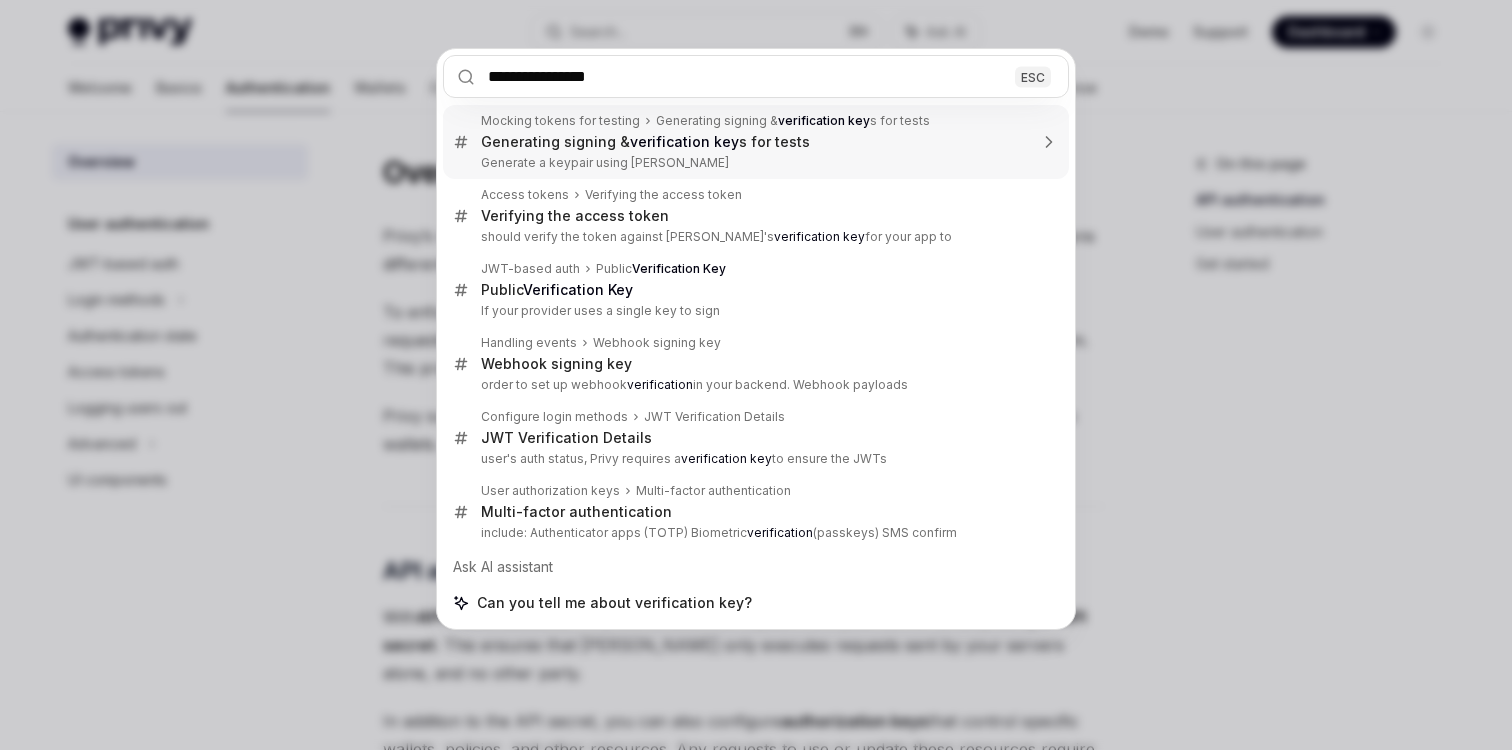 type on "*" 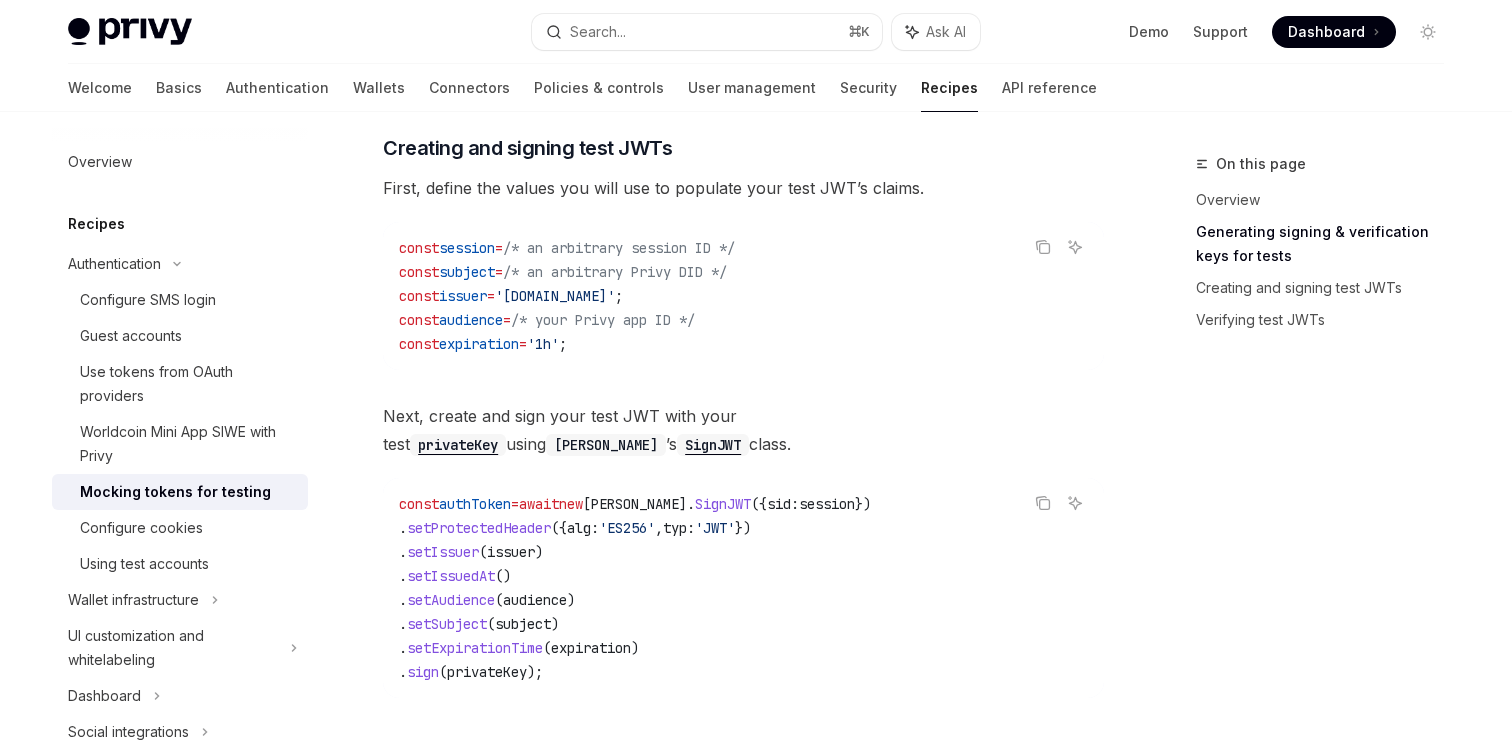 scroll, scrollTop: 1171, scrollLeft: 0, axis: vertical 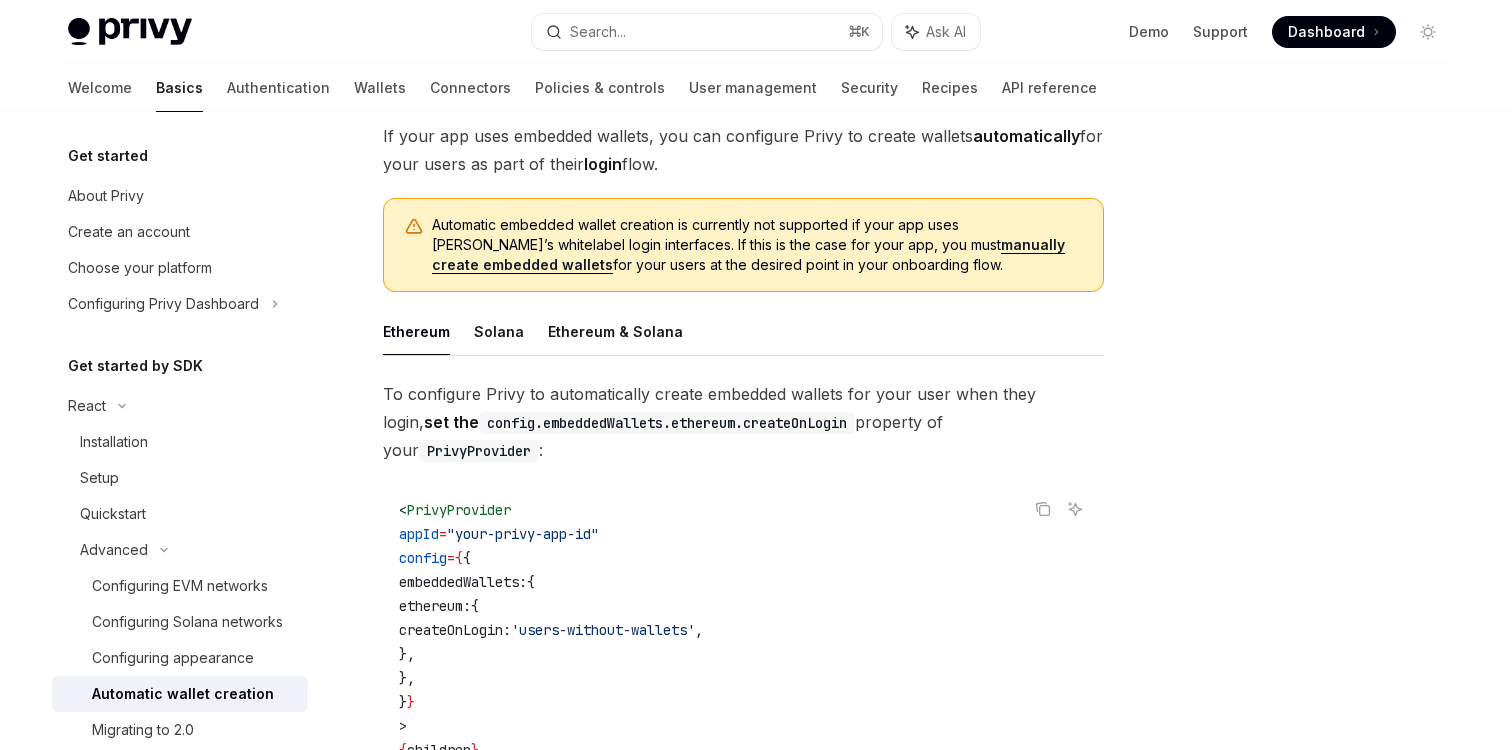 click on "Ethereum Solana Ethereum & Solana" at bounding box center (743, 332) 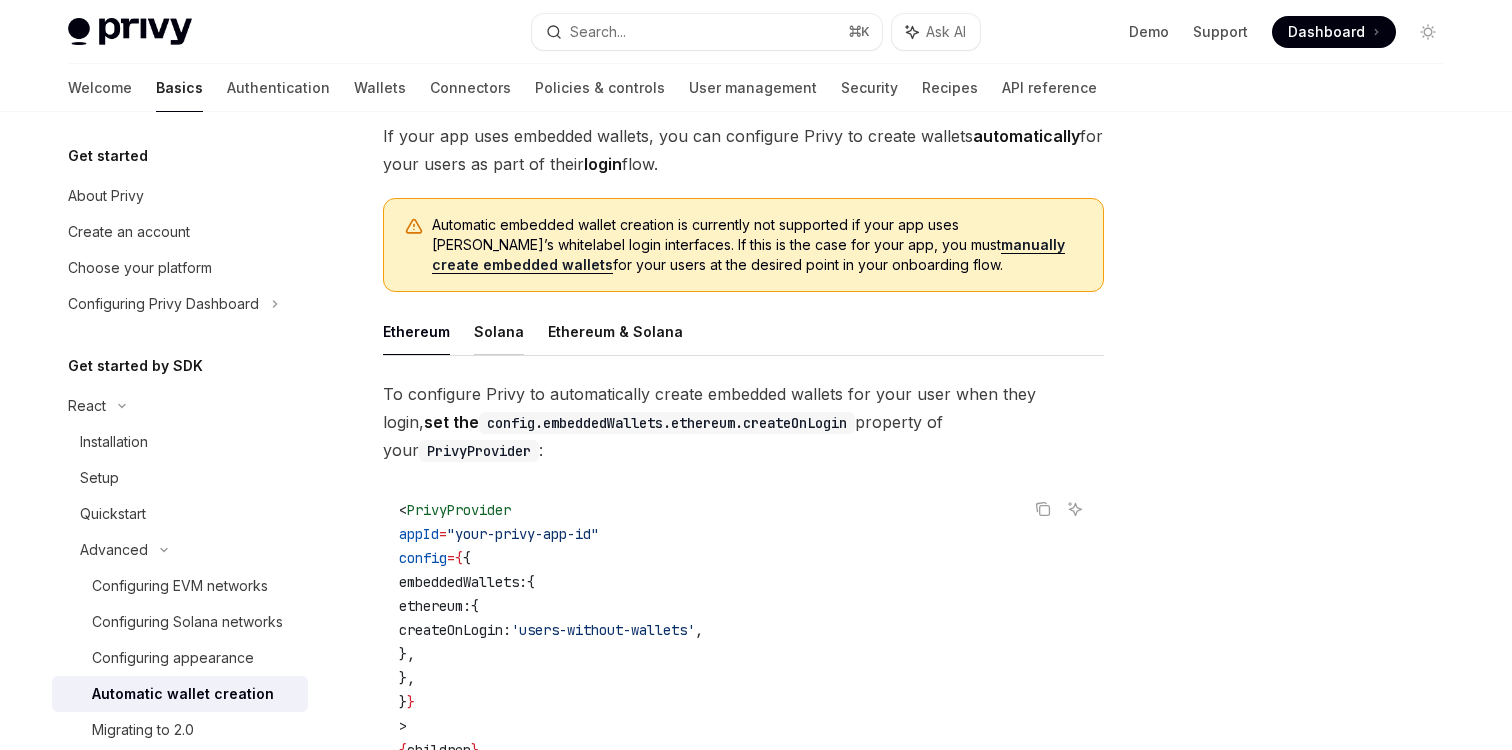 click on "Solana" at bounding box center (499, 331) 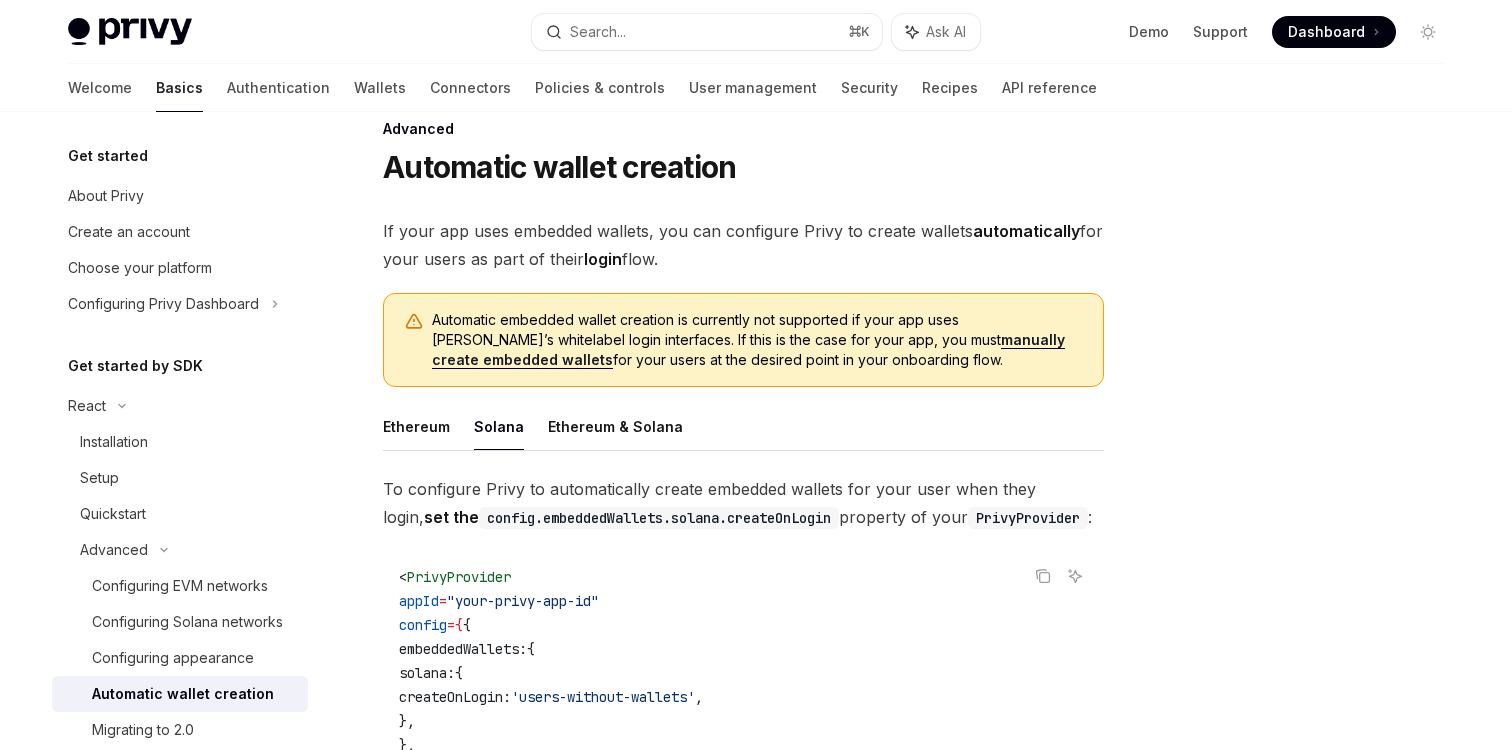 scroll, scrollTop: 0, scrollLeft: 0, axis: both 